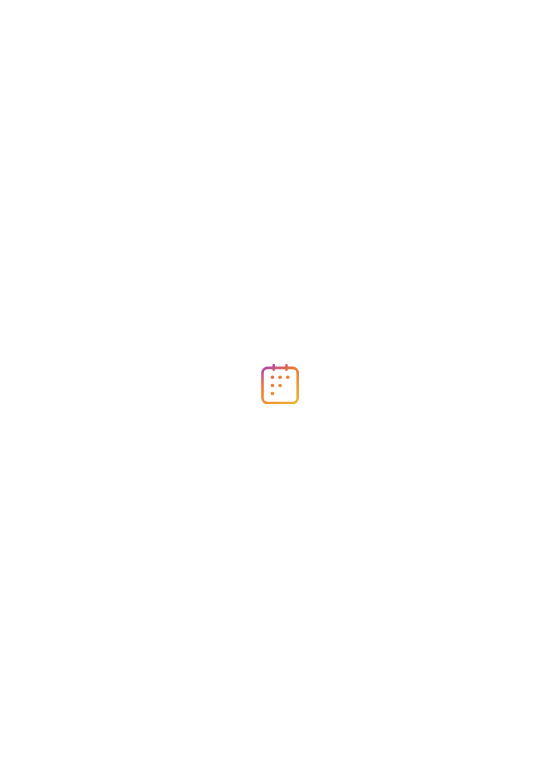 scroll, scrollTop: 0, scrollLeft: 0, axis: both 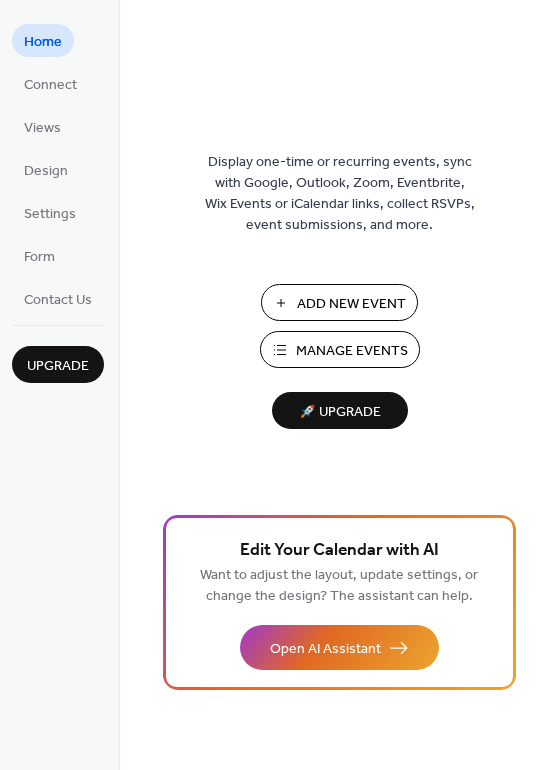 click on "Add New Event" at bounding box center [351, 304] 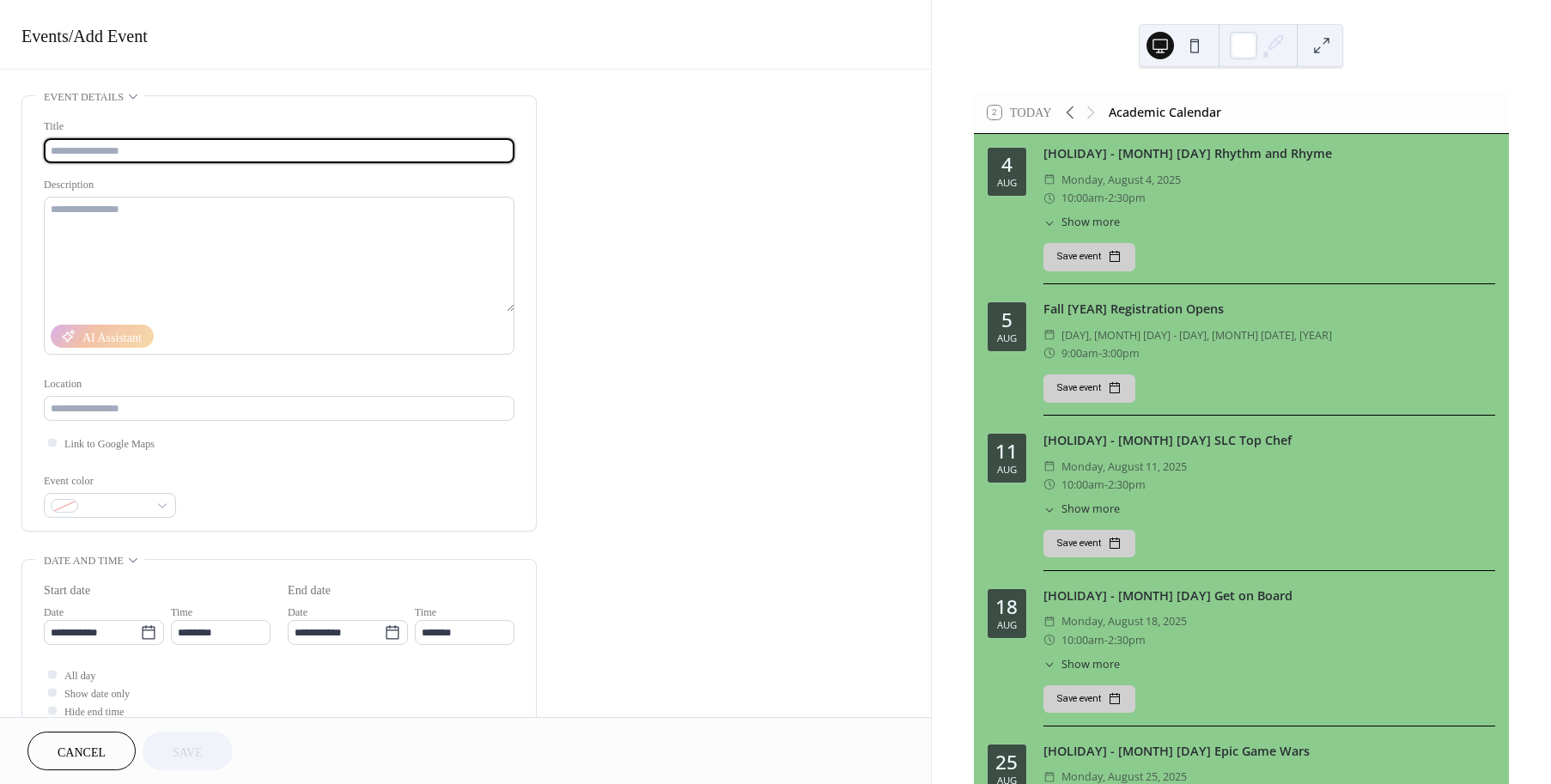 scroll, scrollTop: 0, scrollLeft: 0, axis: both 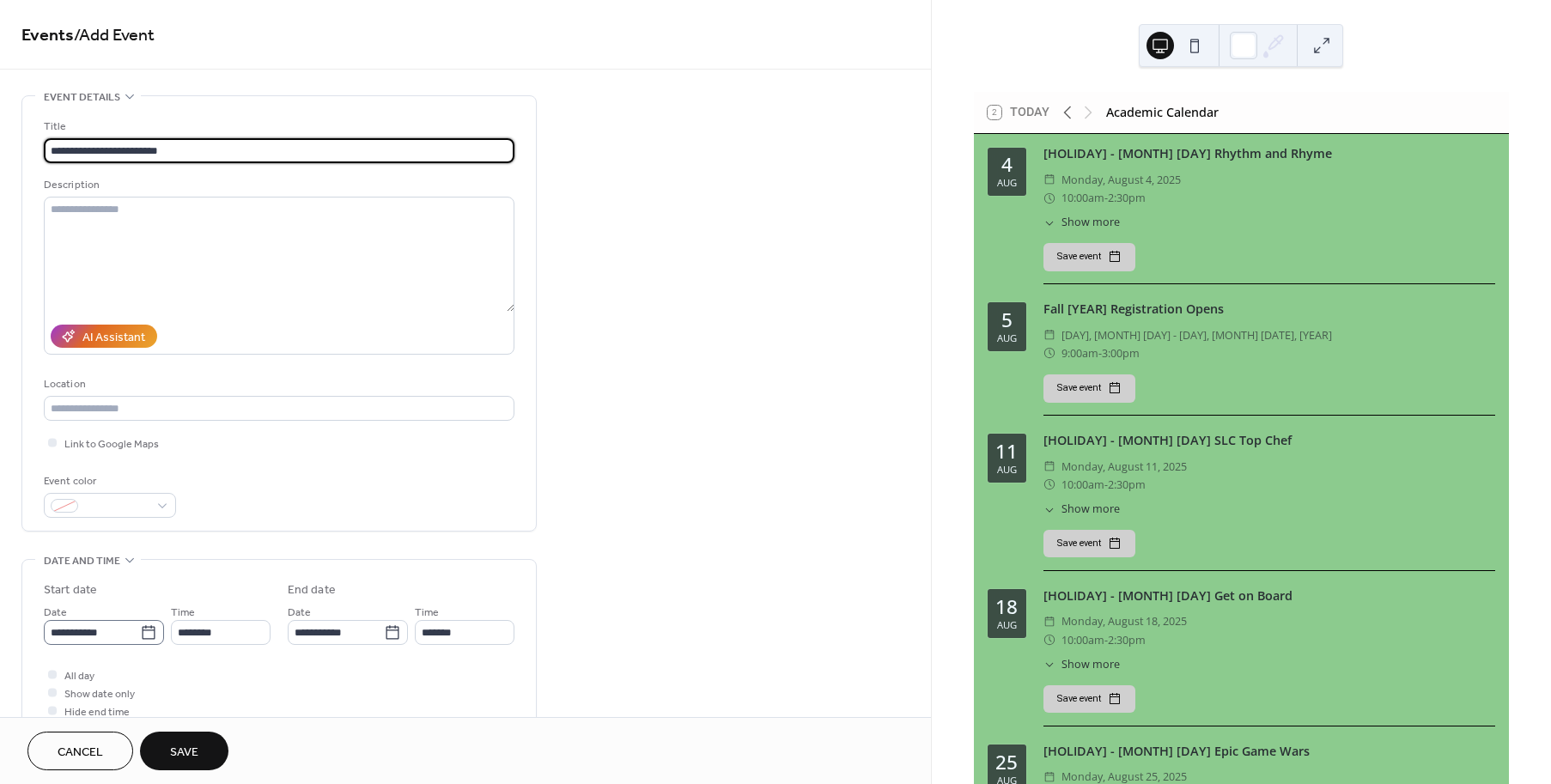 type on "**********" 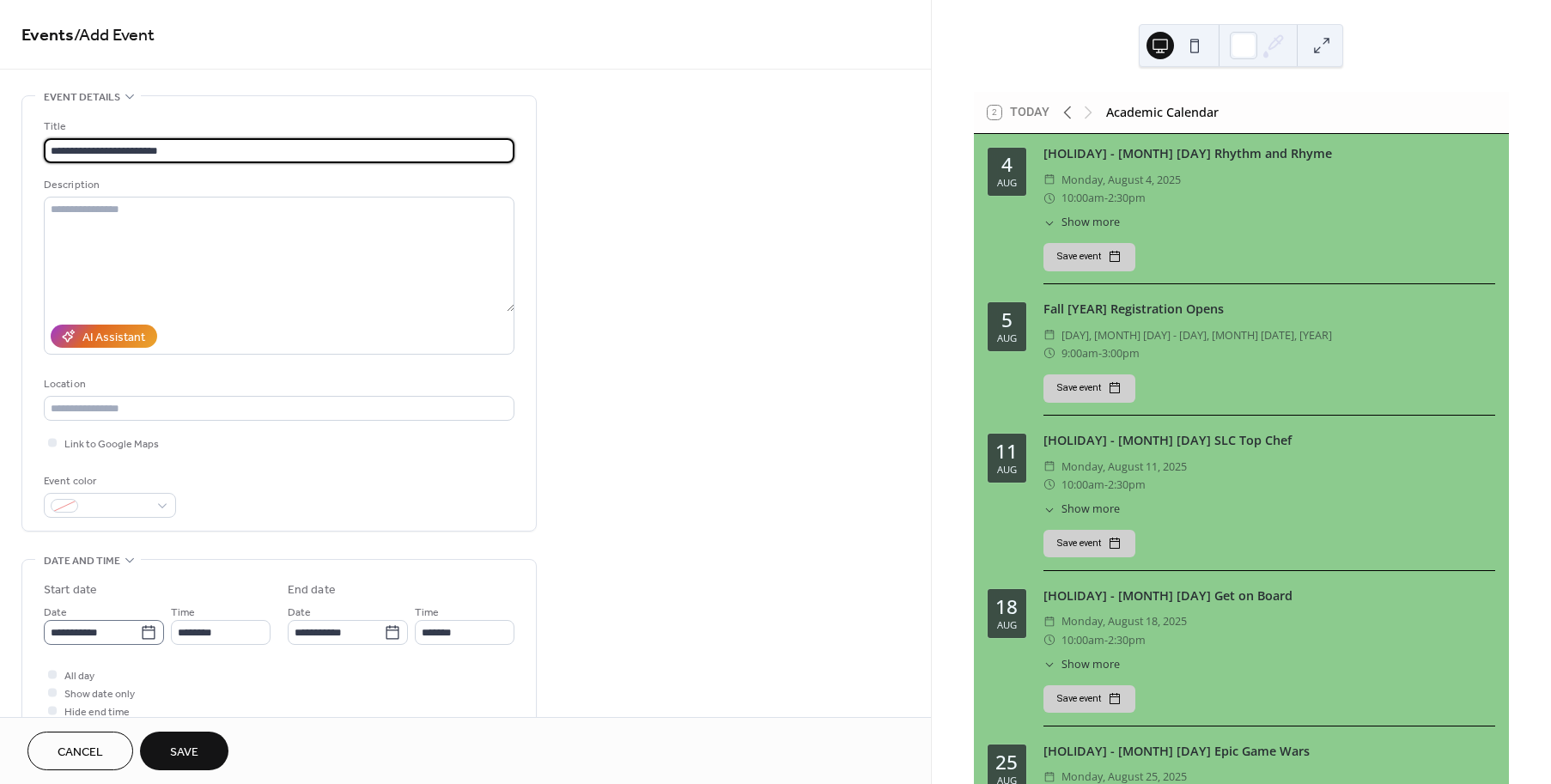 click 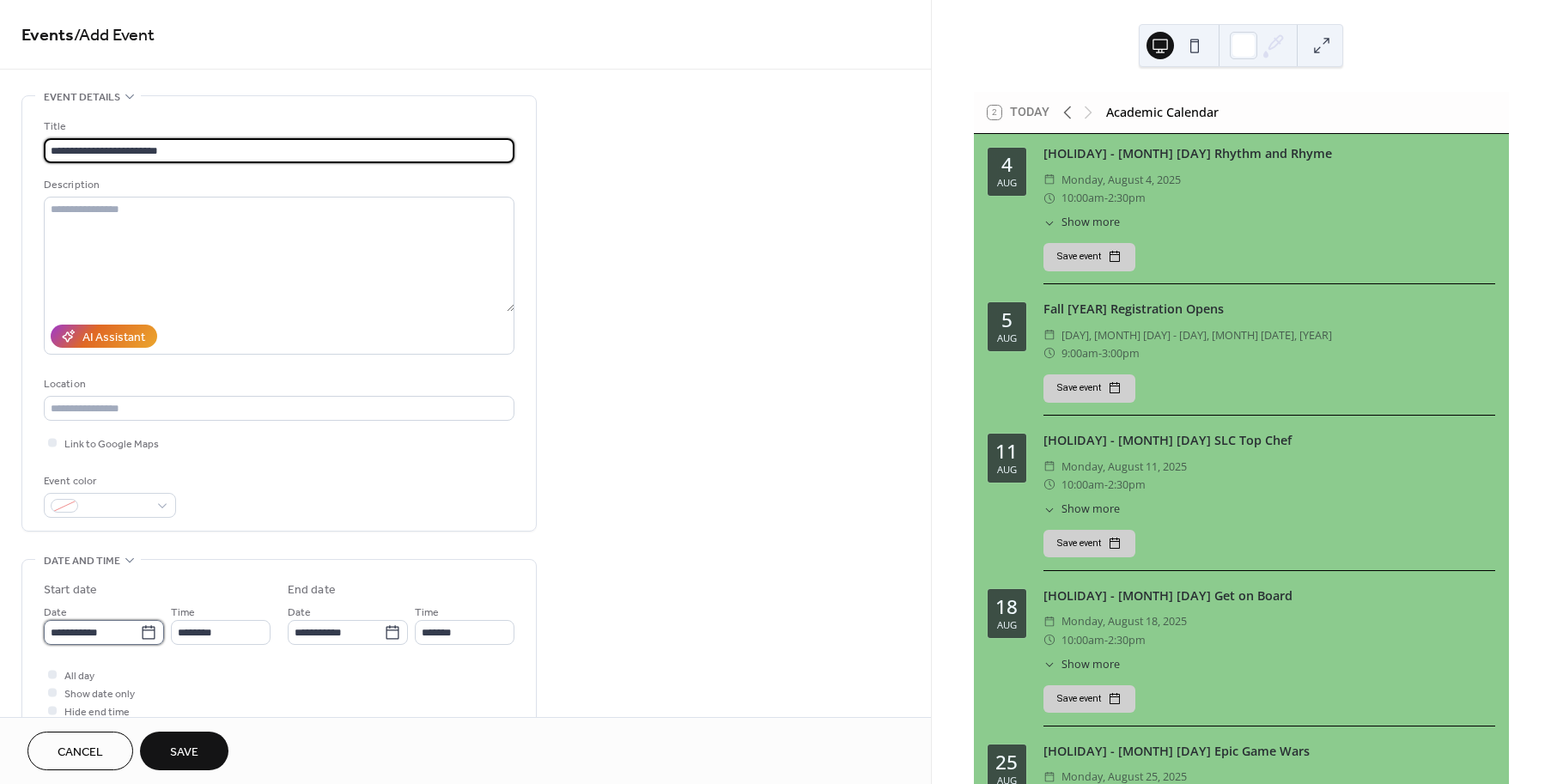 click on "**********" at bounding box center (92, 632) 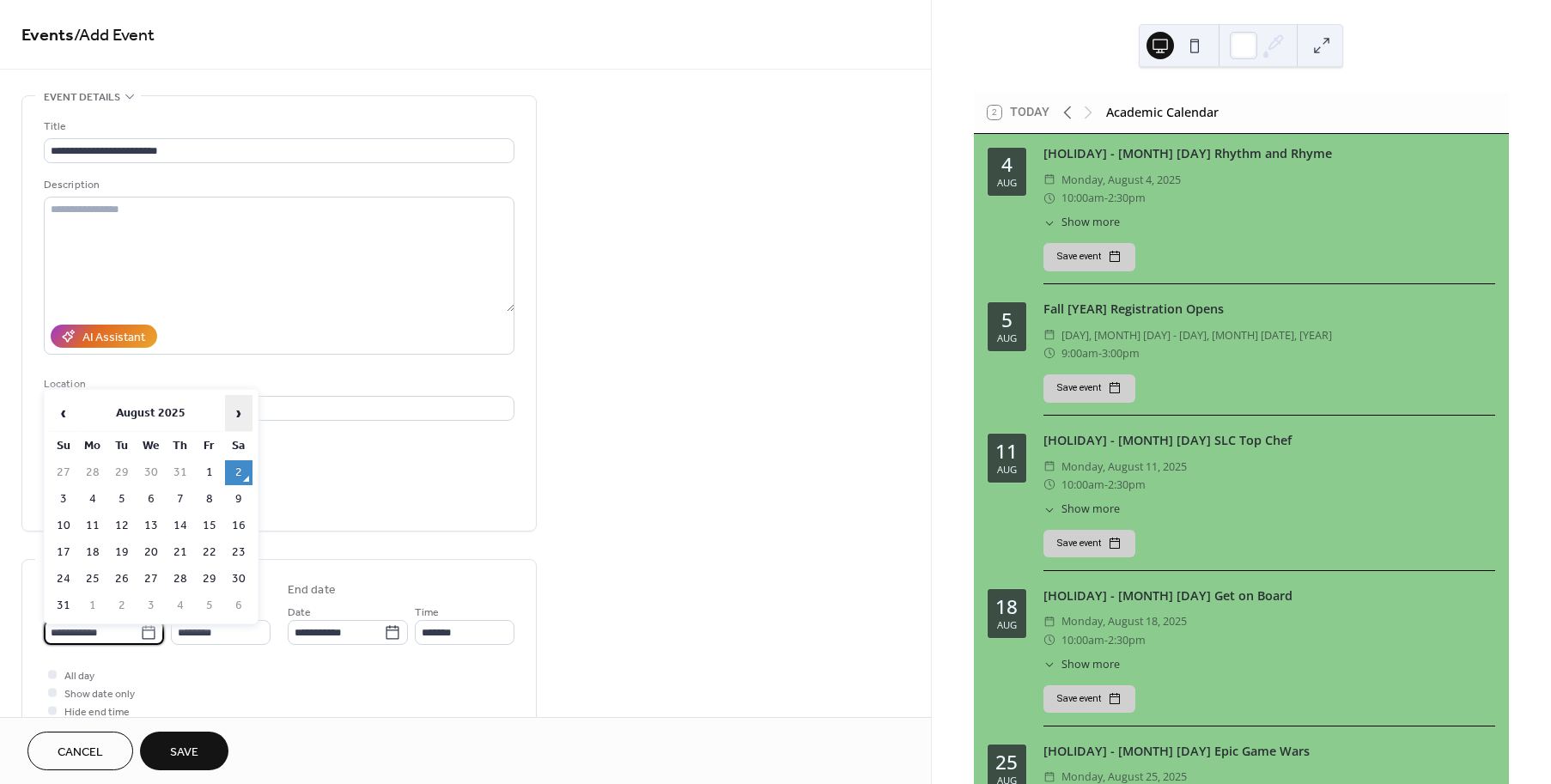 click on "›" at bounding box center [239, 413] 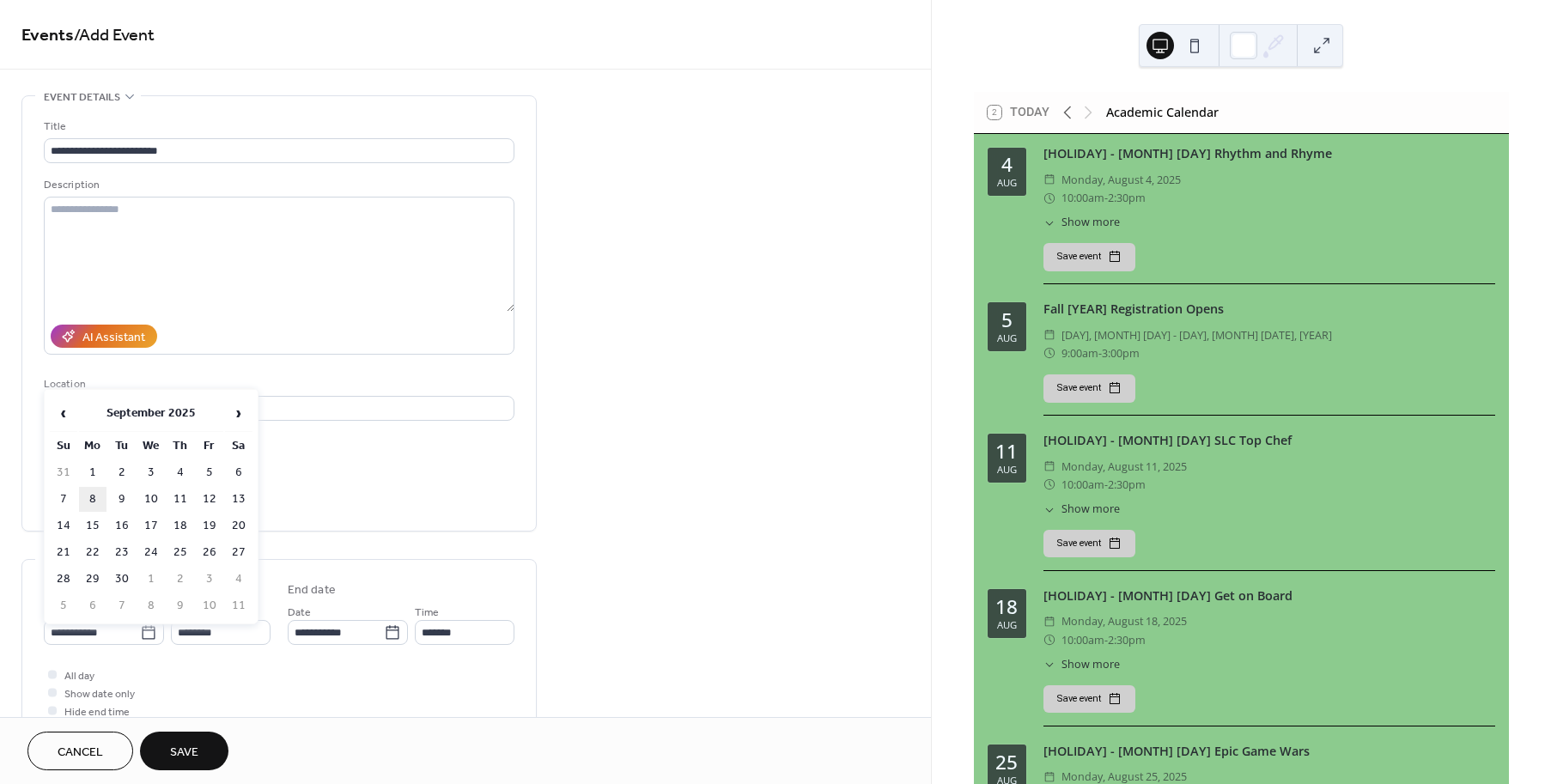 click on "8" at bounding box center (93, 499) 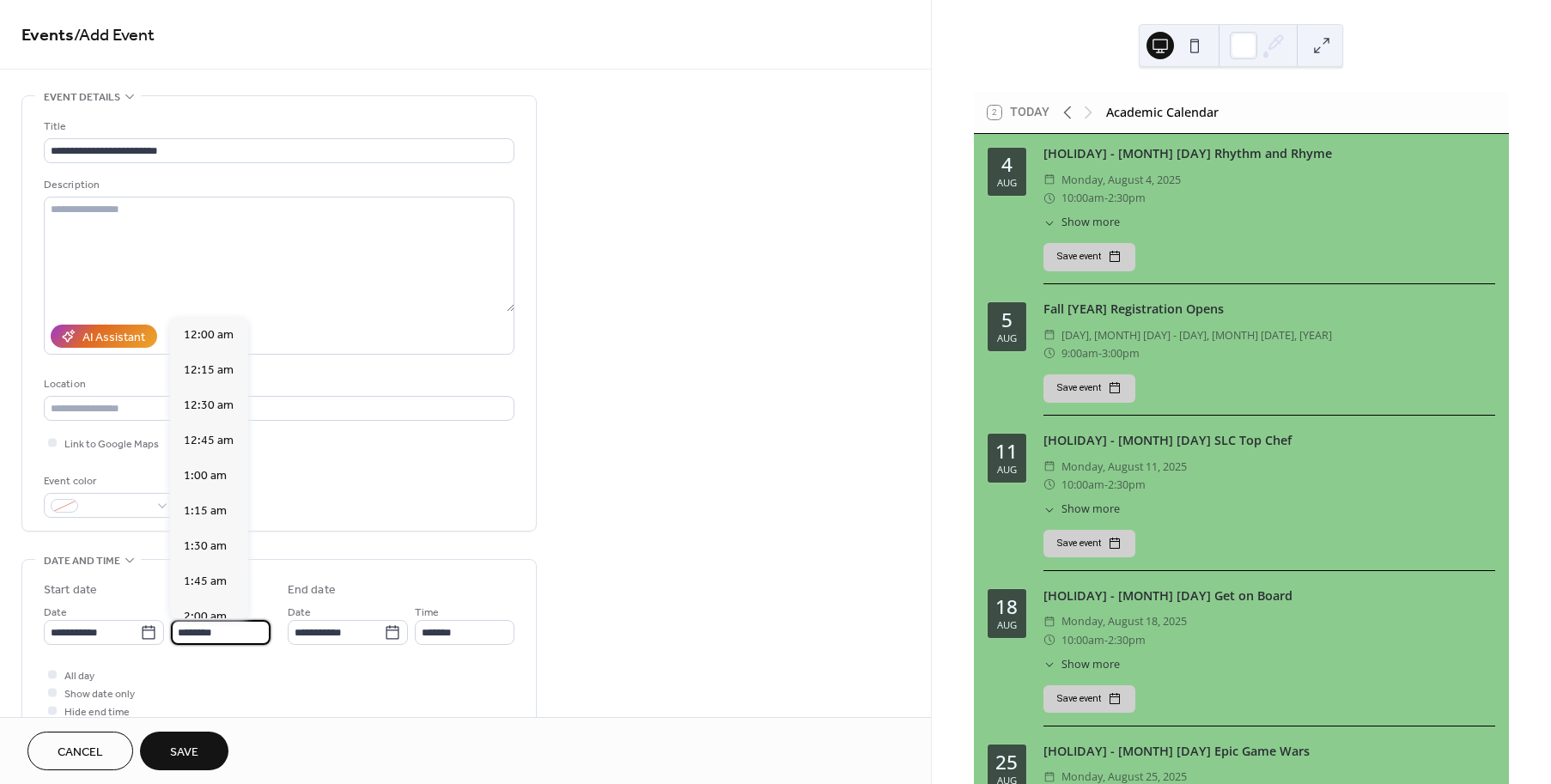 click on "********" at bounding box center [221, 632] 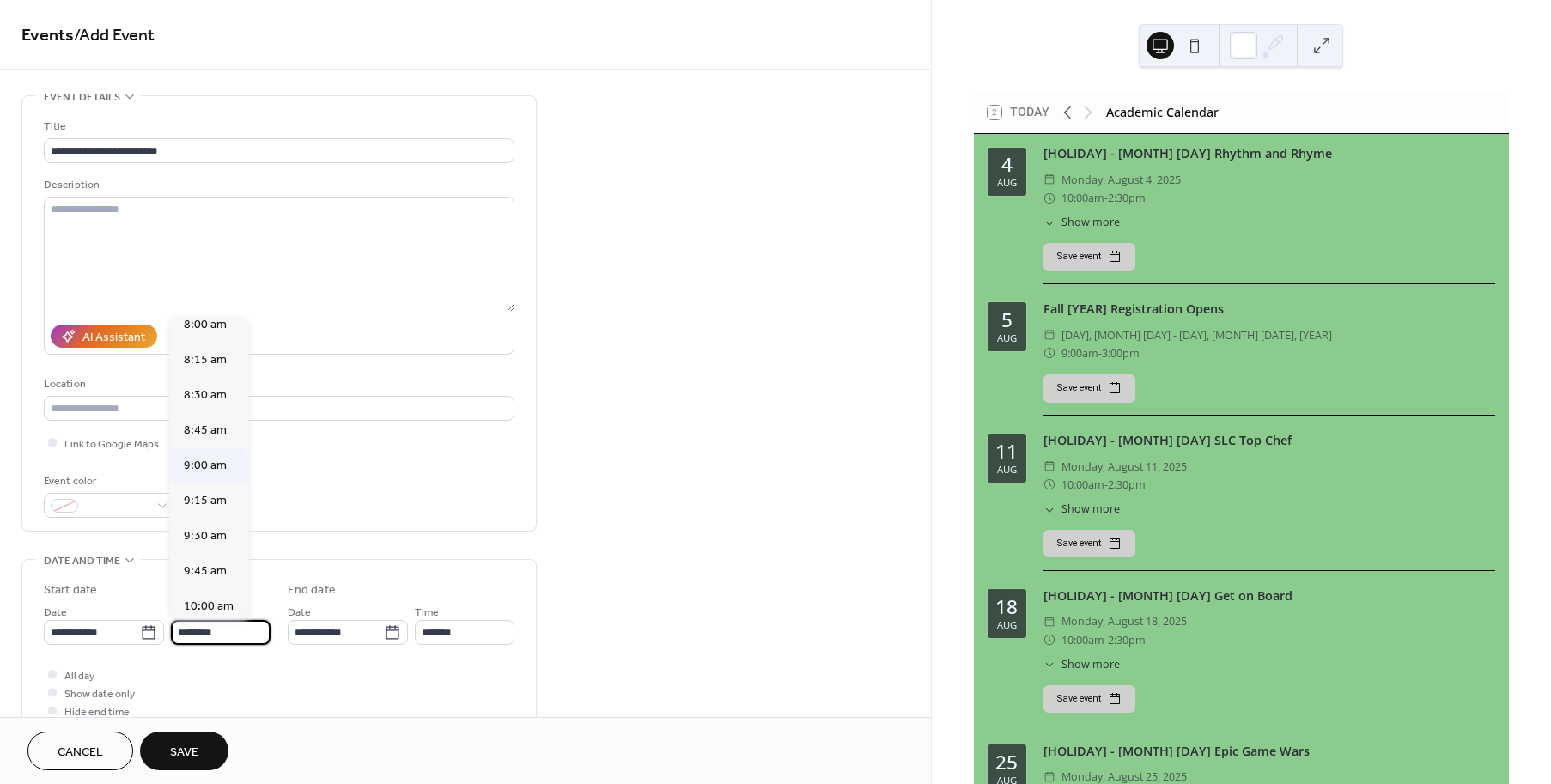 scroll, scrollTop: 1161, scrollLeft: 0, axis: vertical 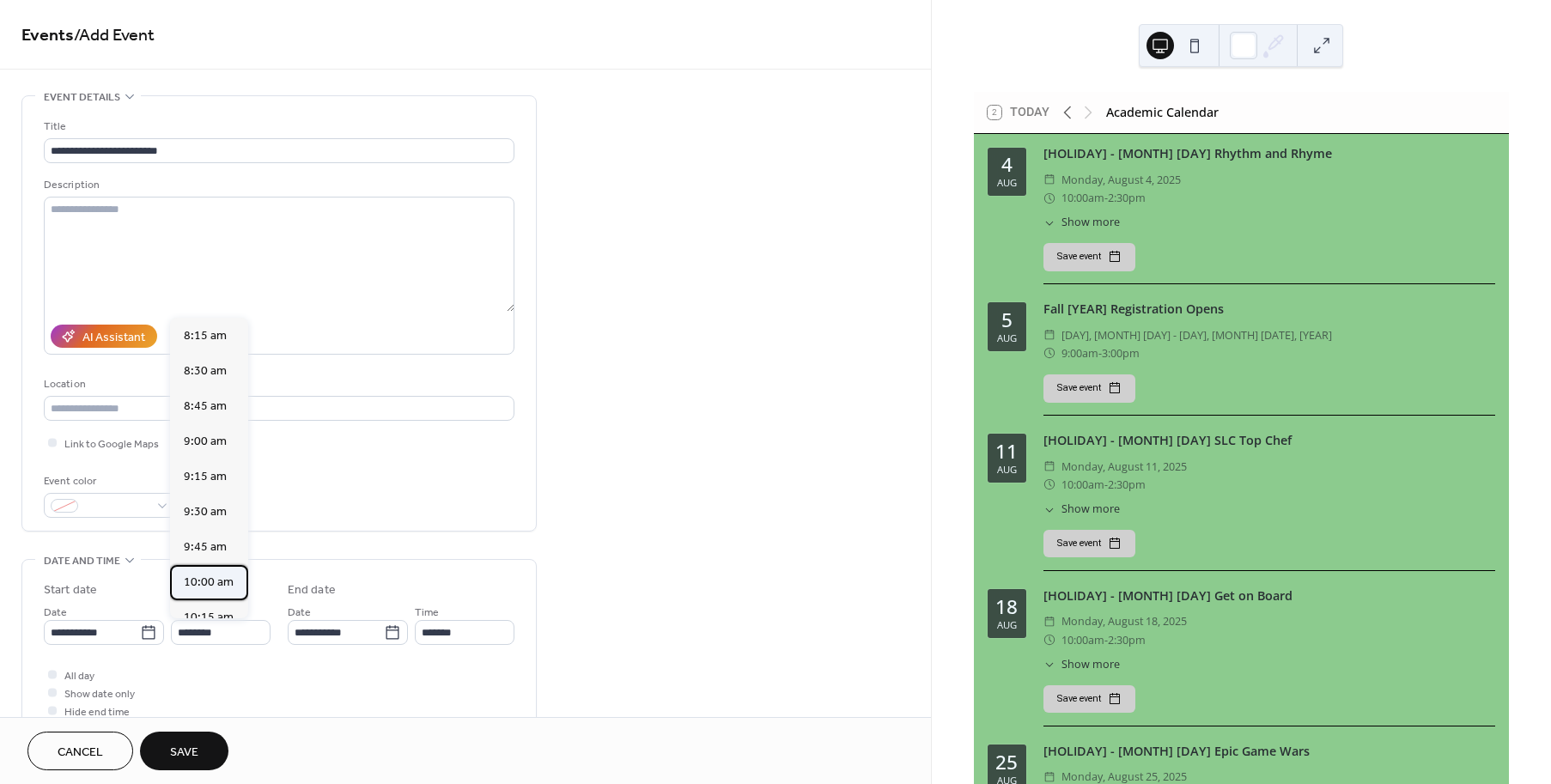 click on "10:00 am" at bounding box center [209, 582] 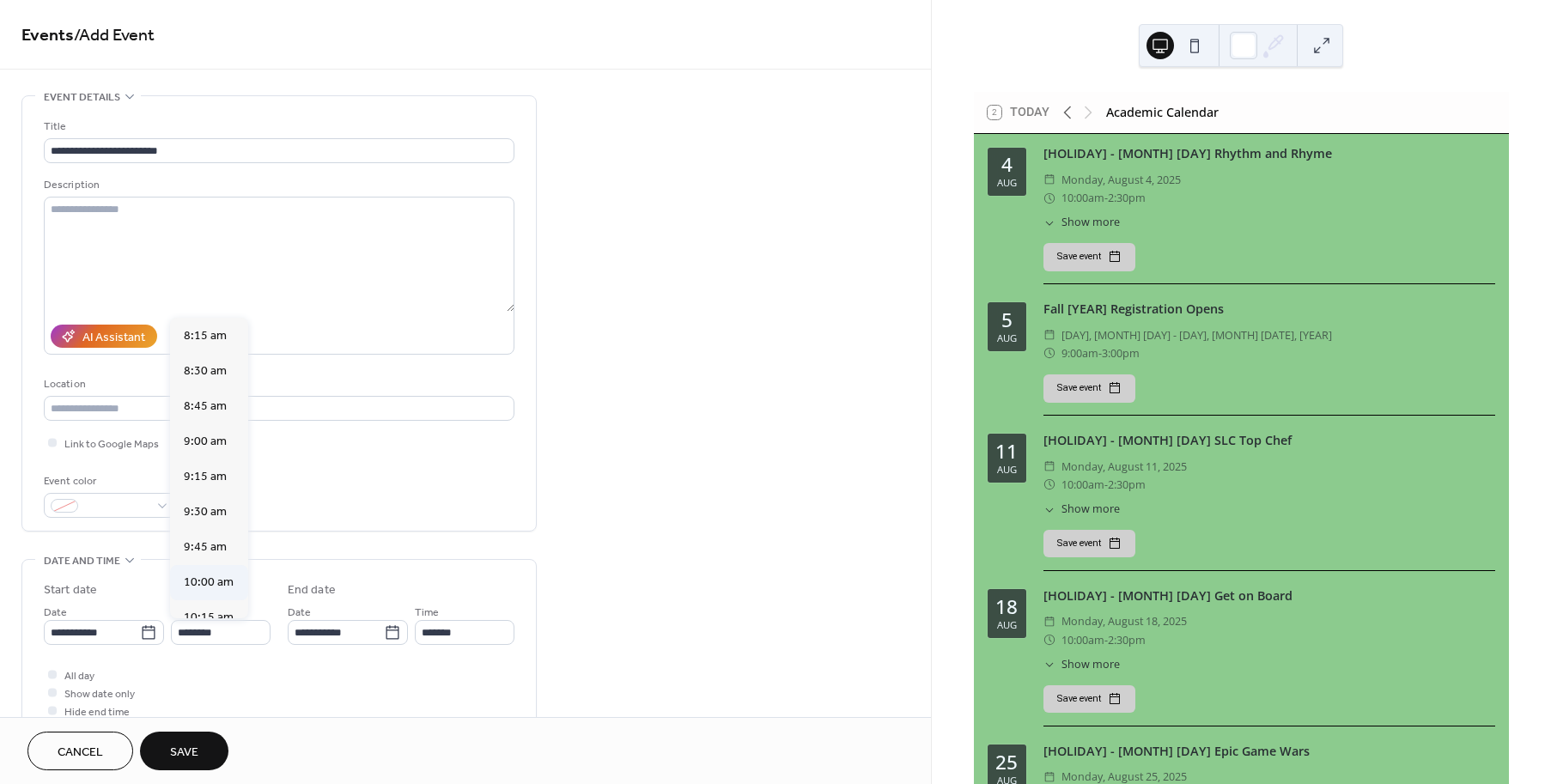 type on "********" 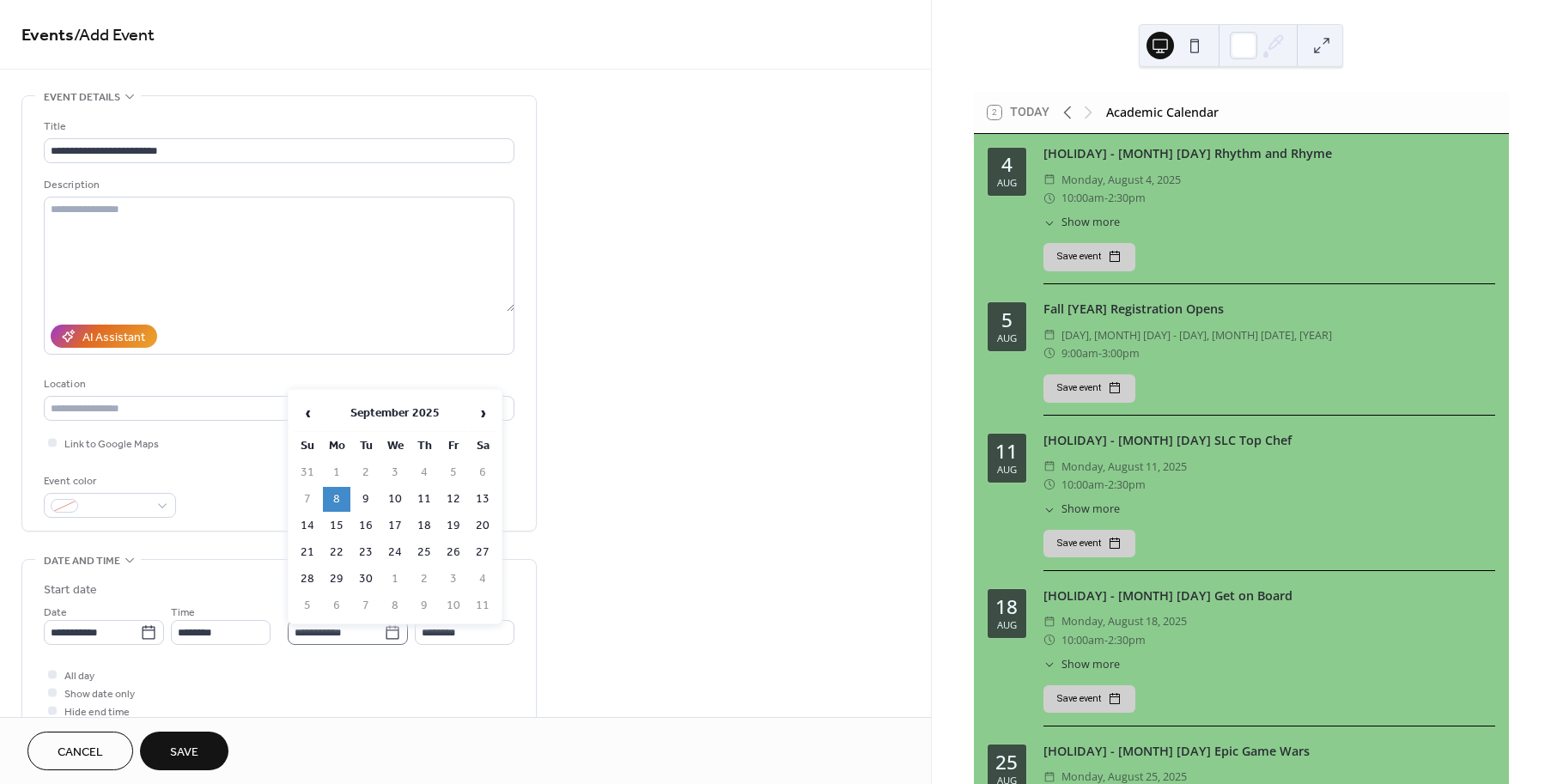 click 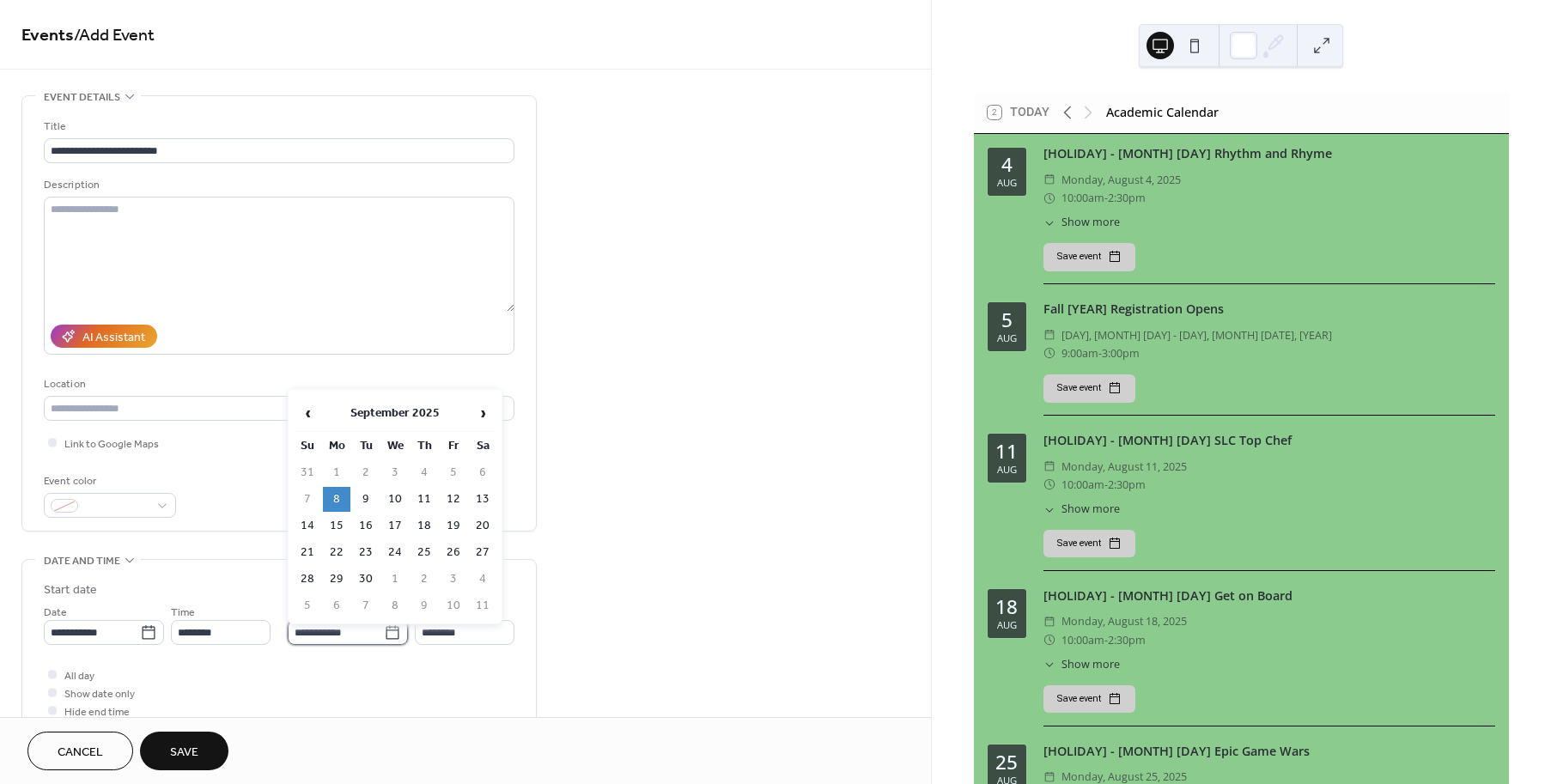 click on "**********" at bounding box center [336, 632] 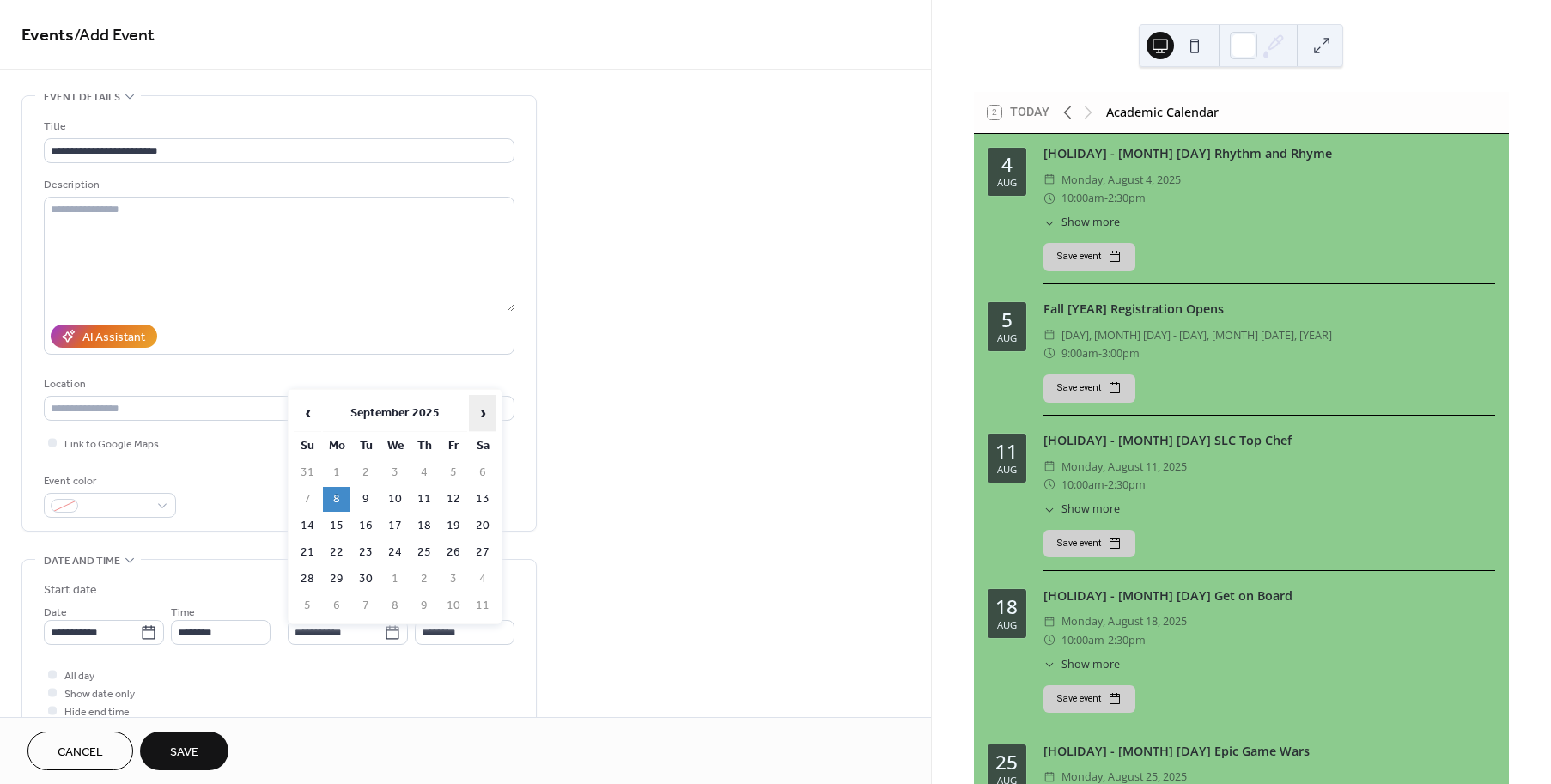 click on "›" at bounding box center (483, 413) 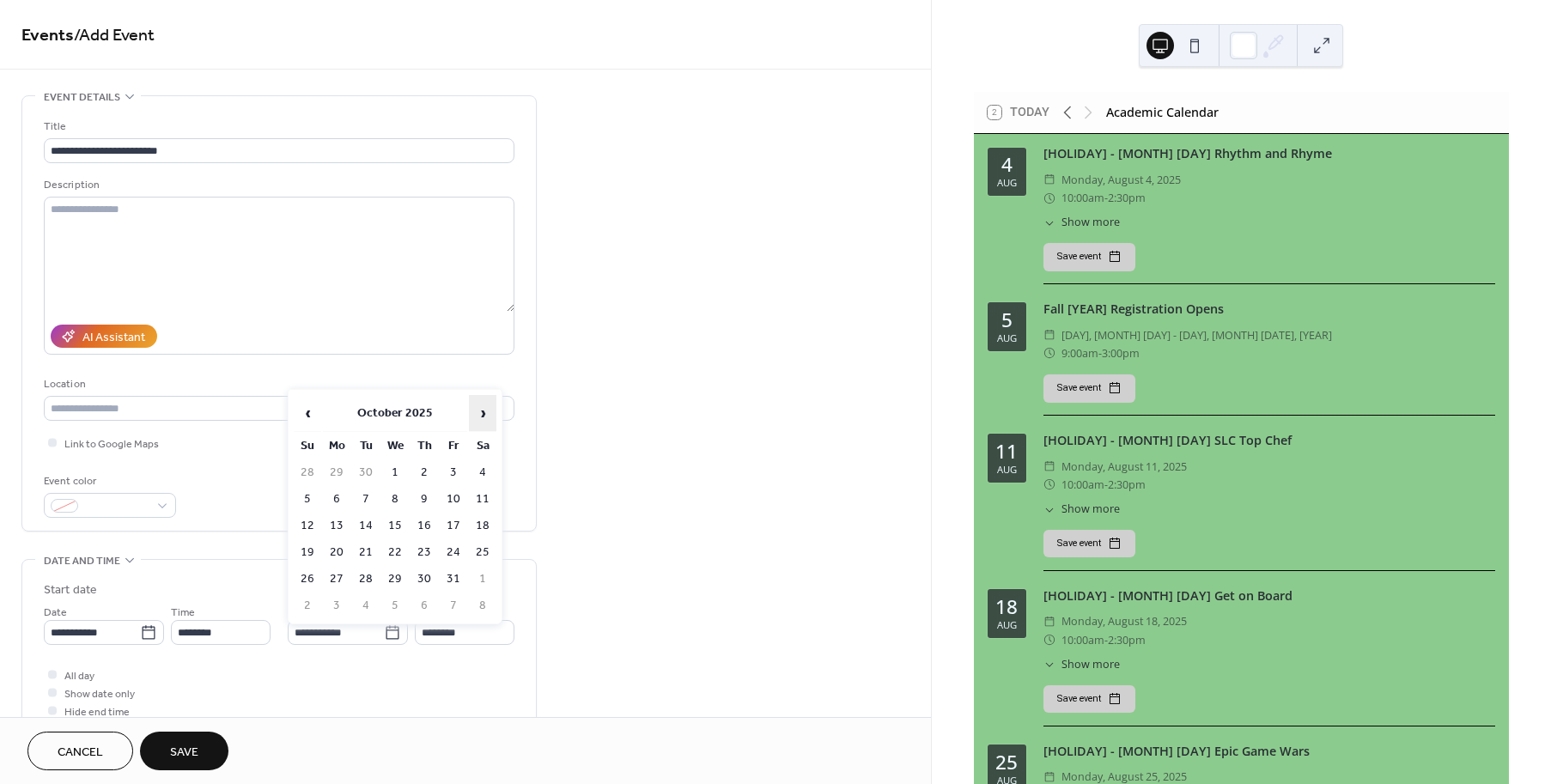 click on "›" at bounding box center (483, 413) 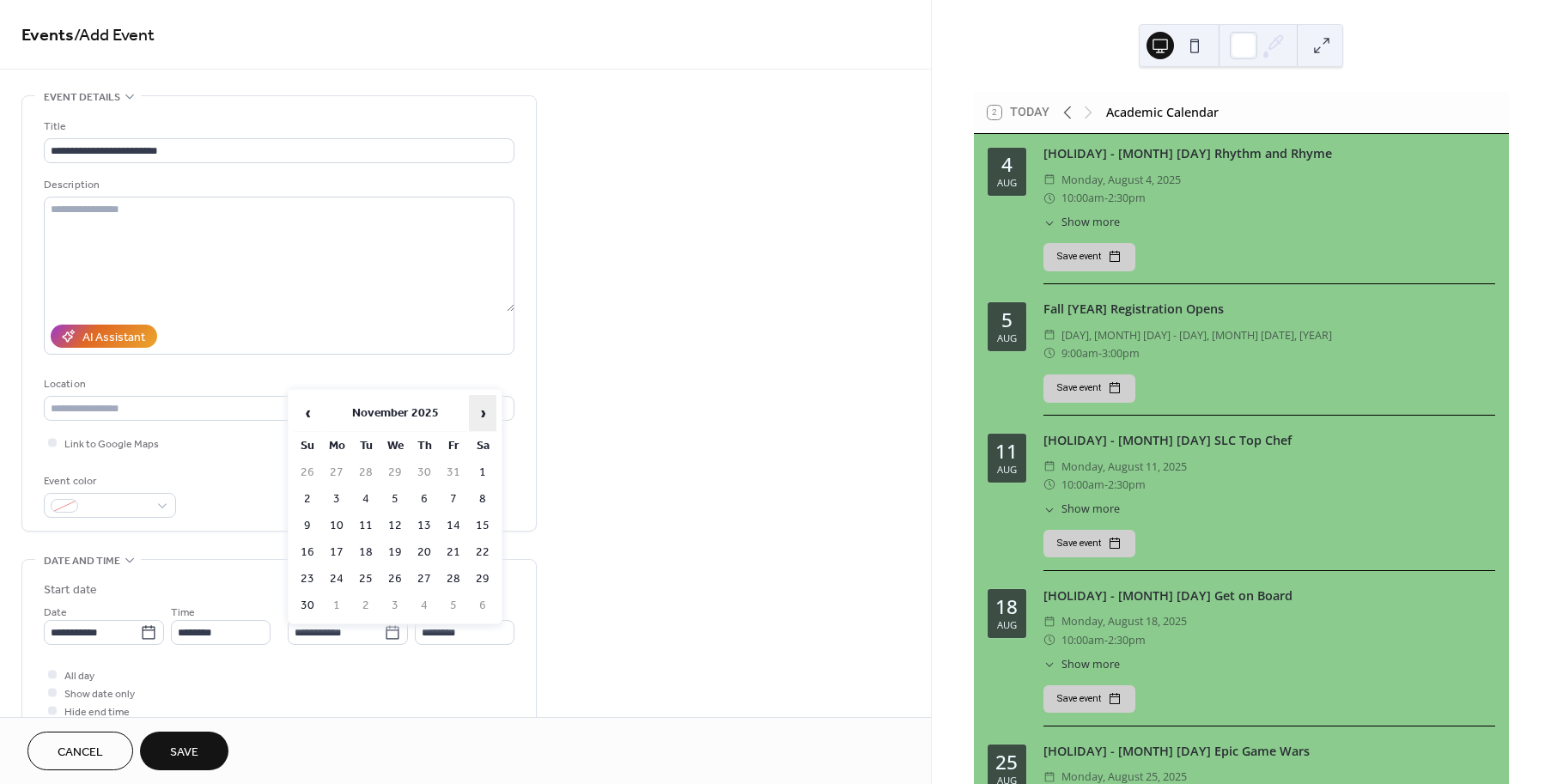 click on "›" at bounding box center [483, 413] 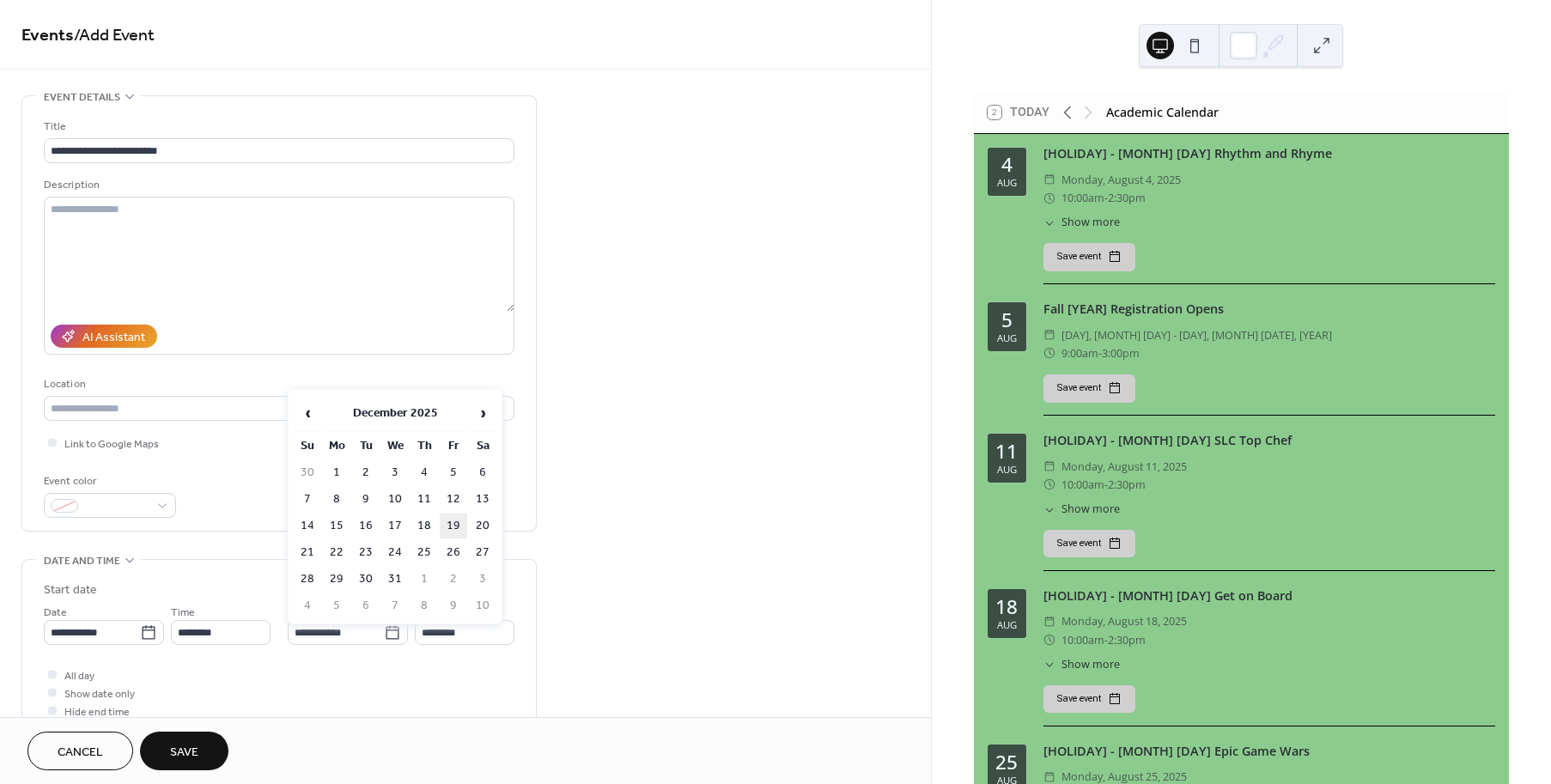 click on "19" at bounding box center [453, 526] 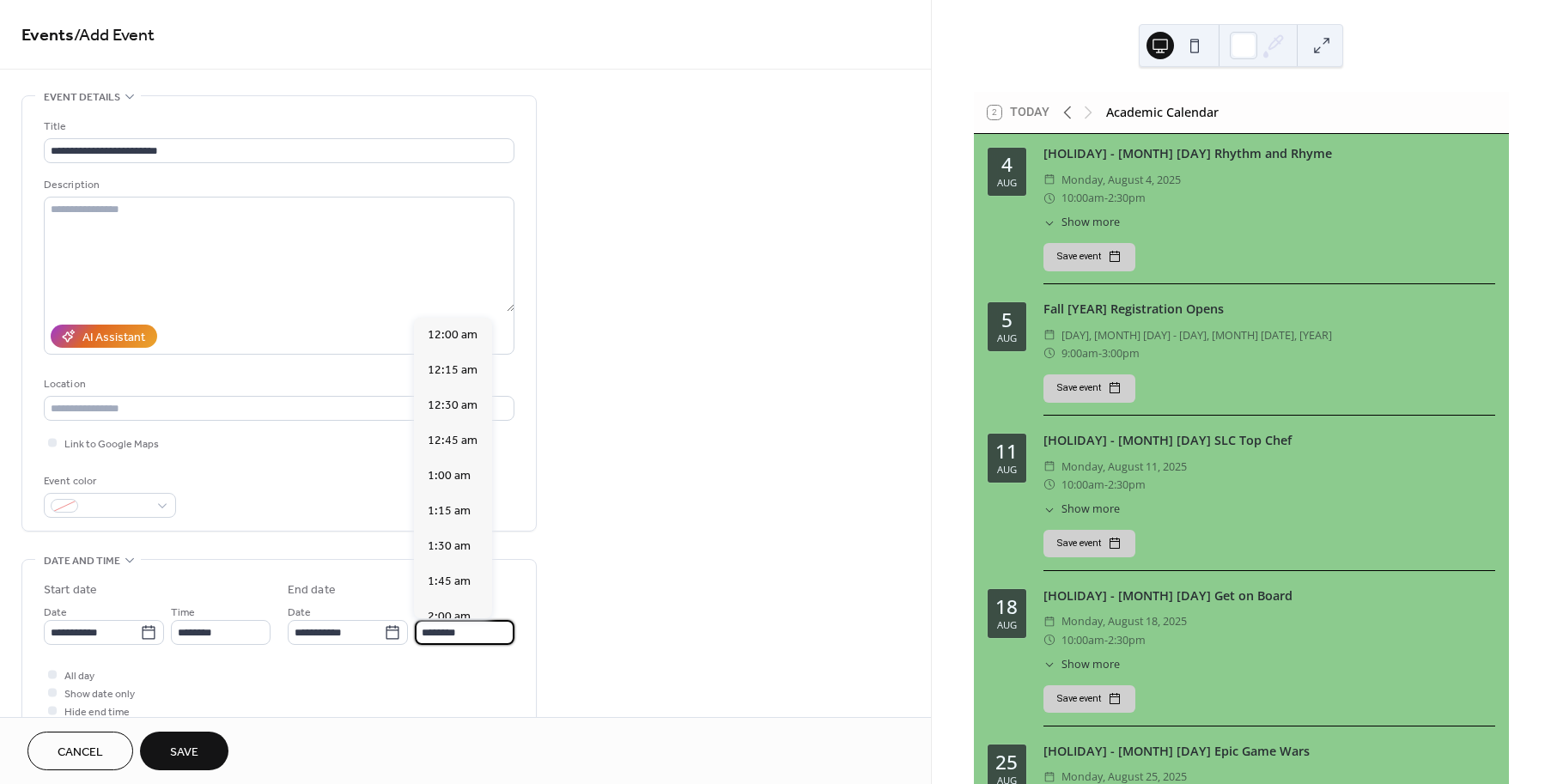 click on "********" at bounding box center (465, 632) 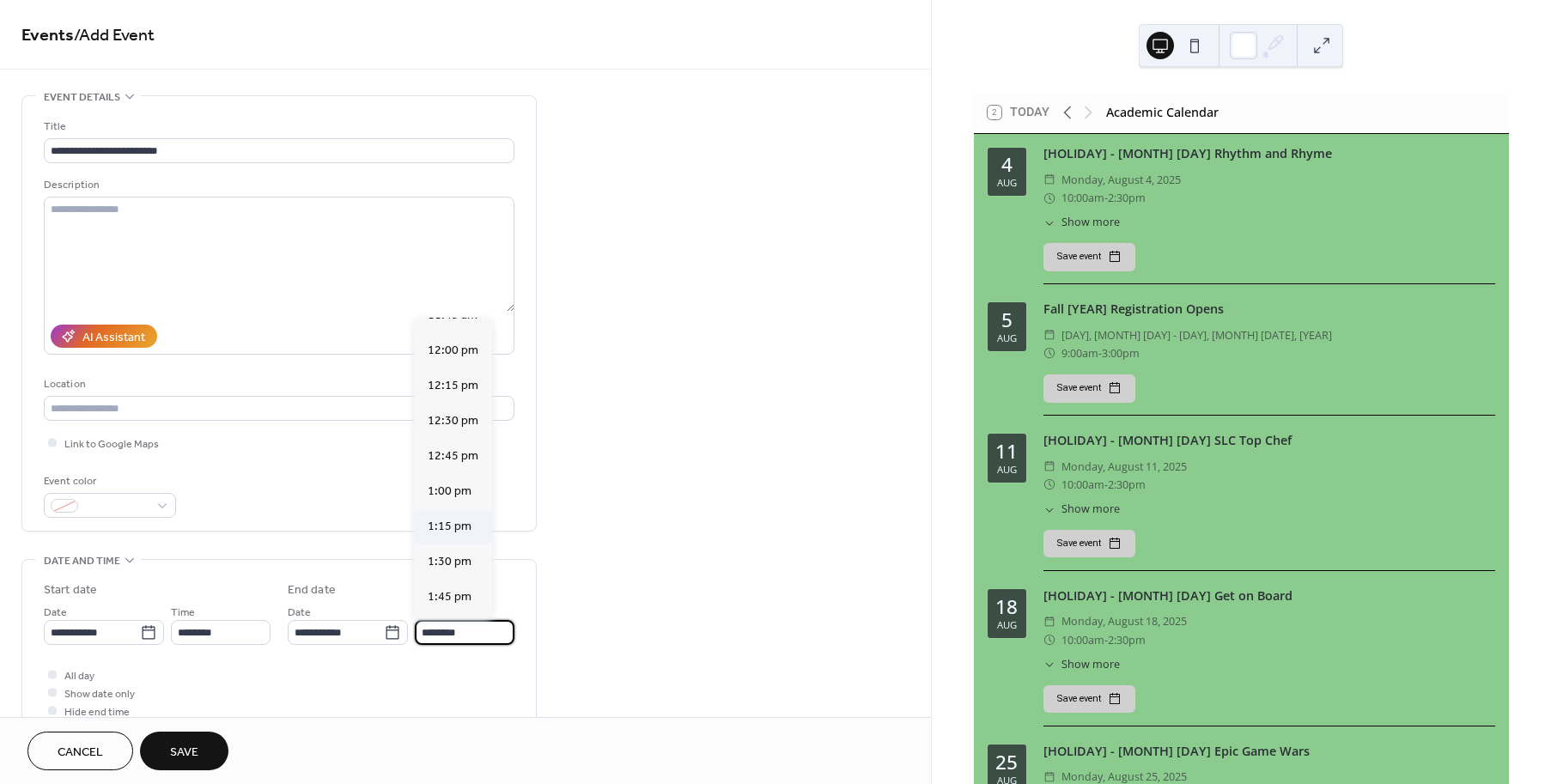 scroll, scrollTop: 1708, scrollLeft: 0, axis: vertical 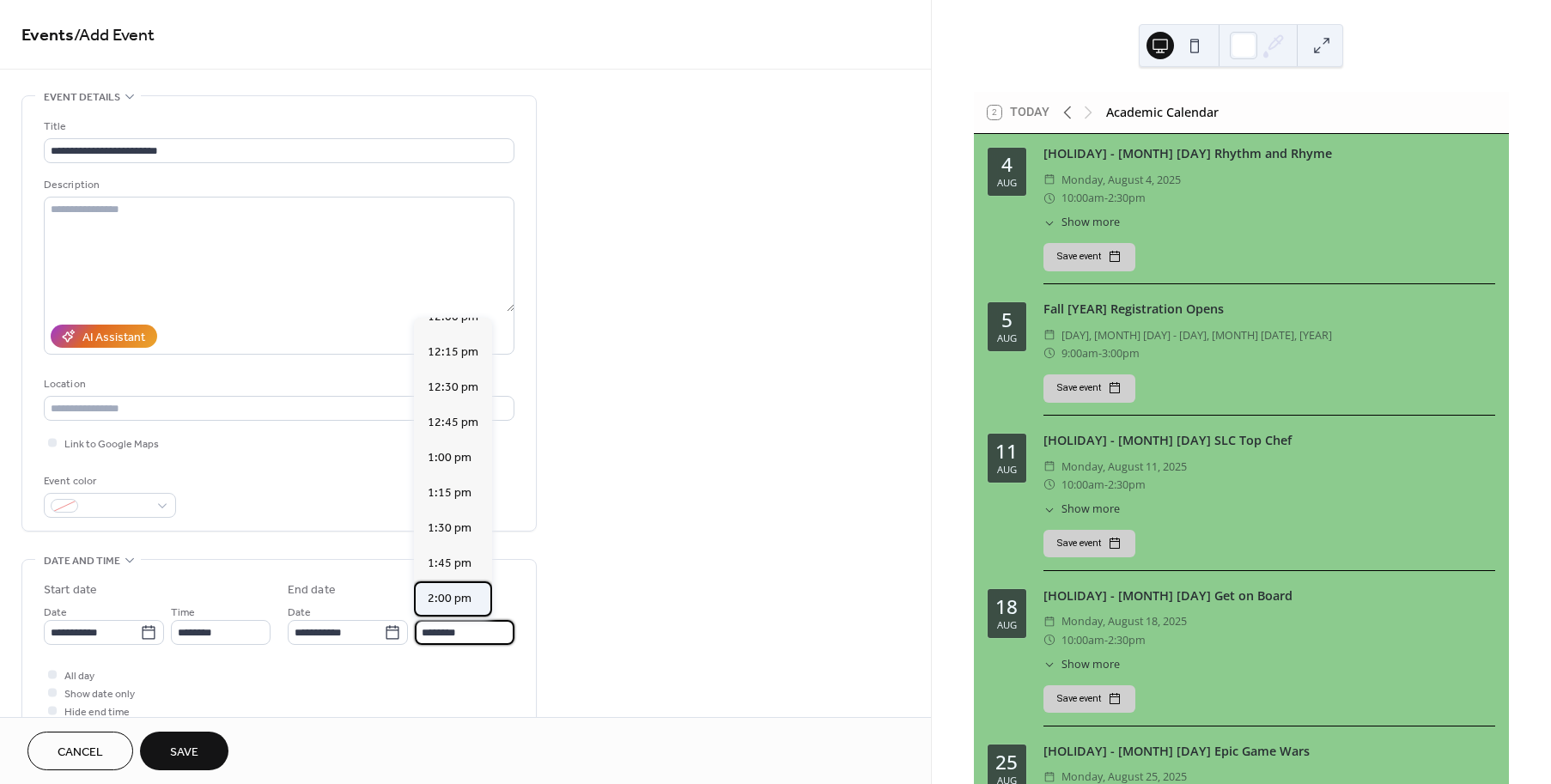 click on "2:00 pm" at bounding box center (449, 599) 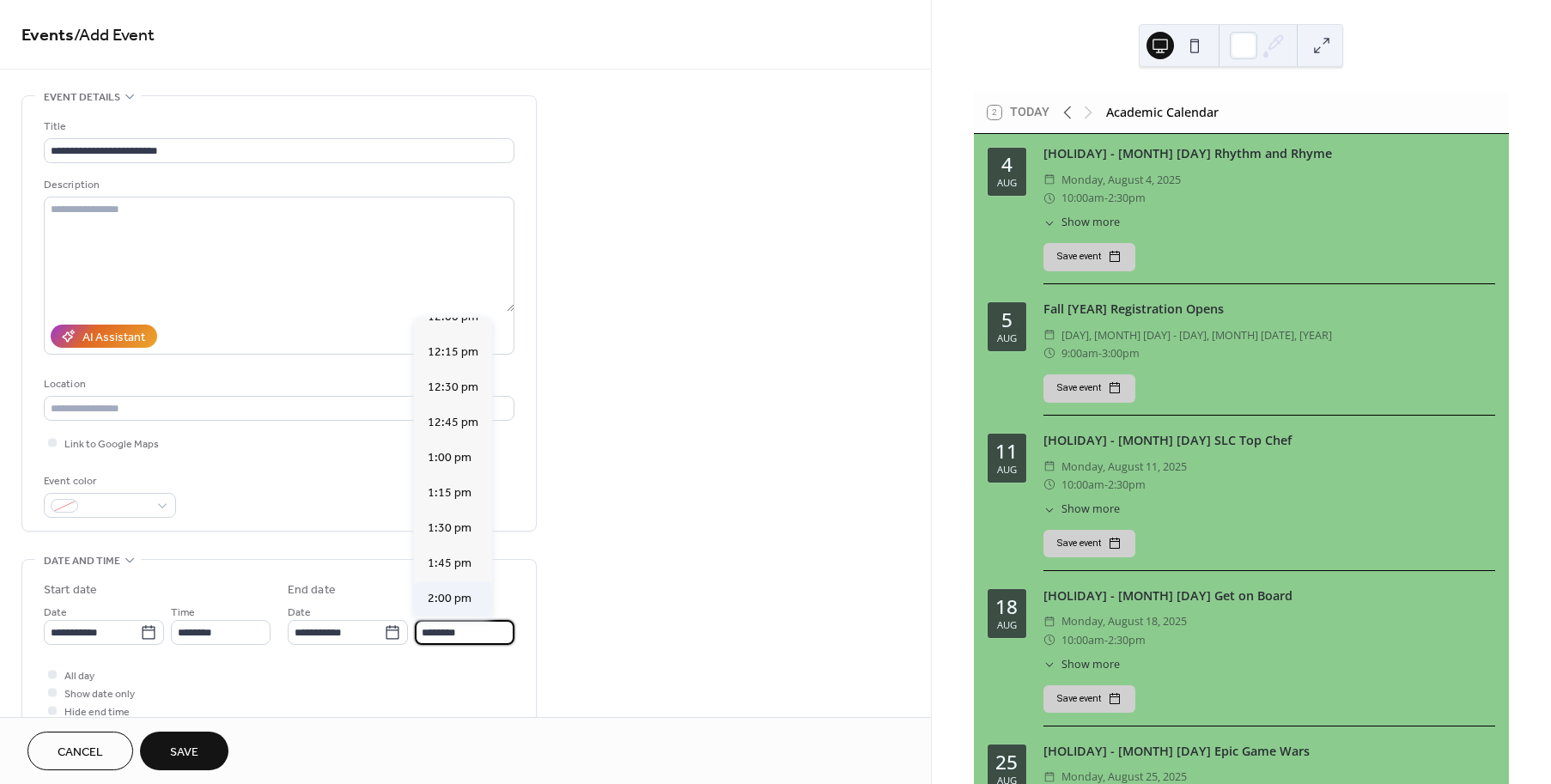 type on "*******" 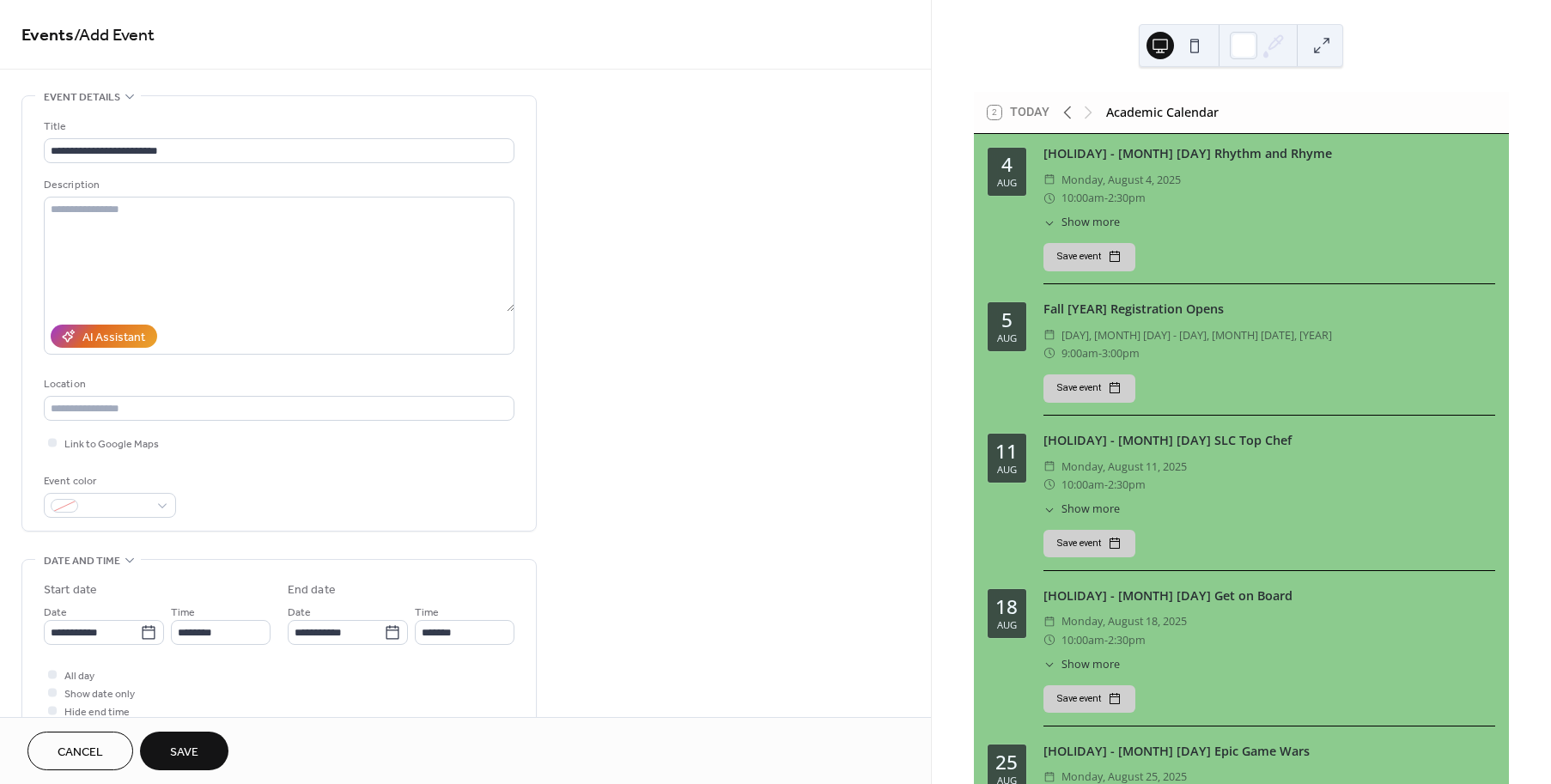 click on "Save" at bounding box center (184, 752) 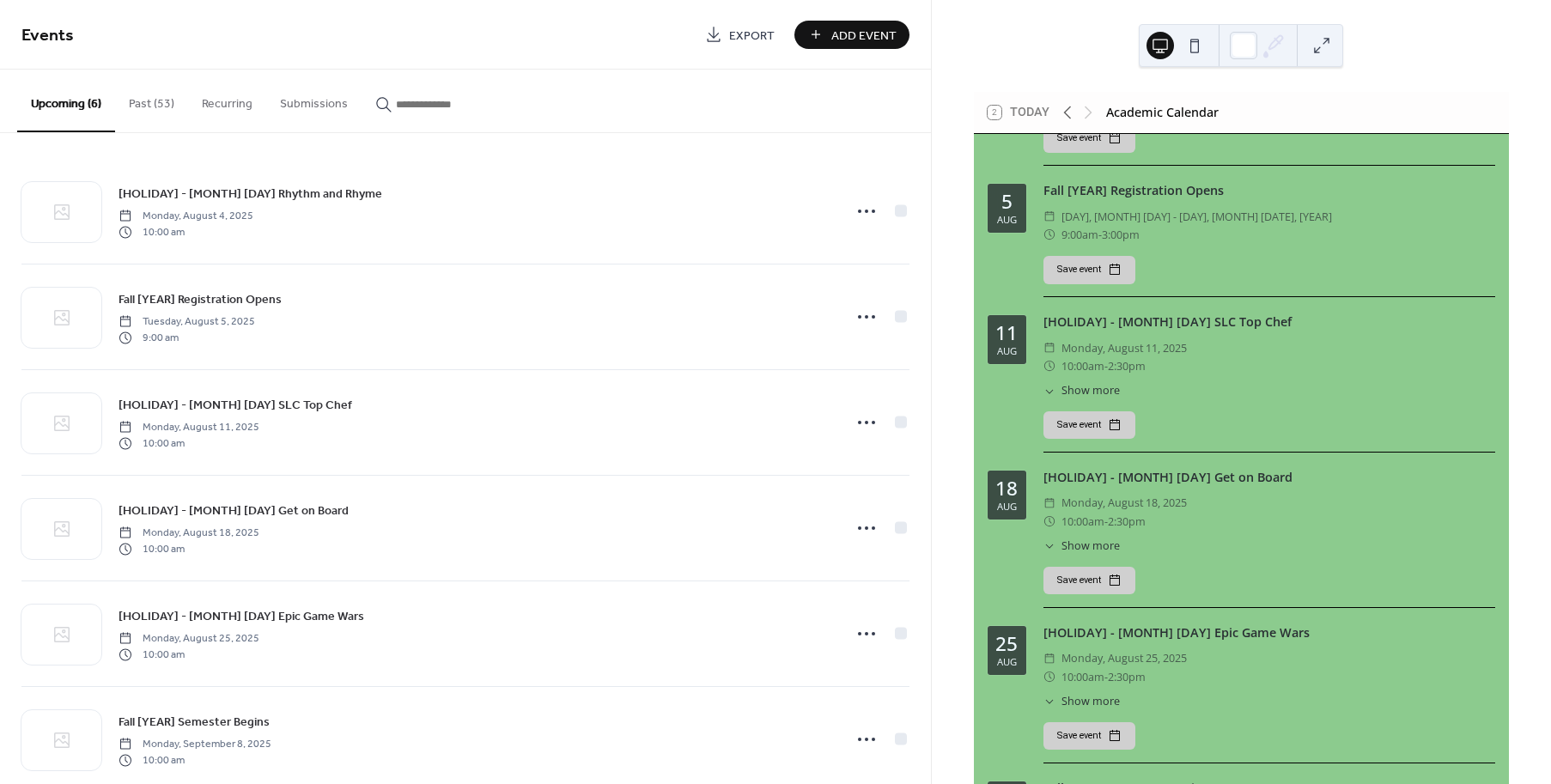 scroll, scrollTop: 147, scrollLeft: 0, axis: vertical 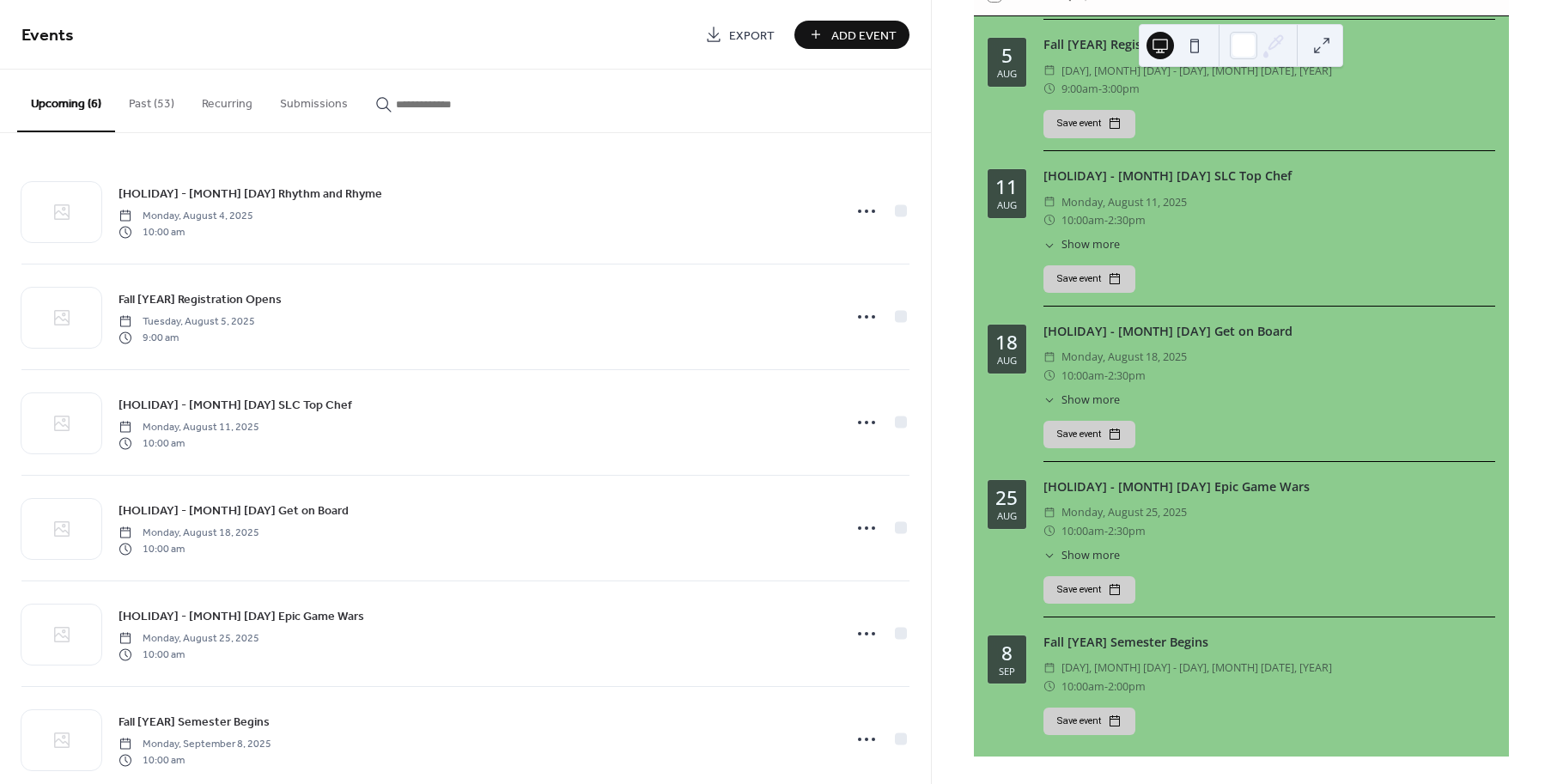 click on "Add Event" at bounding box center [864, 35] 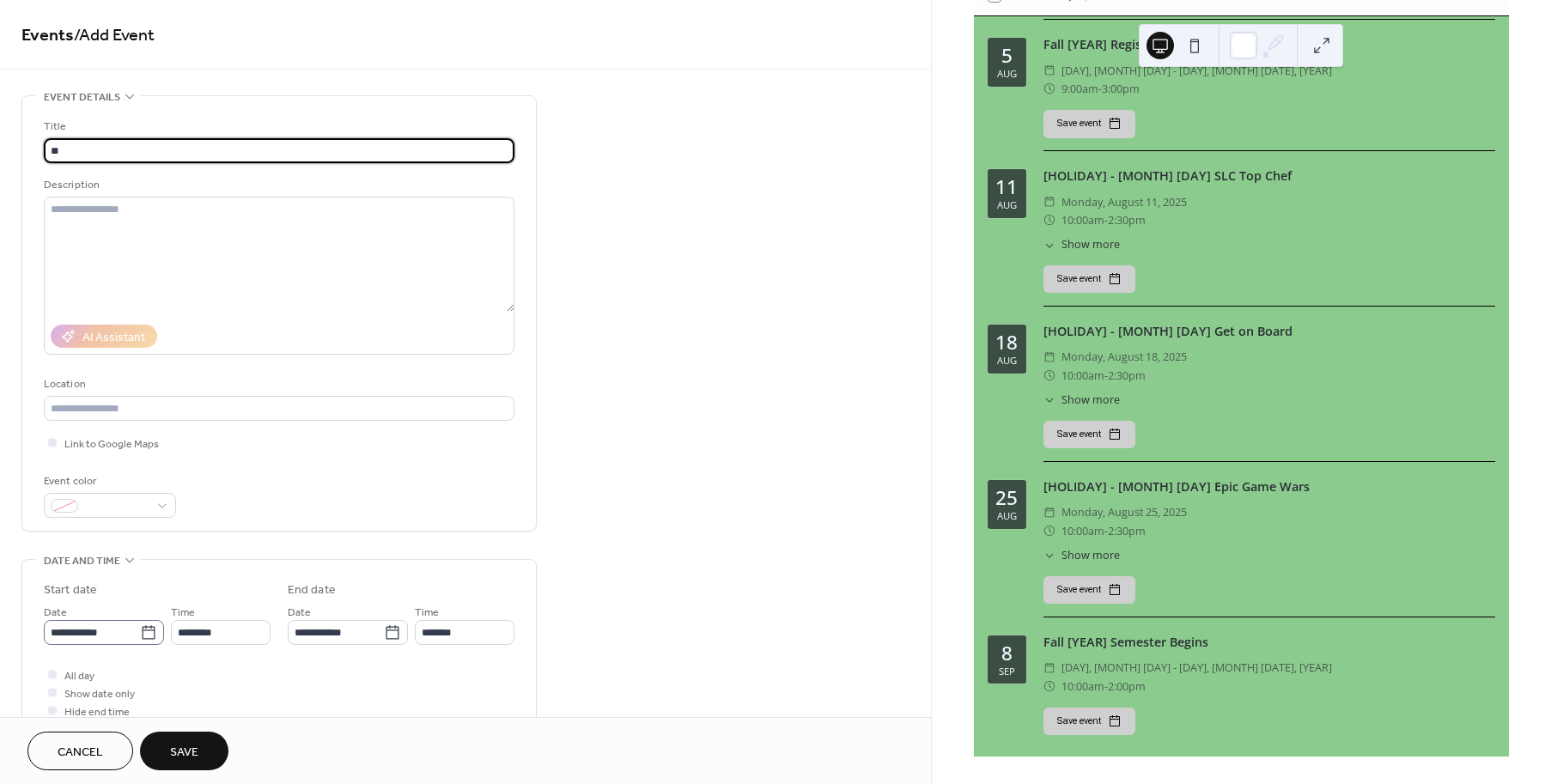 type on "**" 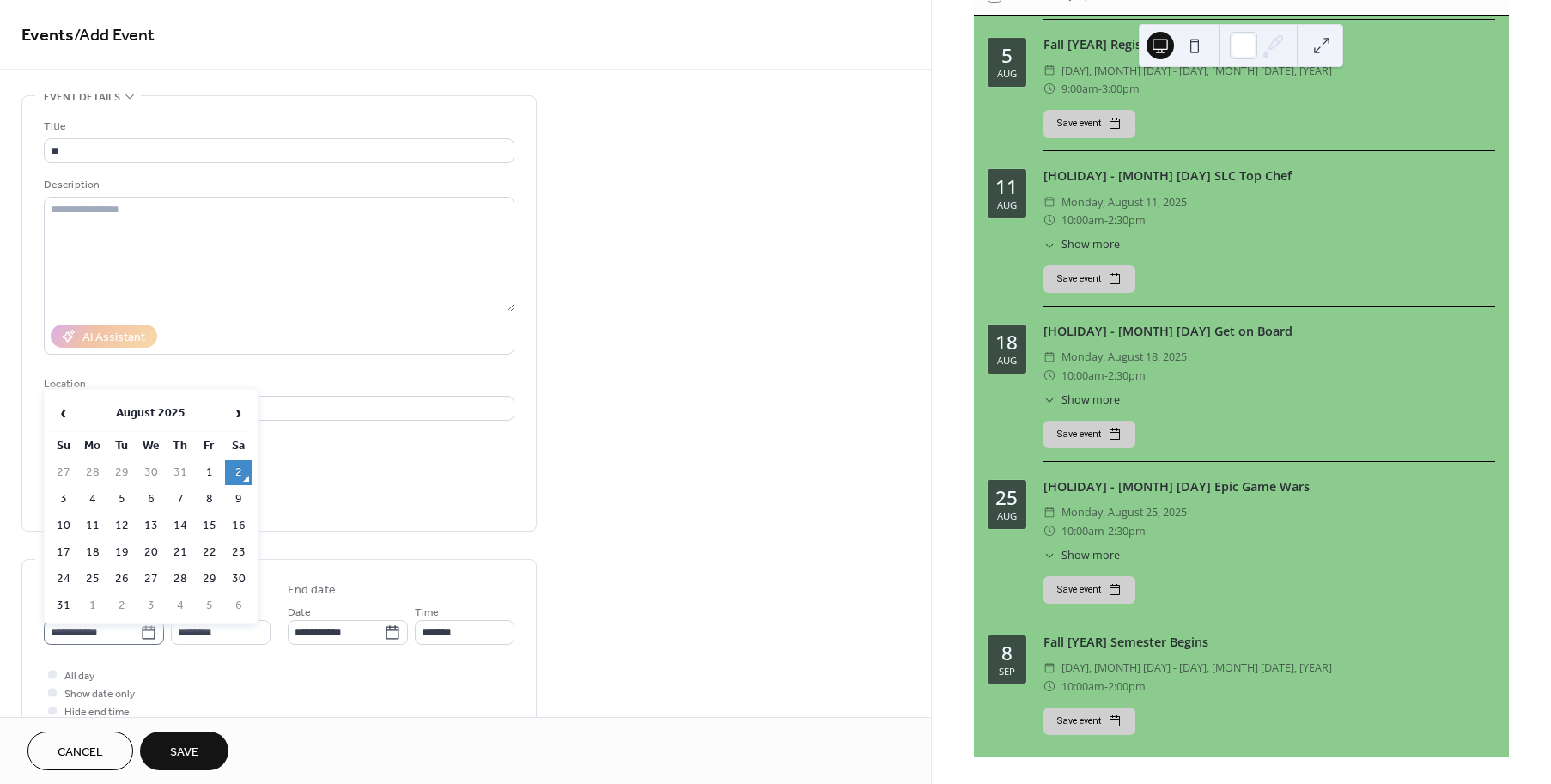 click 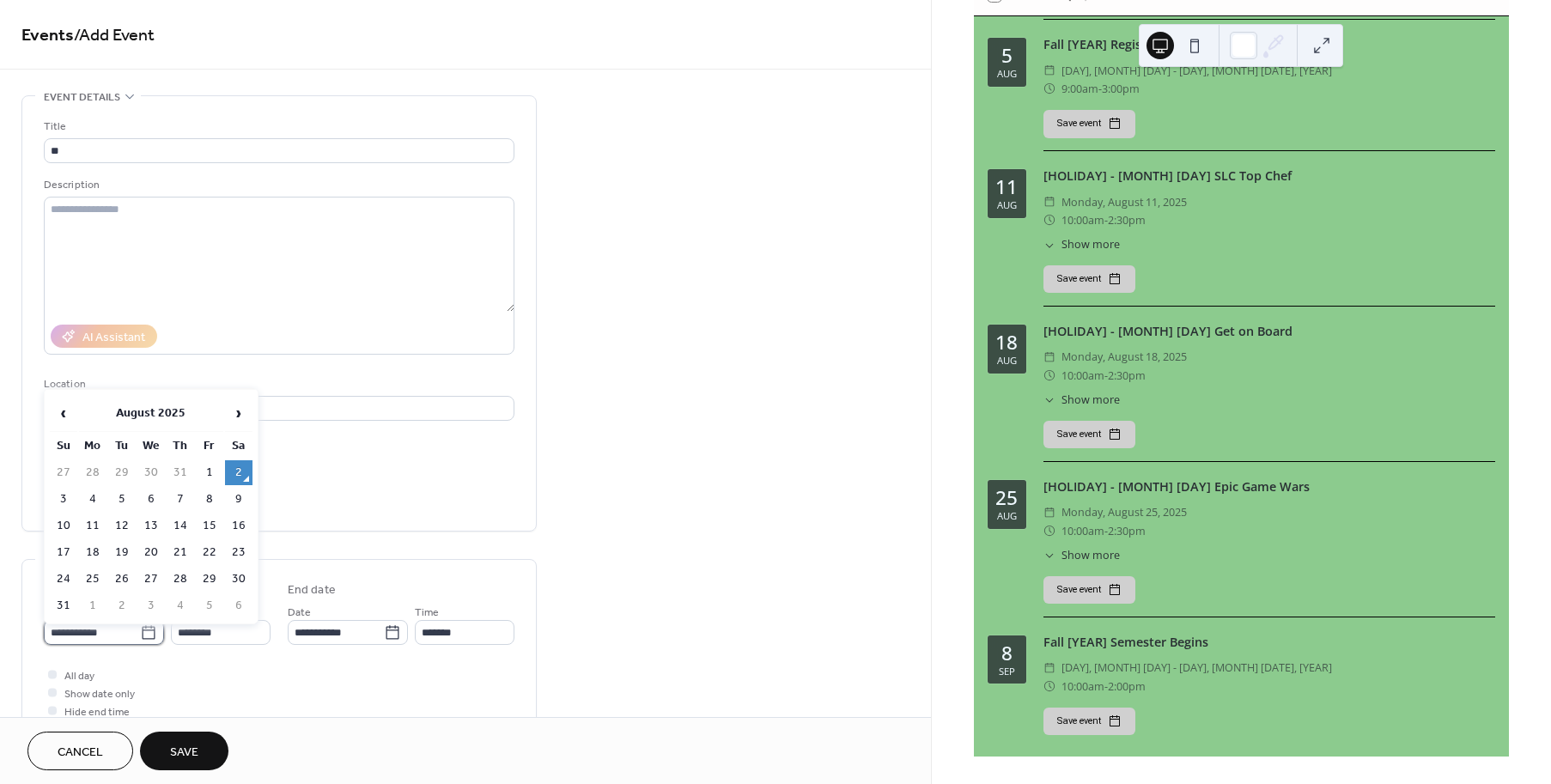 click on "**********" at bounding box center (92, 632) 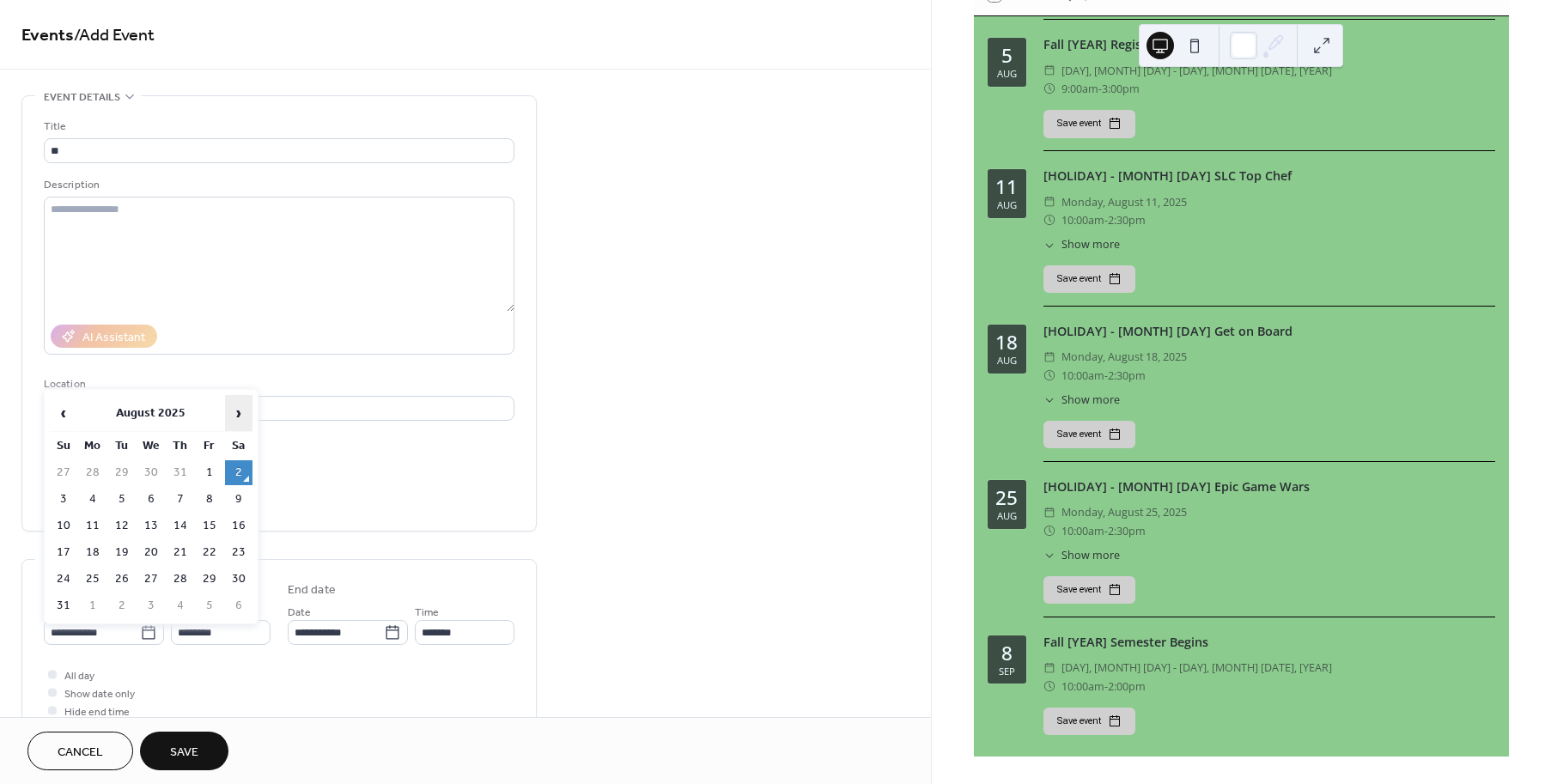 click on "›" at bounding box center [239, 413] 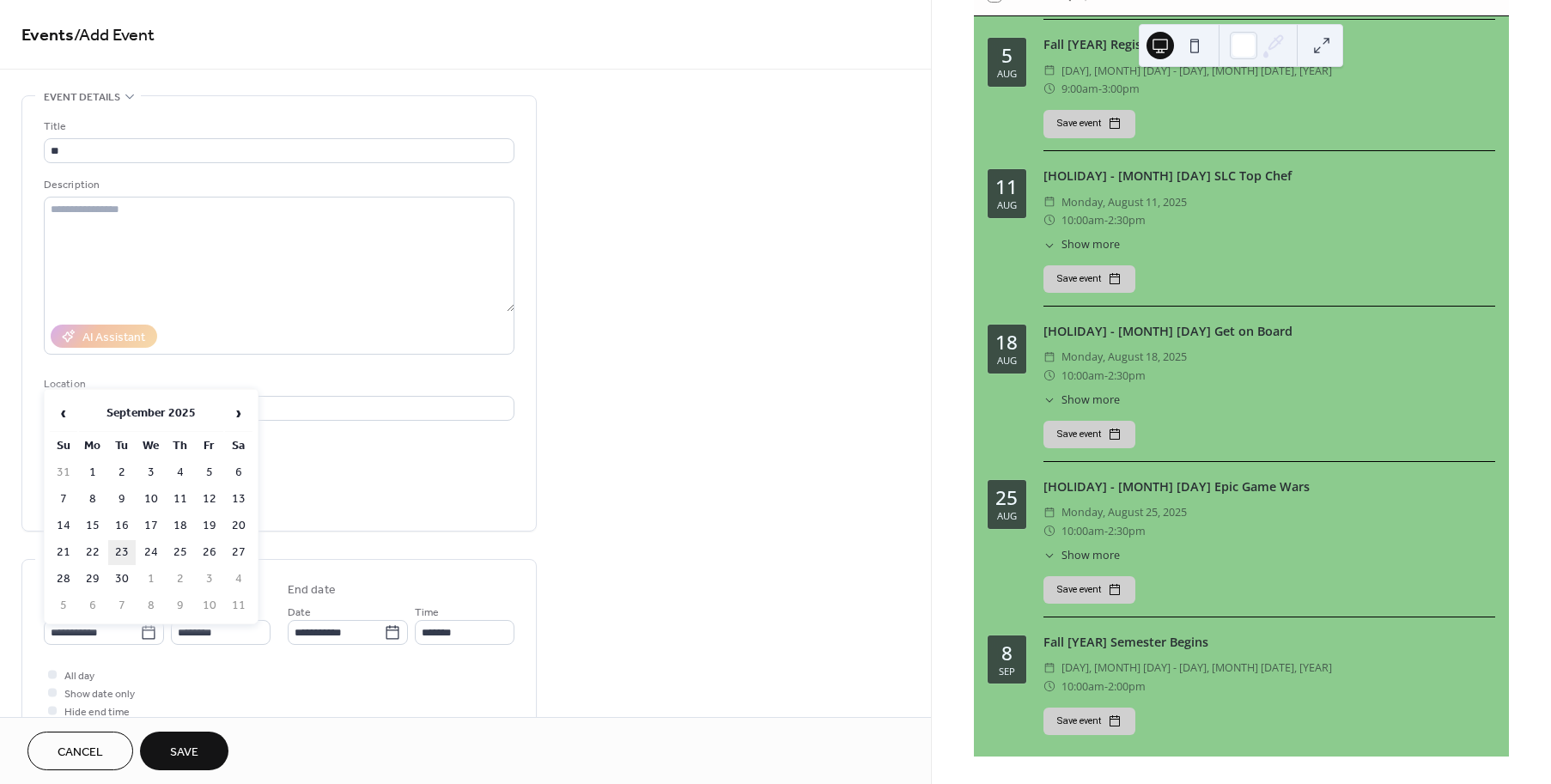 click on "23" at bounding box center (122, 552) 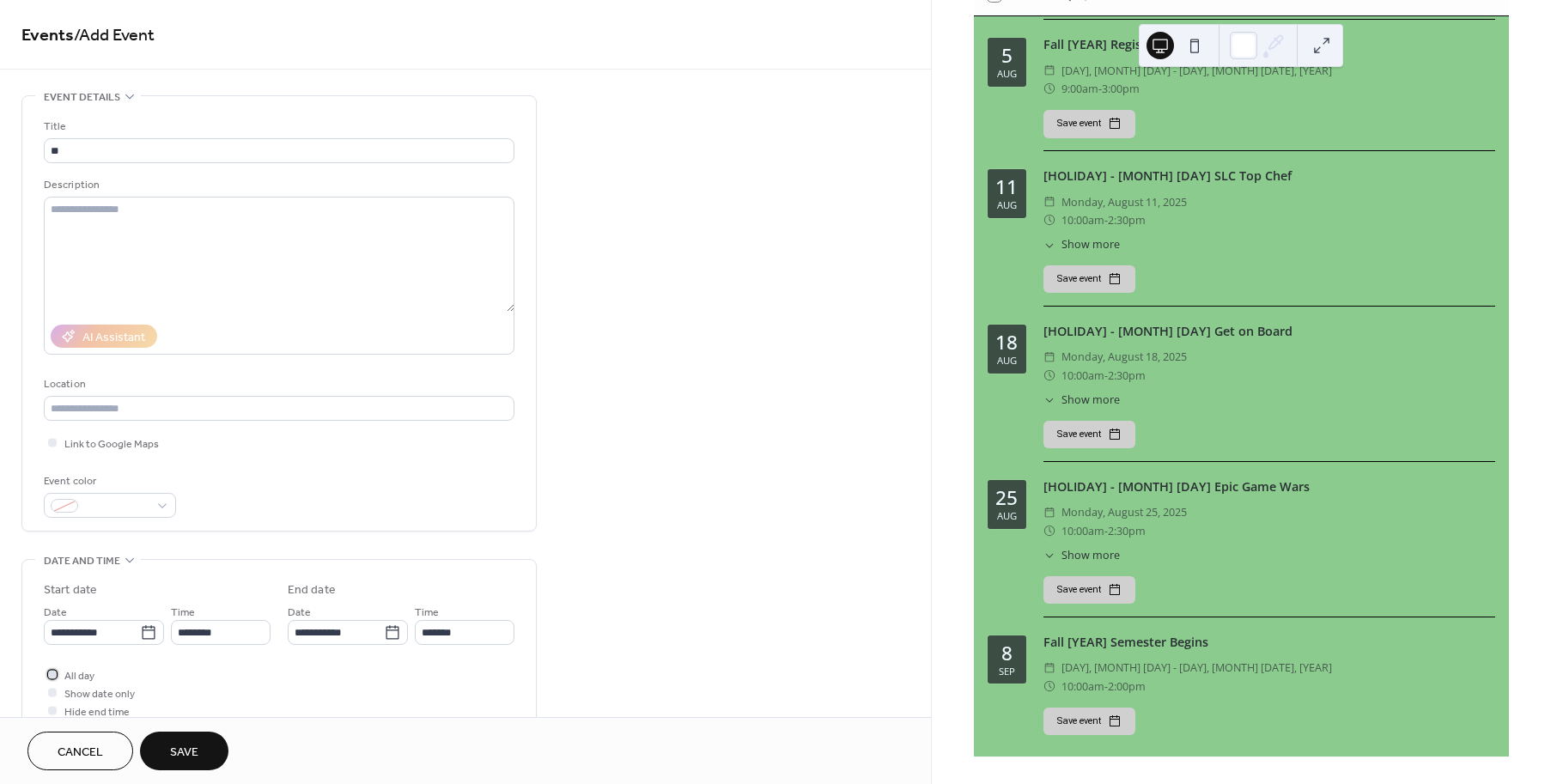click at bounding box center (52, 674) 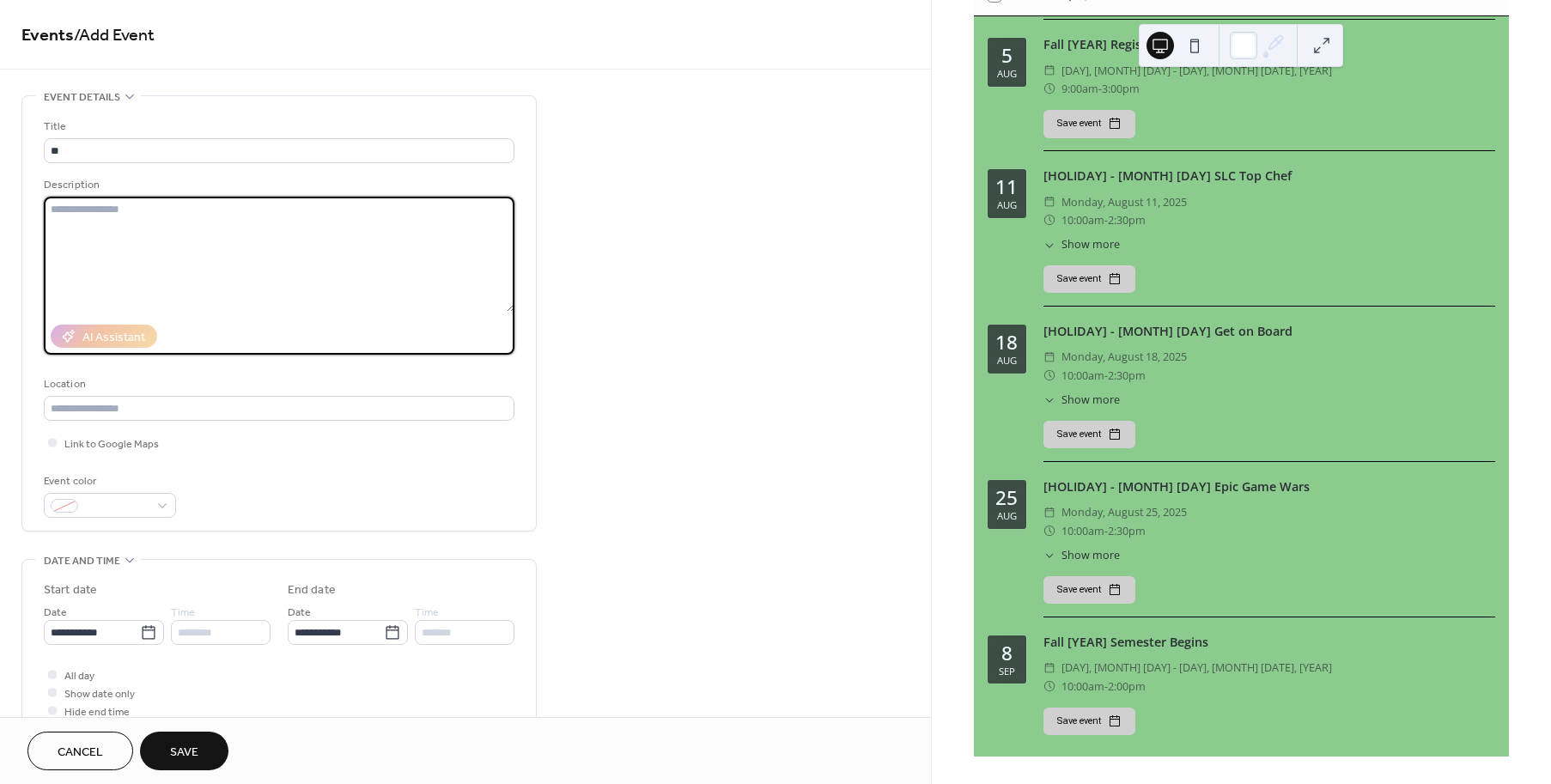 click at bounding box center [279, 254] 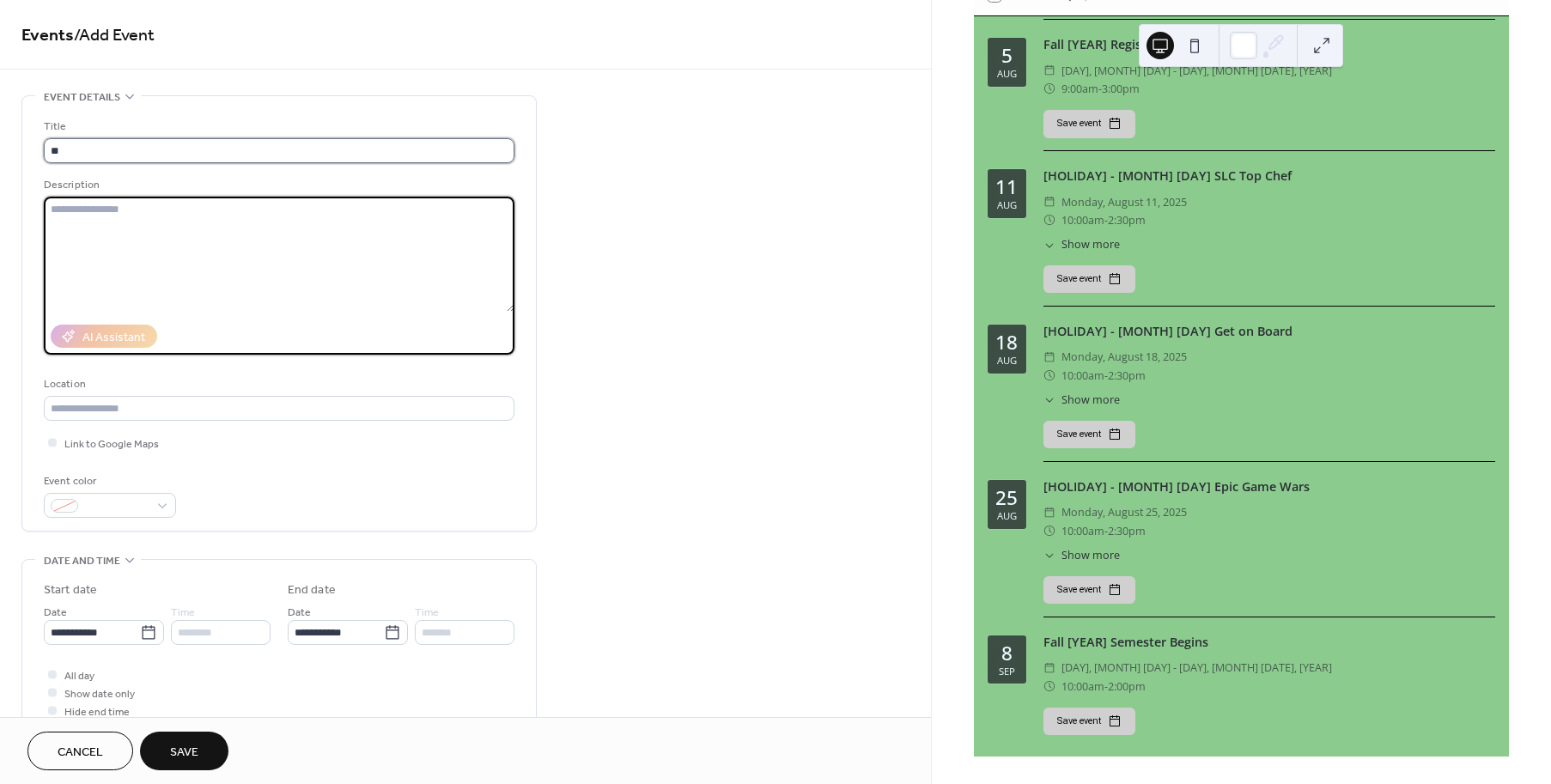 click on "**" at bounding box center (279, 150) 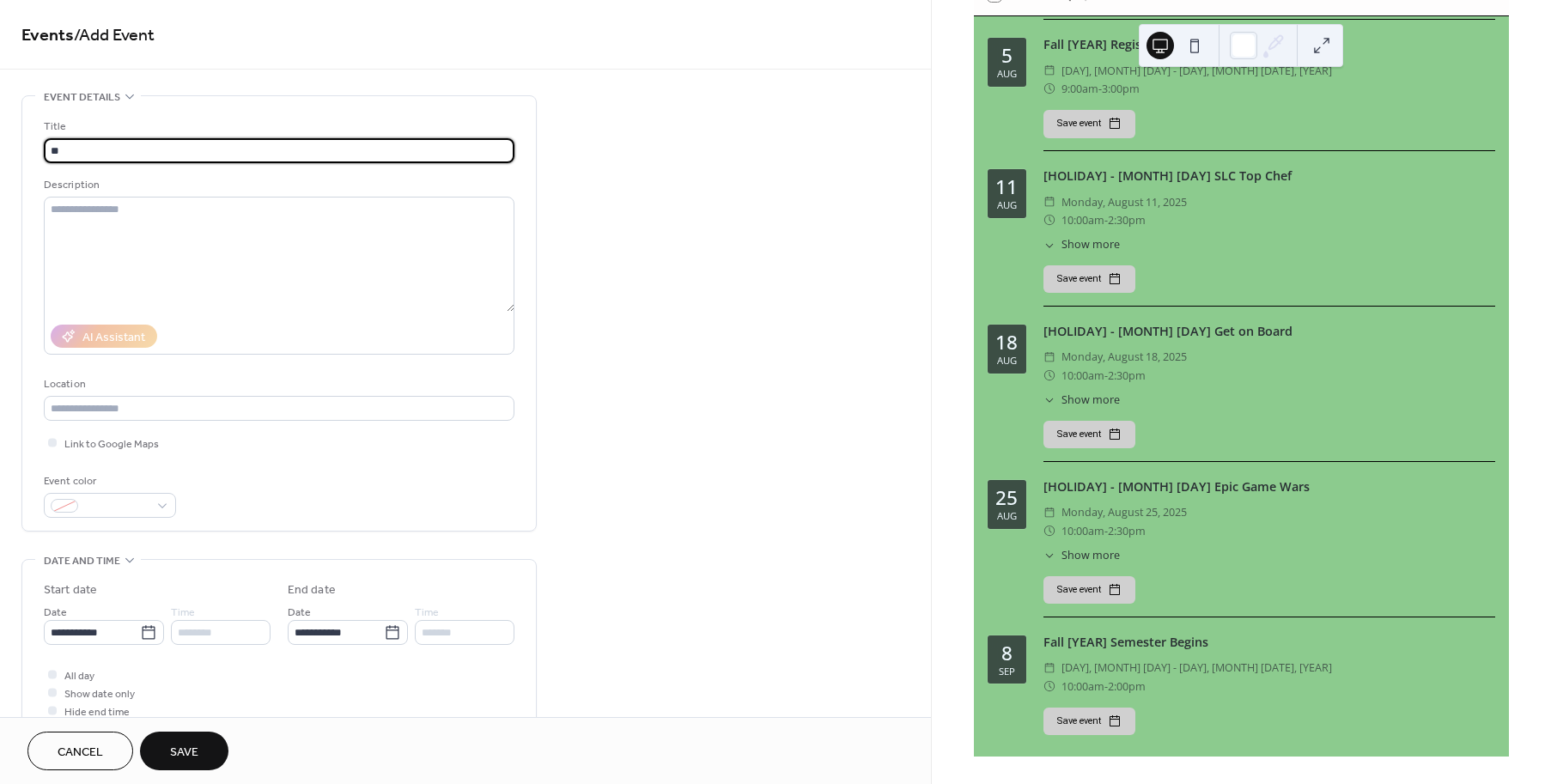 type on "**********" 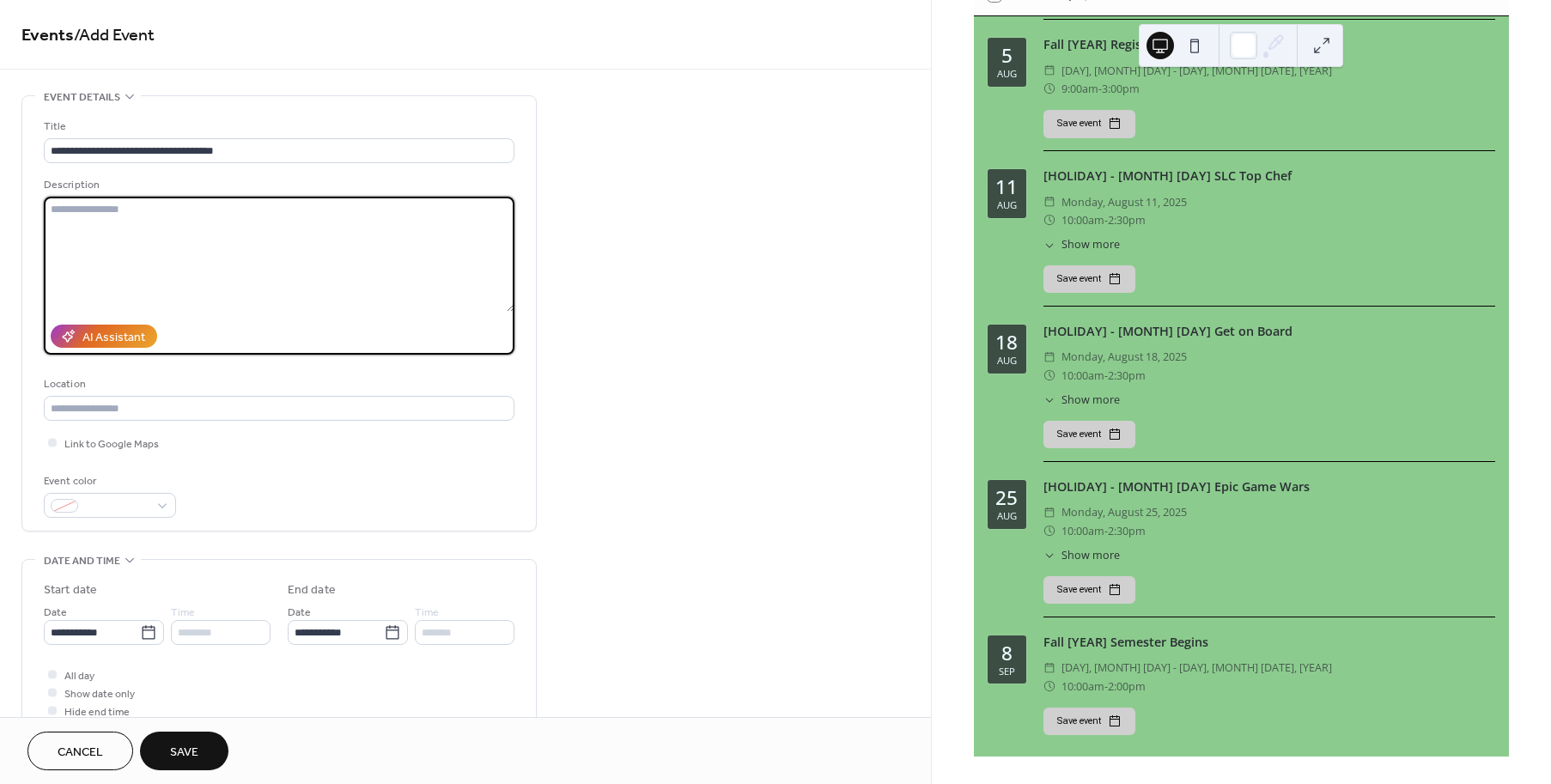 click at bounding box center [279, 254] 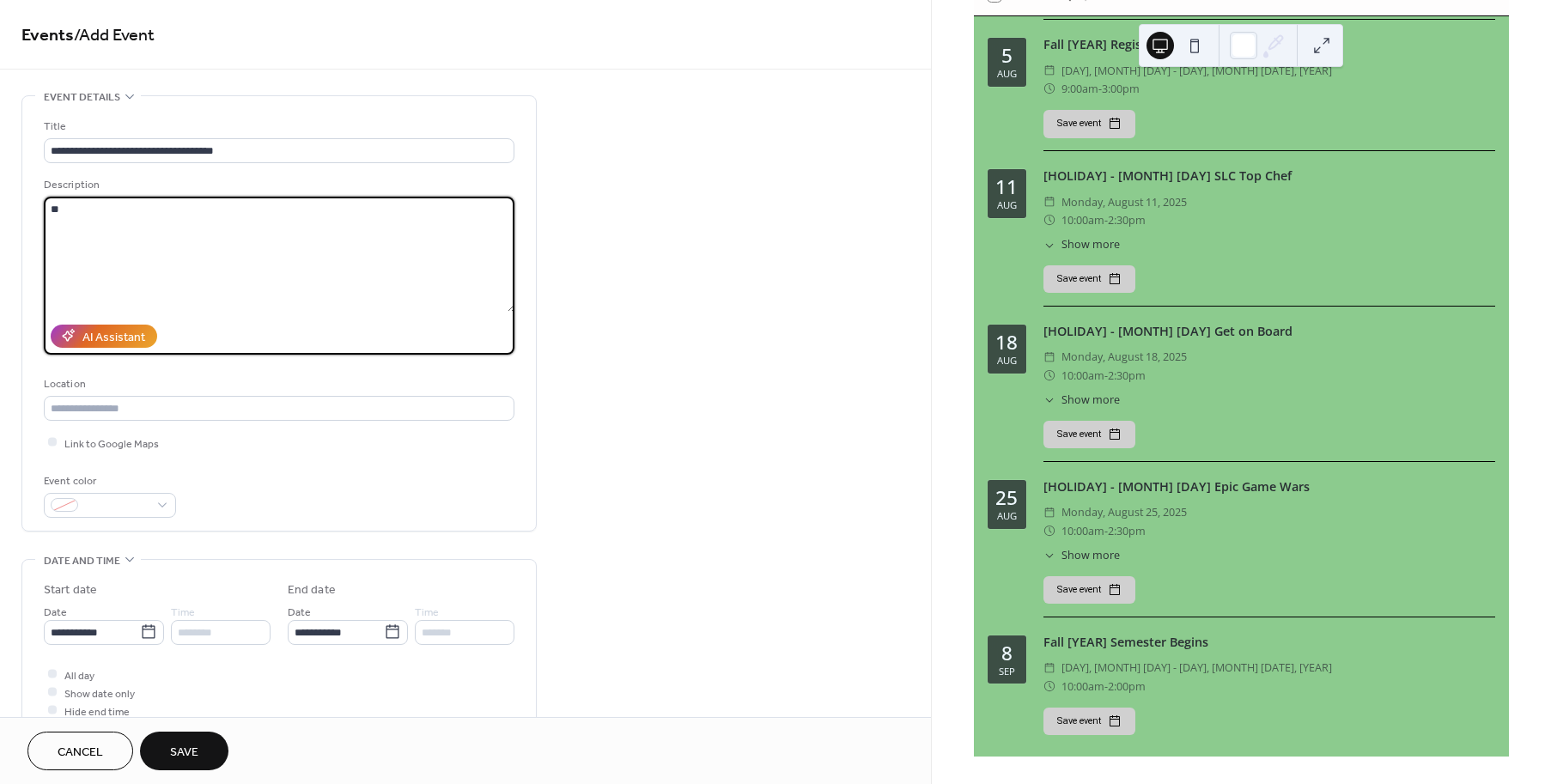 type on "*" 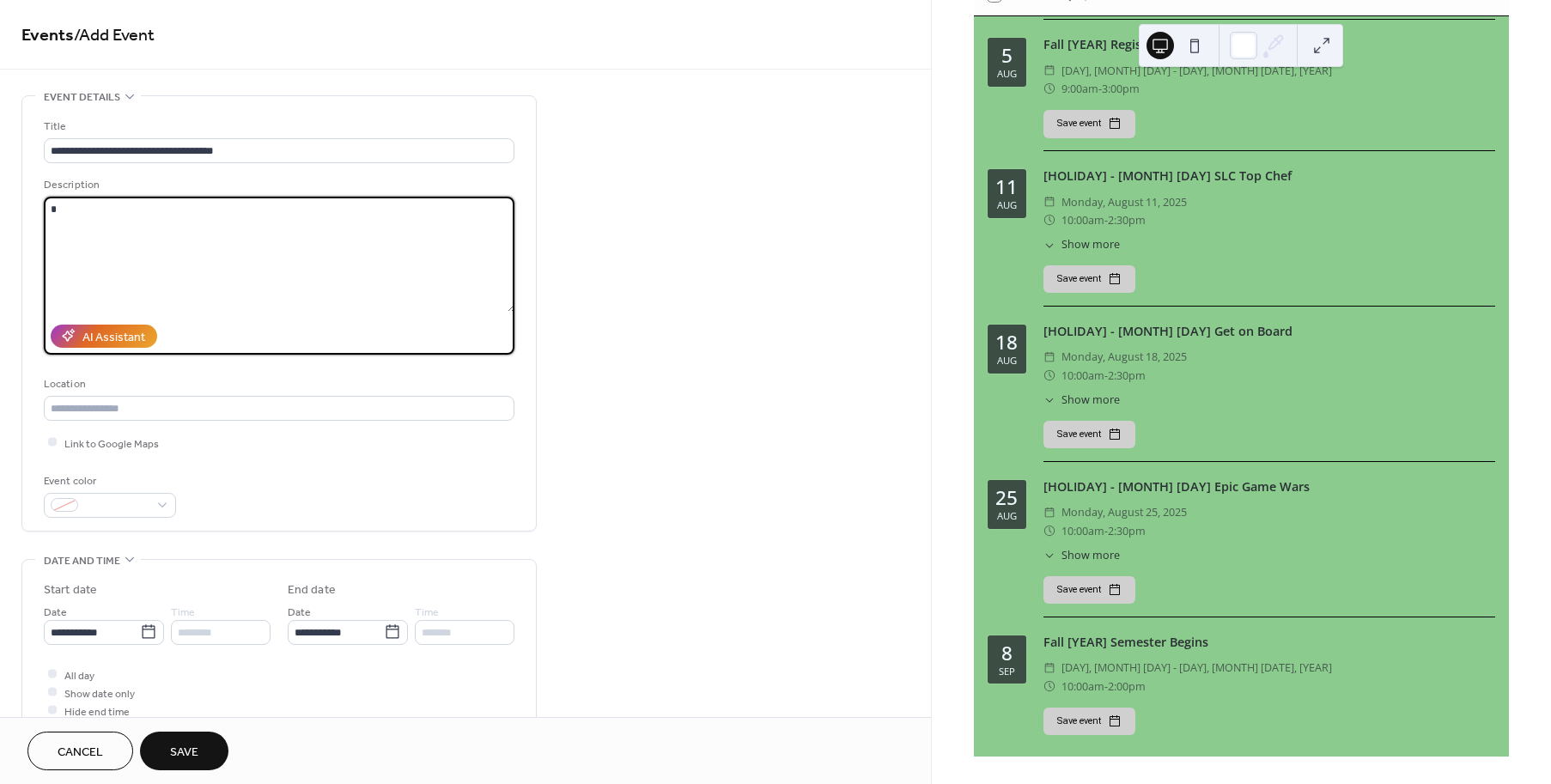 type 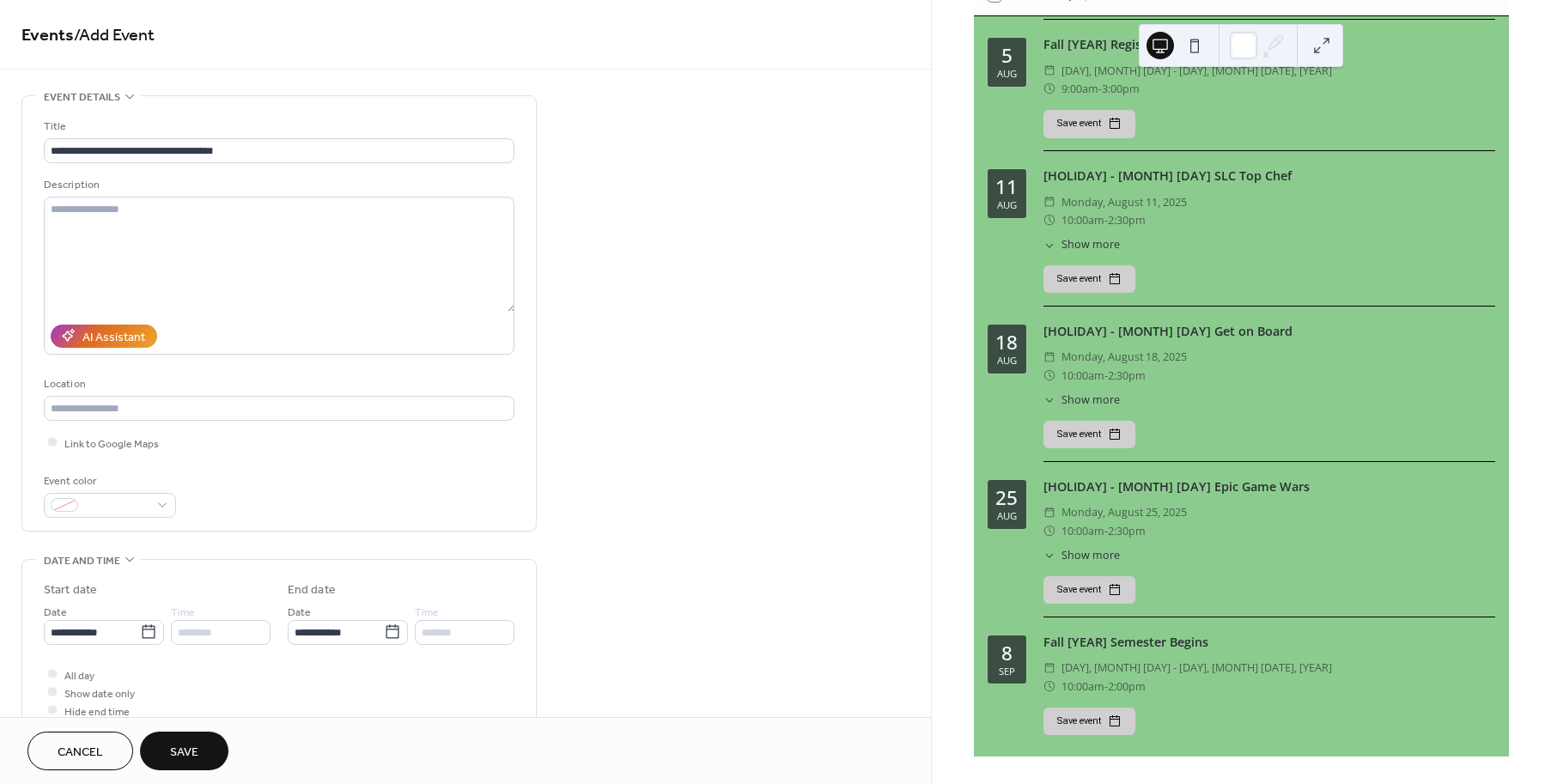 click on "Save" at bounding box center (184, 752) 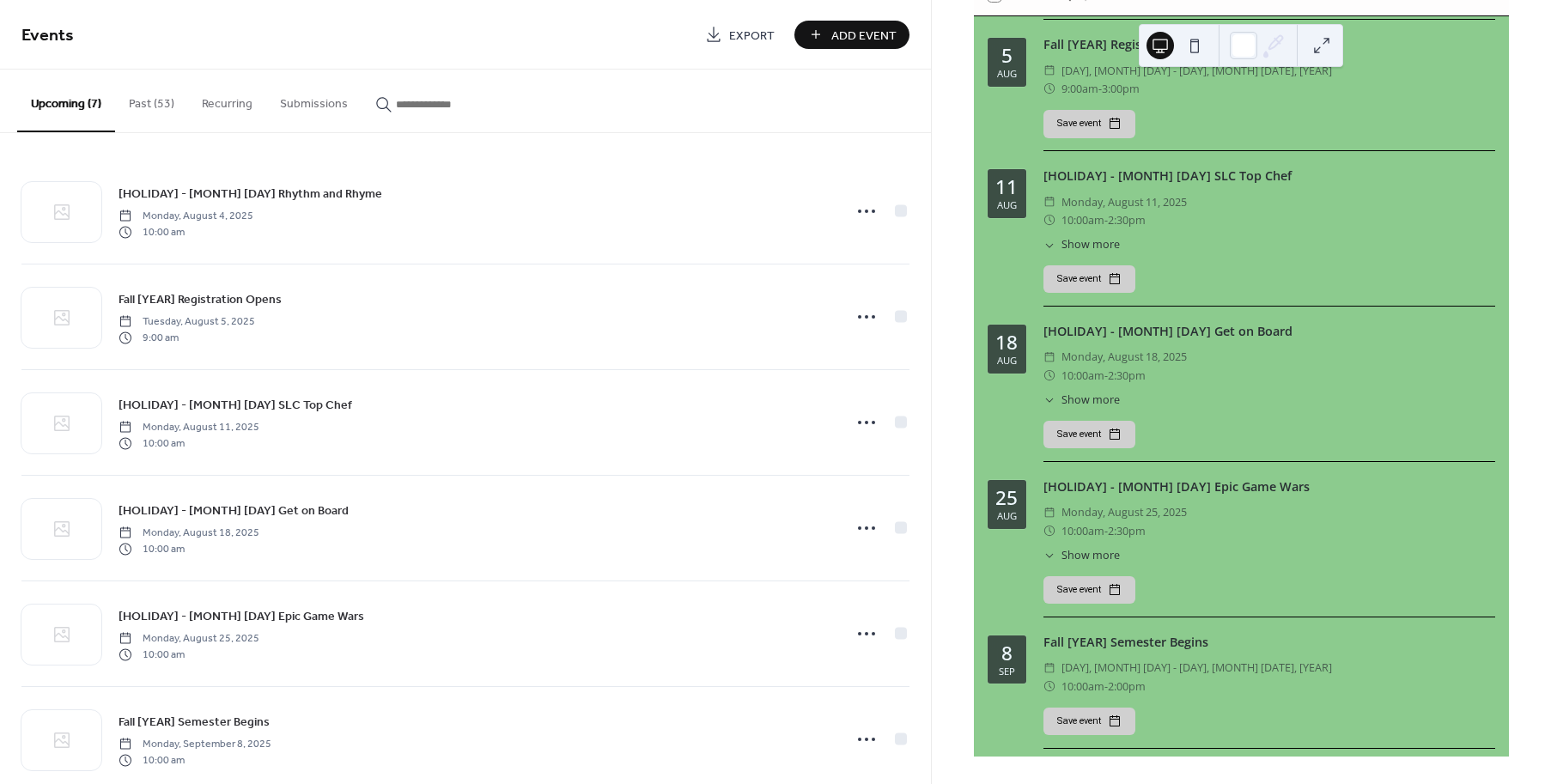click on "Add Event" at bounding box center [852, 34] 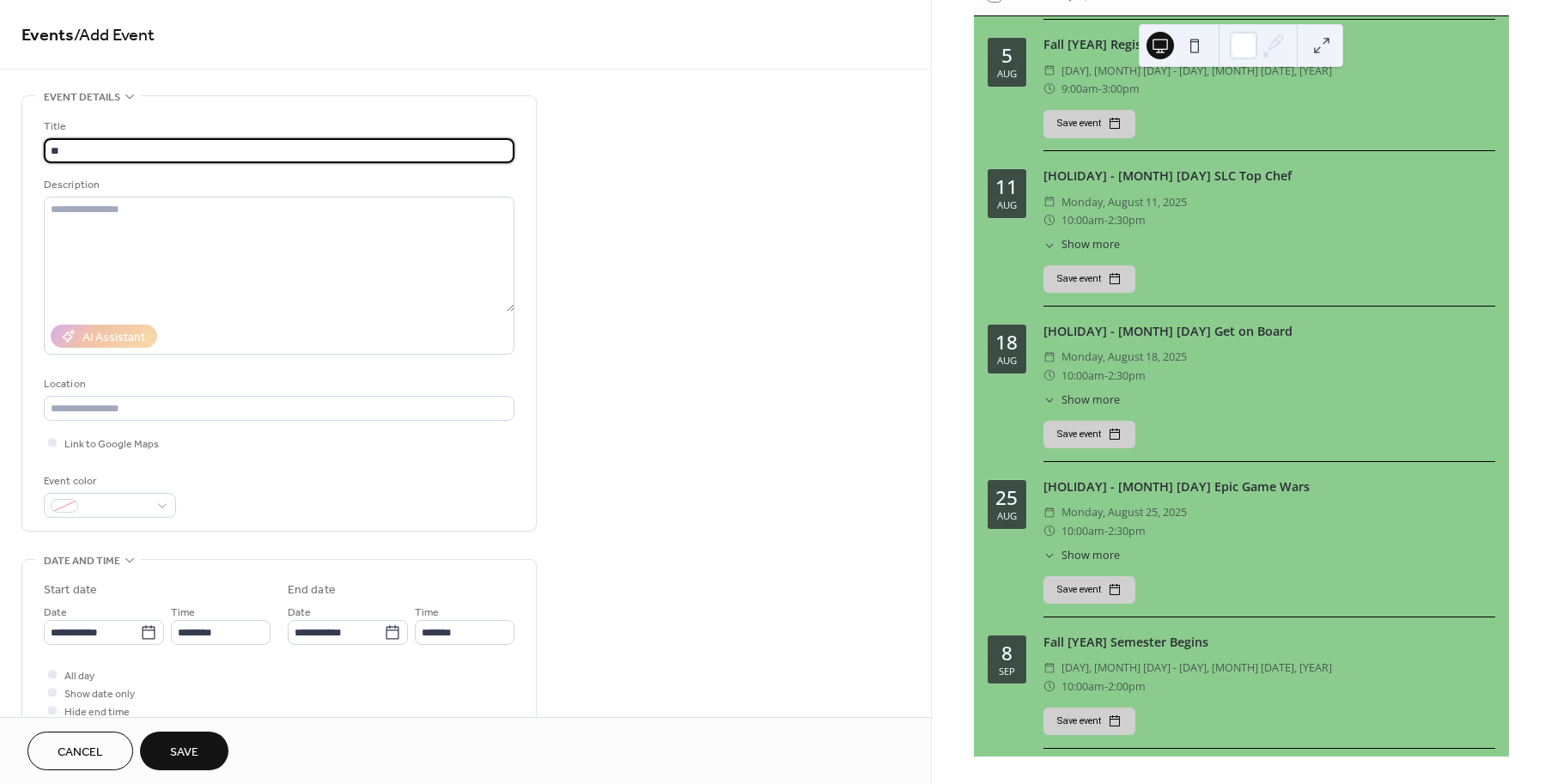type on "*" 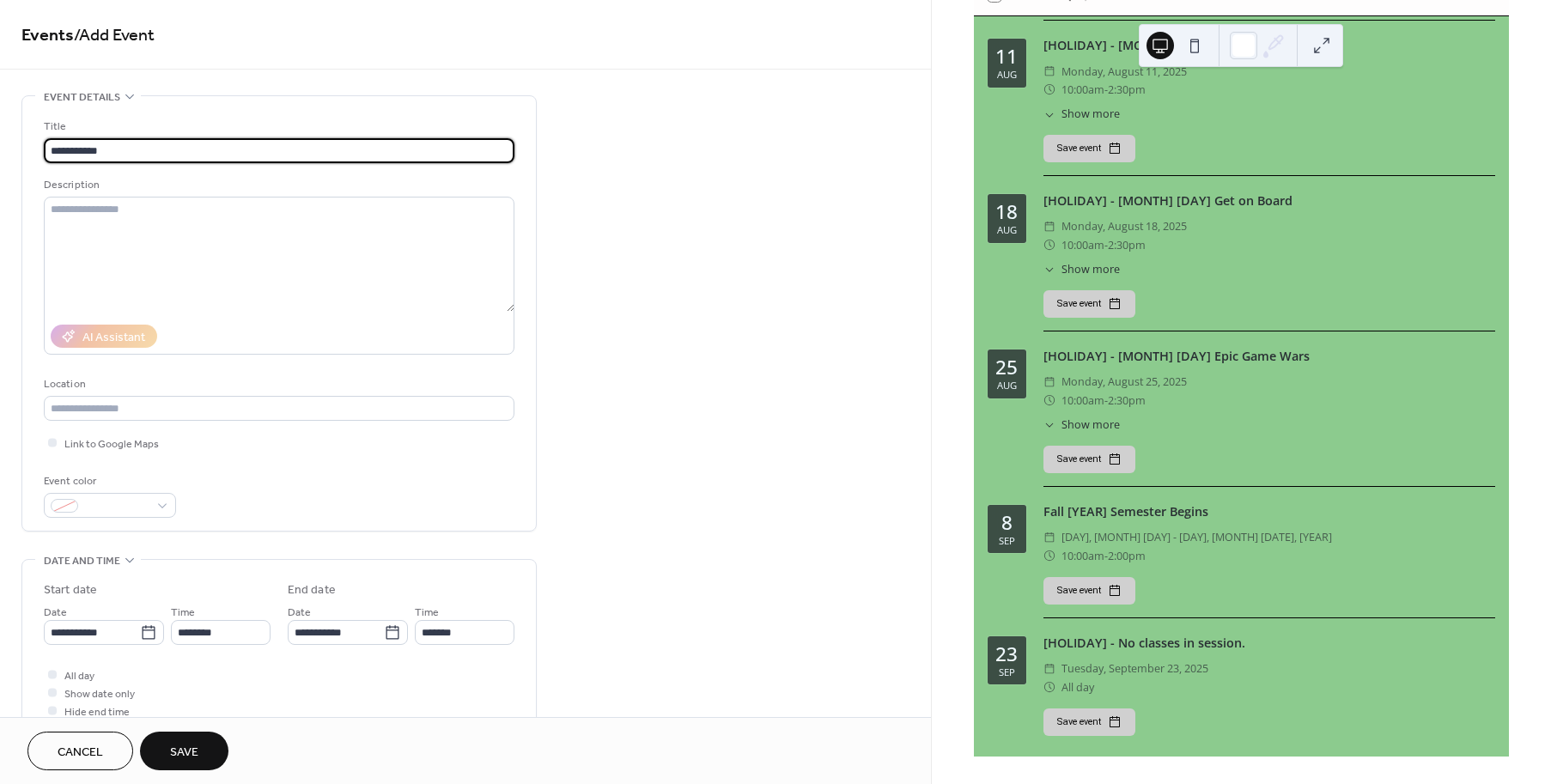 scroll, scrollTop: 278, scrollLeft: 0, axis: vertical 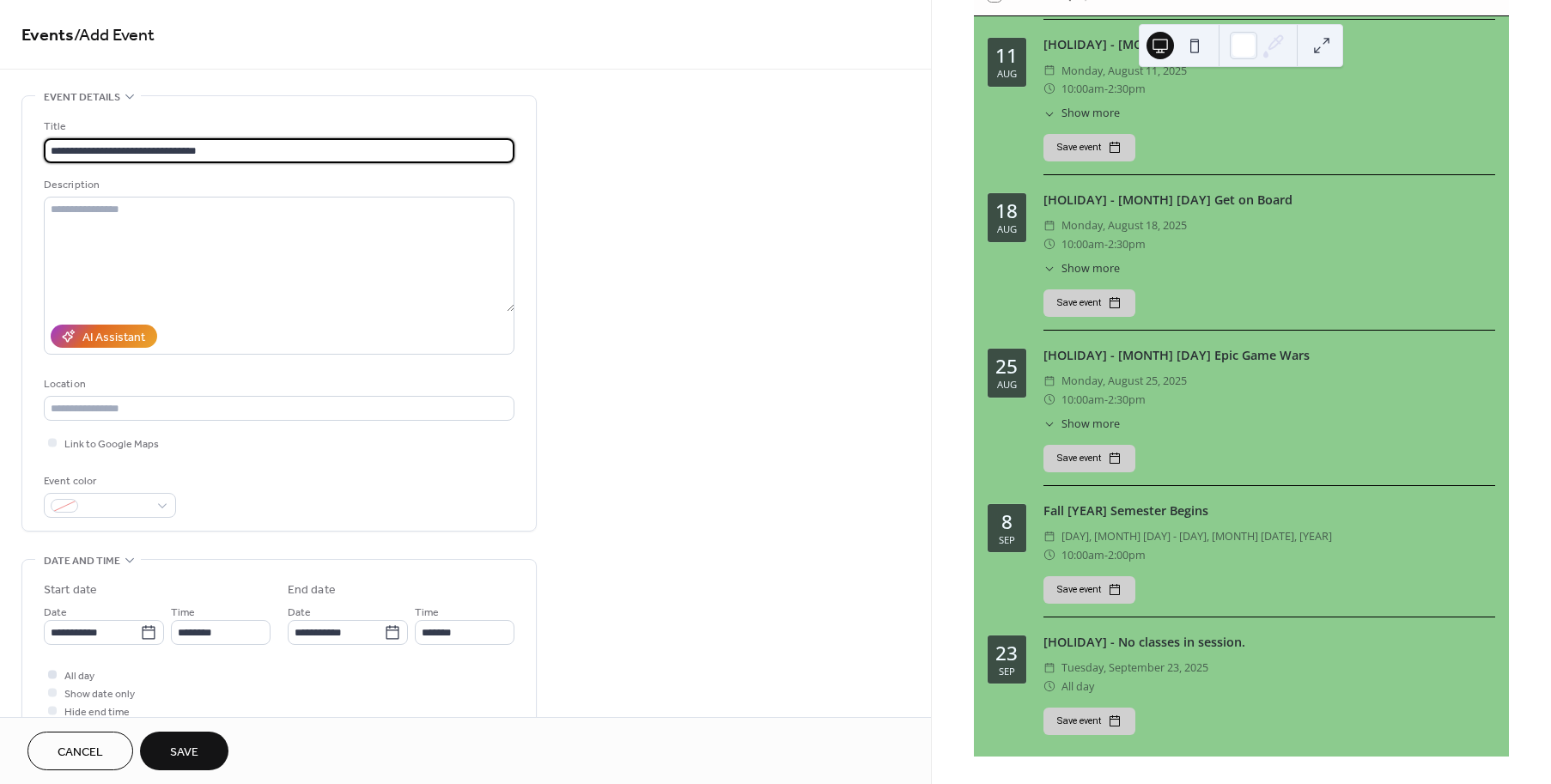 type on "**********" 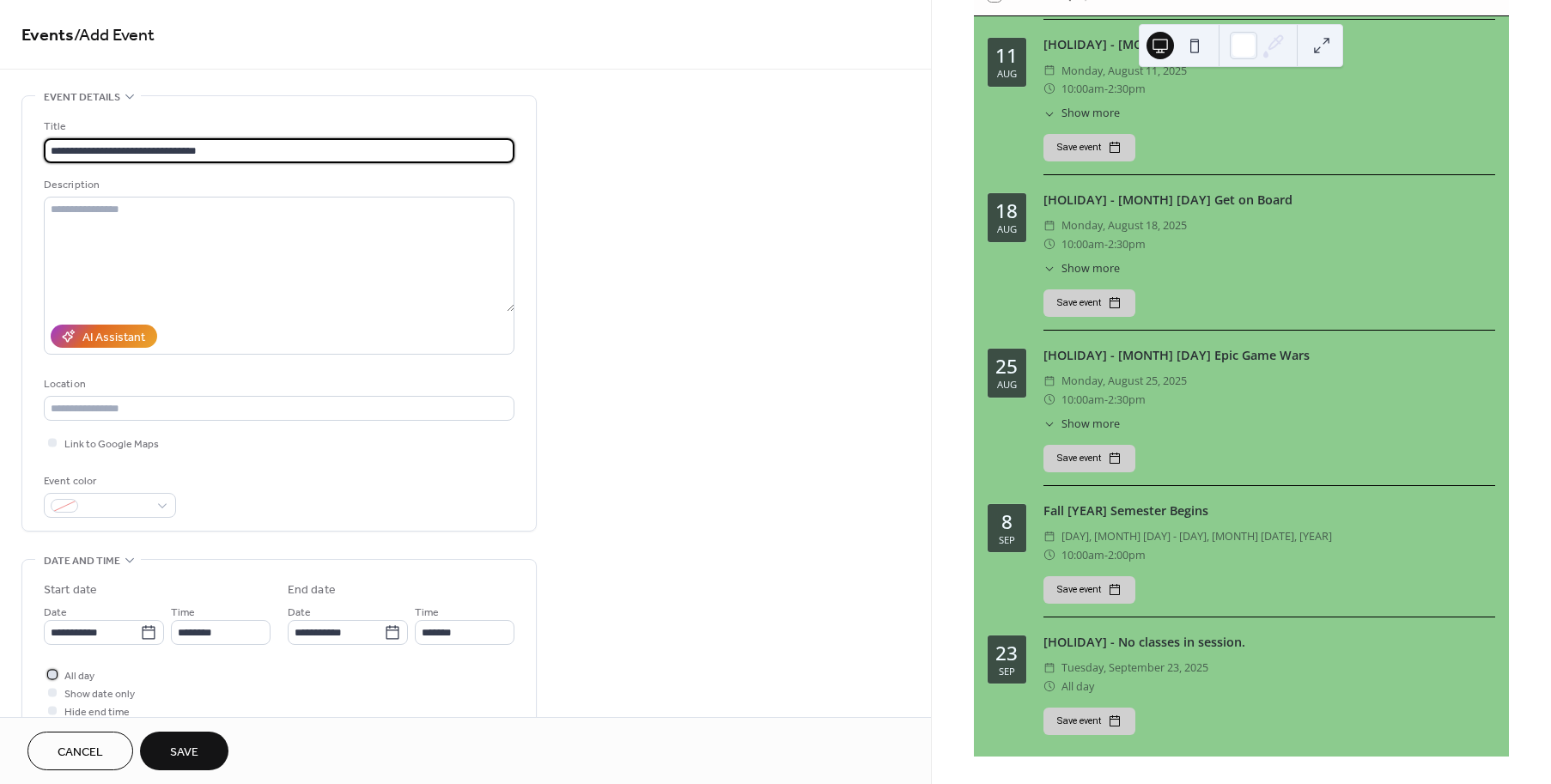 click at bounding box center [52, 674] 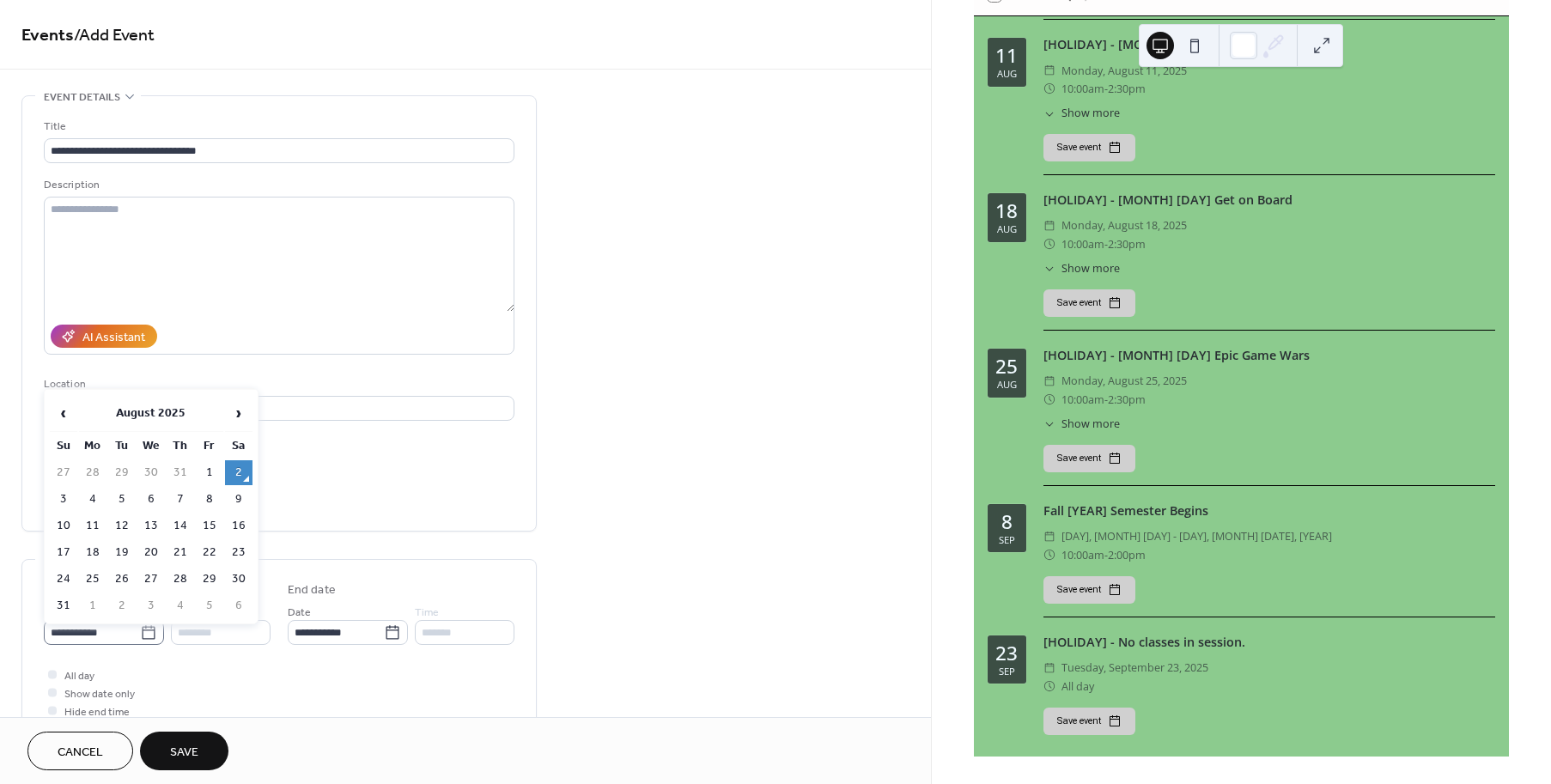 click 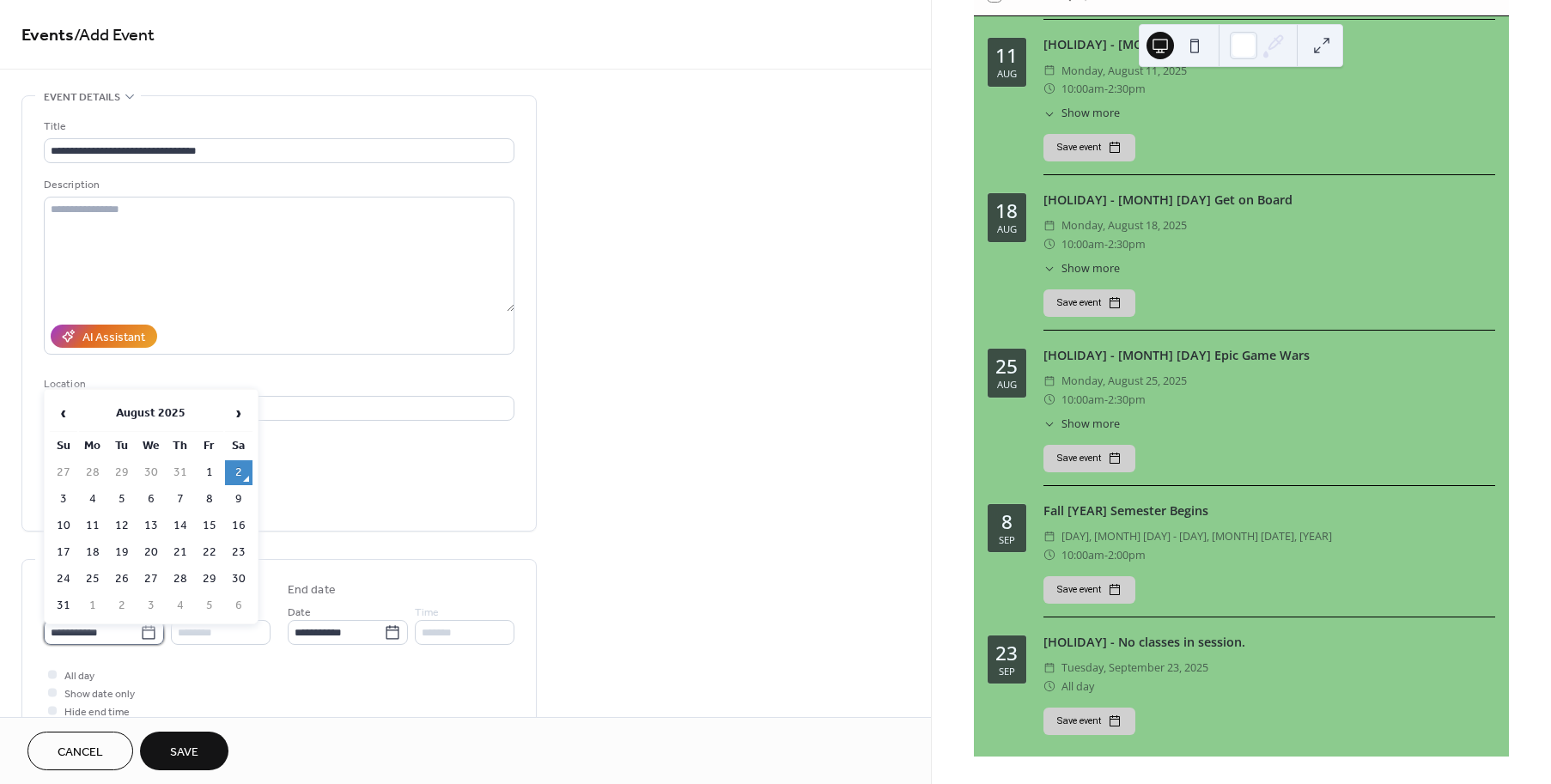 click on "**********" at bounding box center [92, 632] 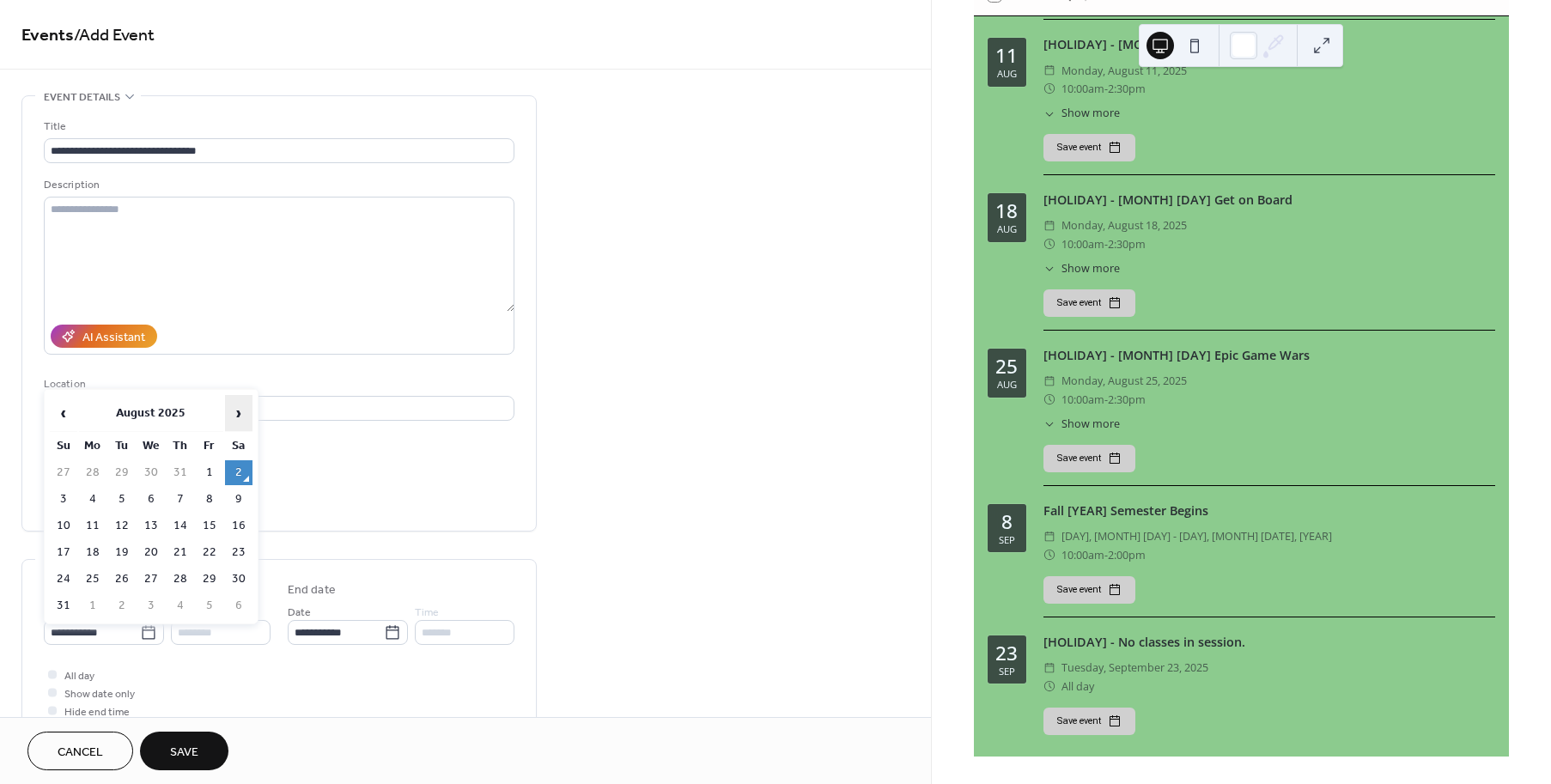 click on "›" at bounding box center (239, 413) 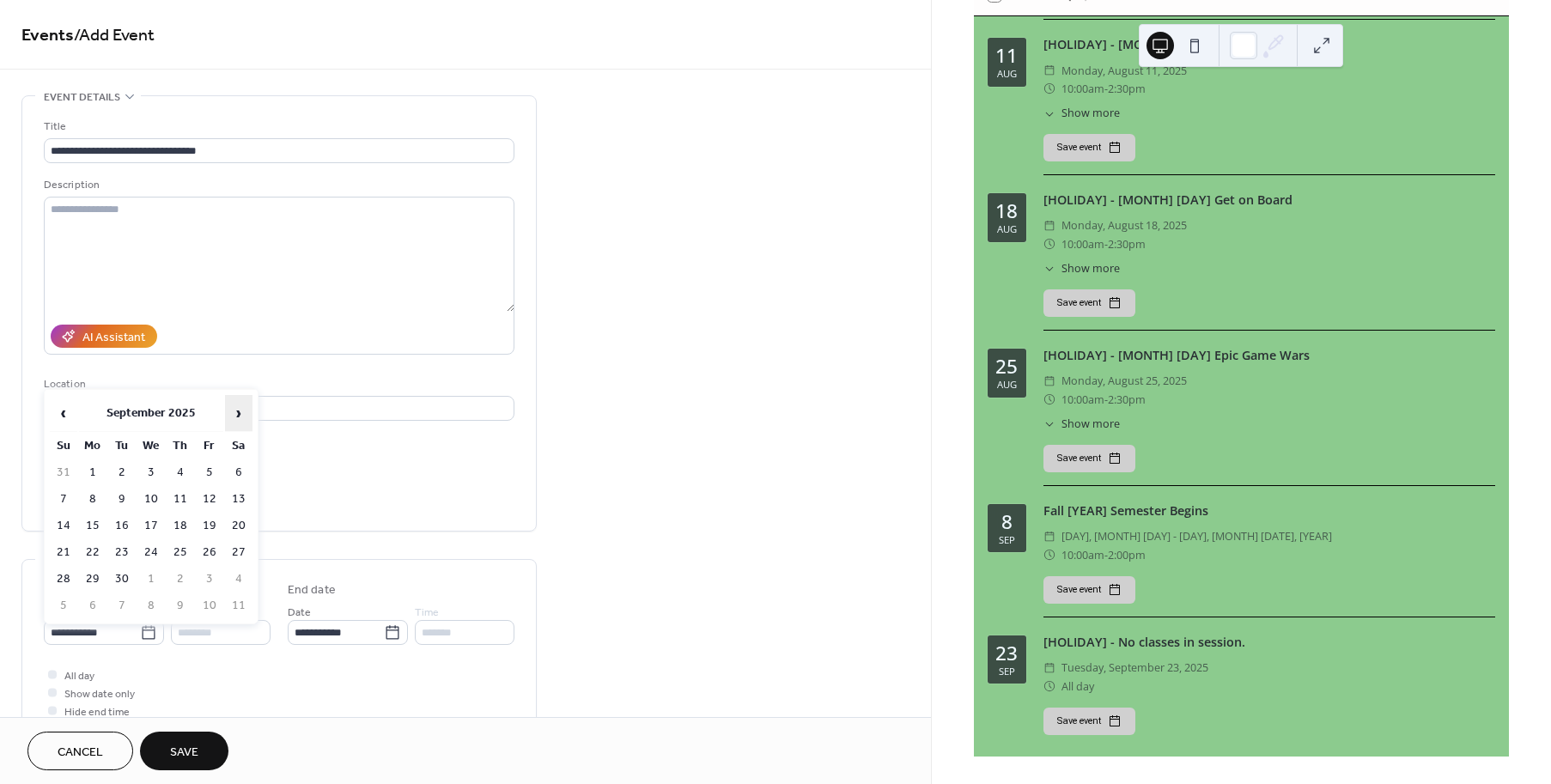 click on "›" at bounding box center [239, 413] 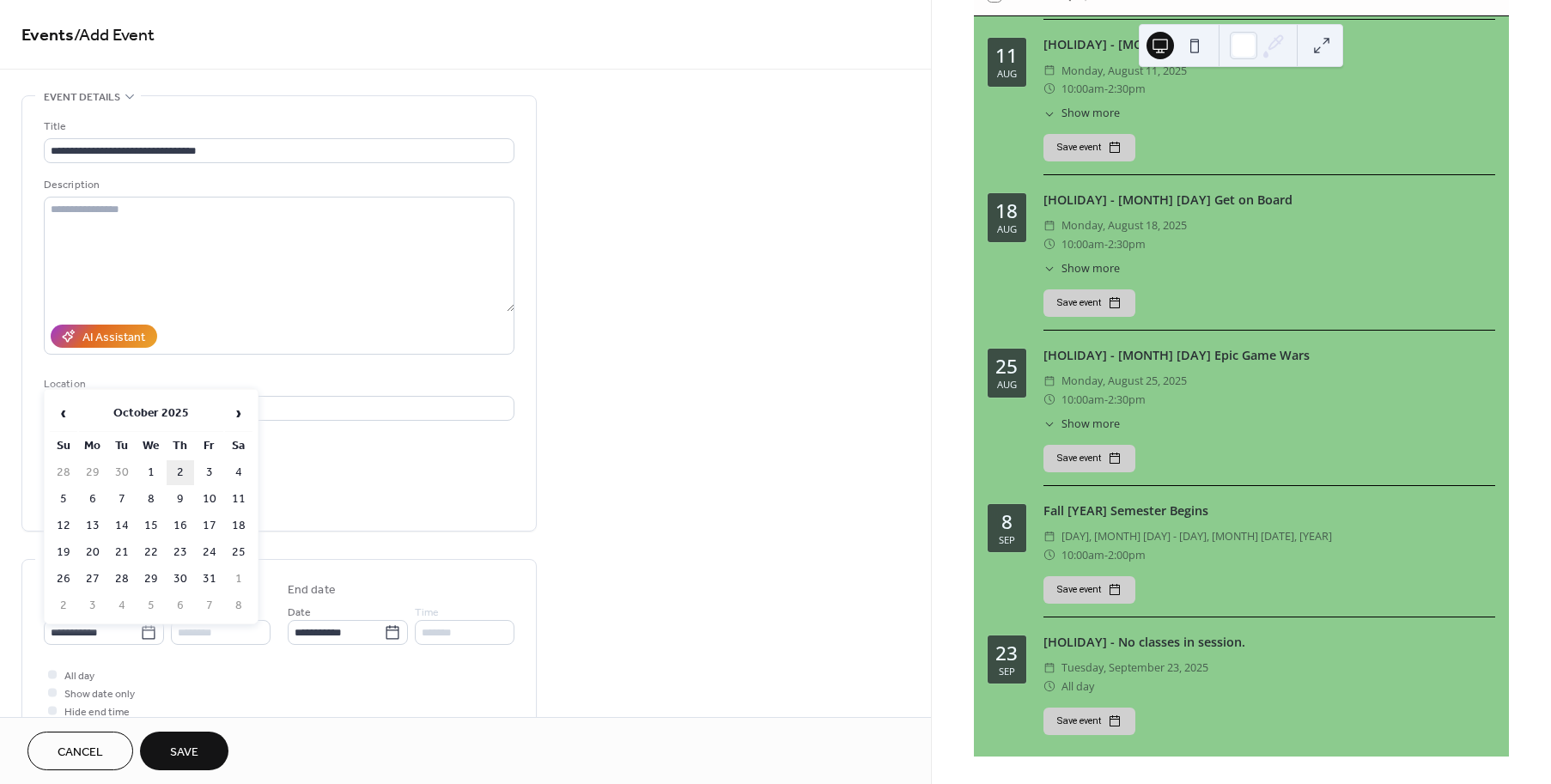 click on "2" at bounding box center [180, 472] 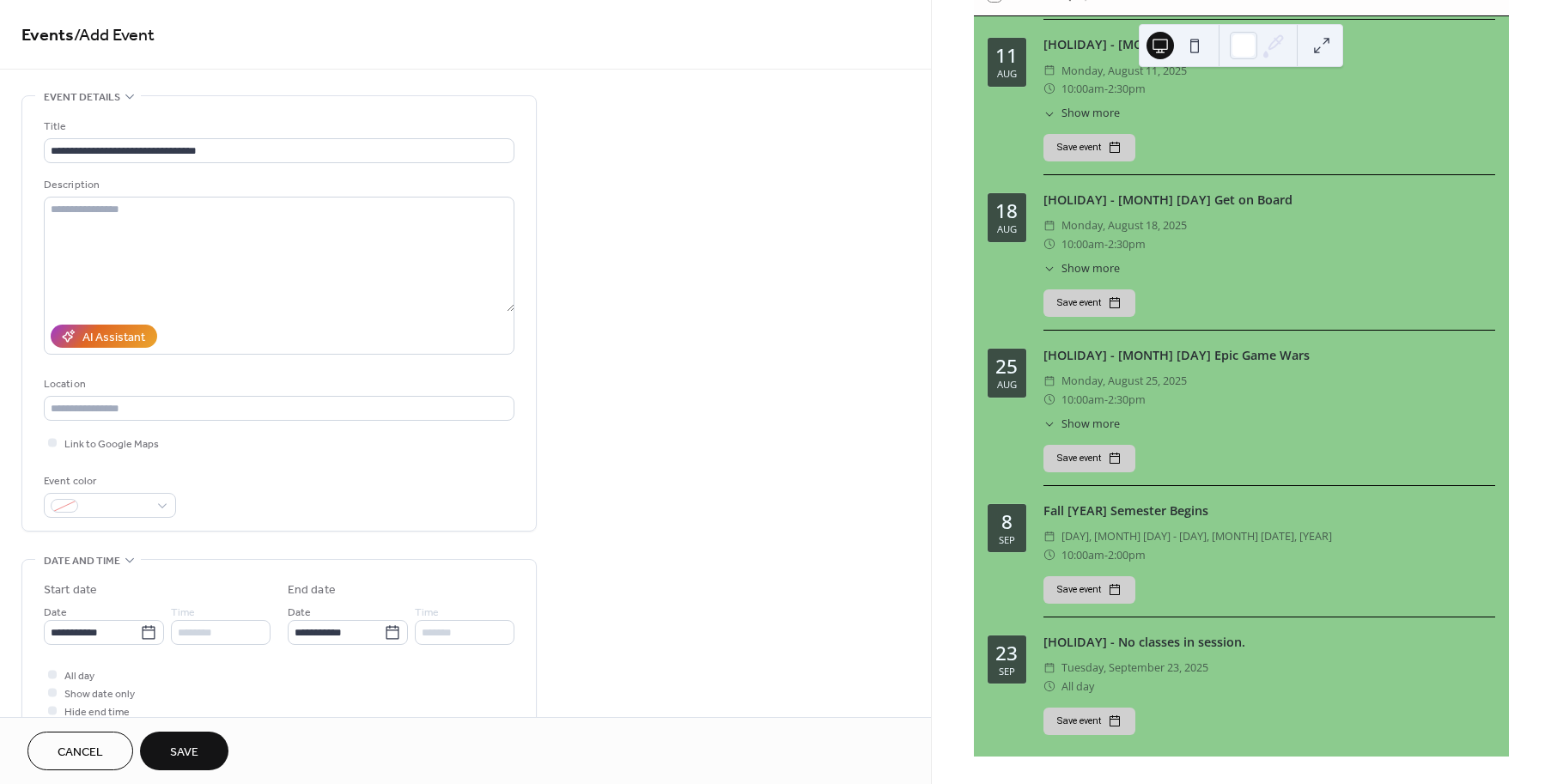 click on "Save" at bounding box center [184, 752] 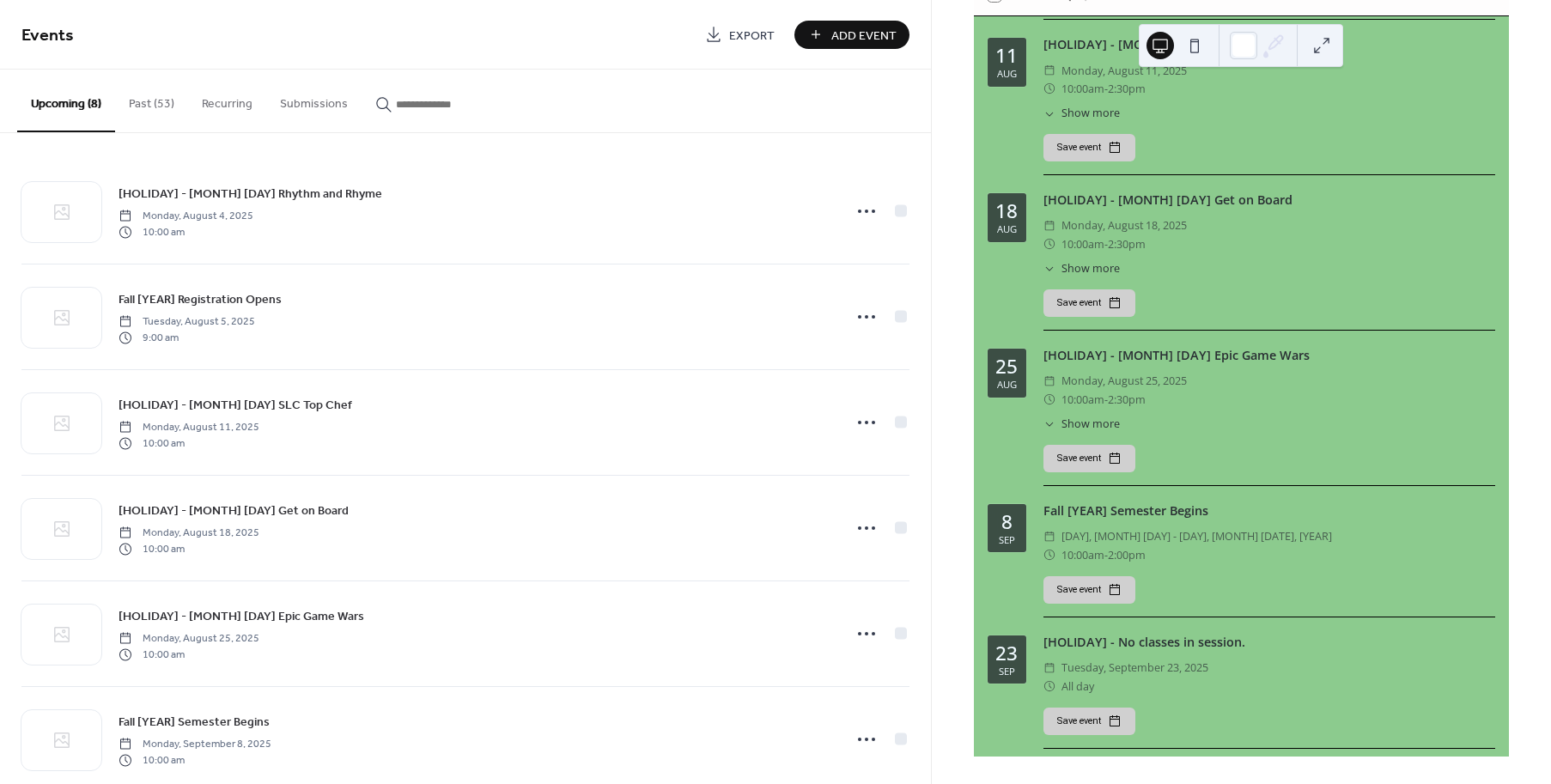 click on "Add Event" at bounding box center (864, 35) 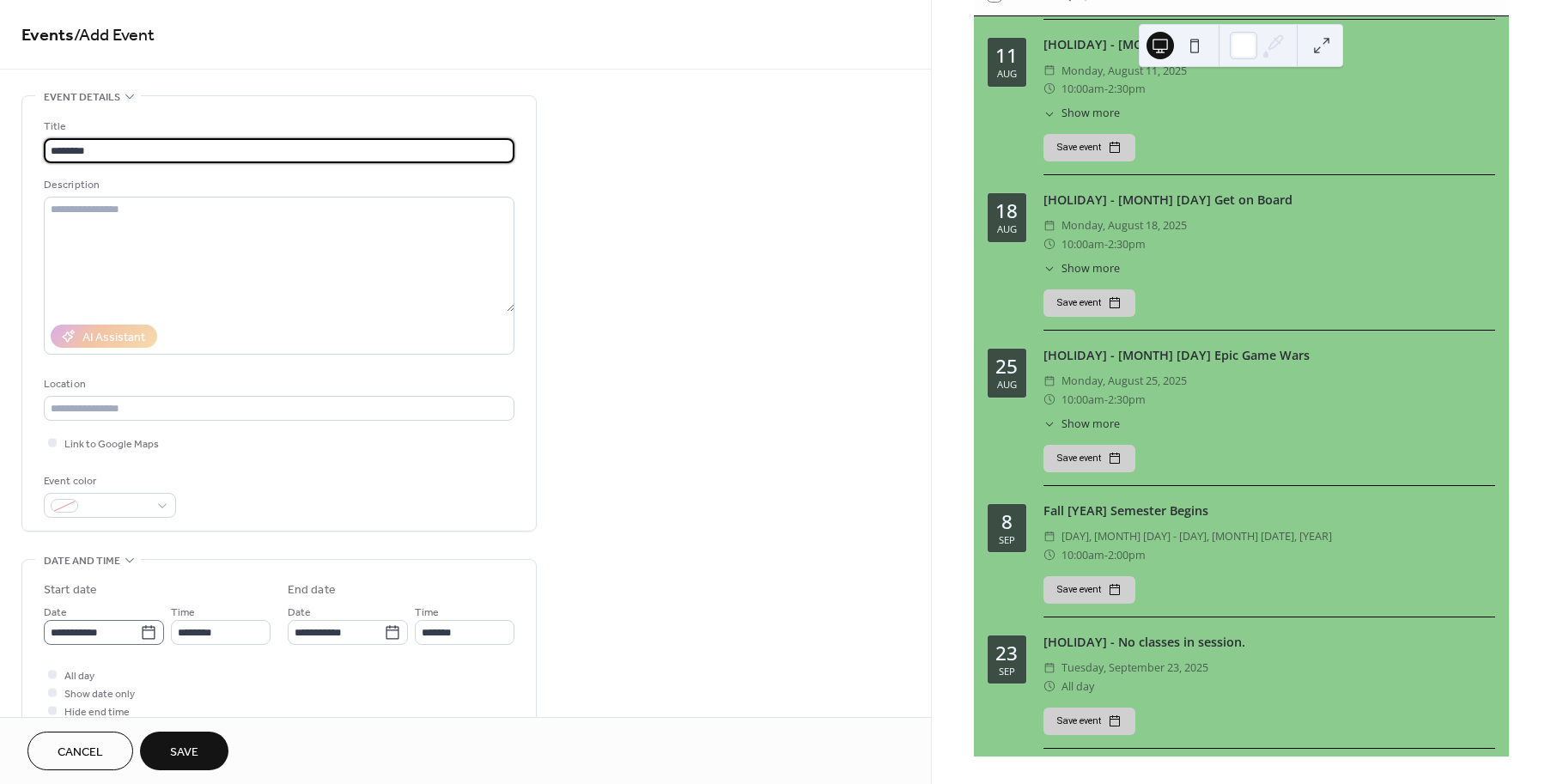 type on "********" 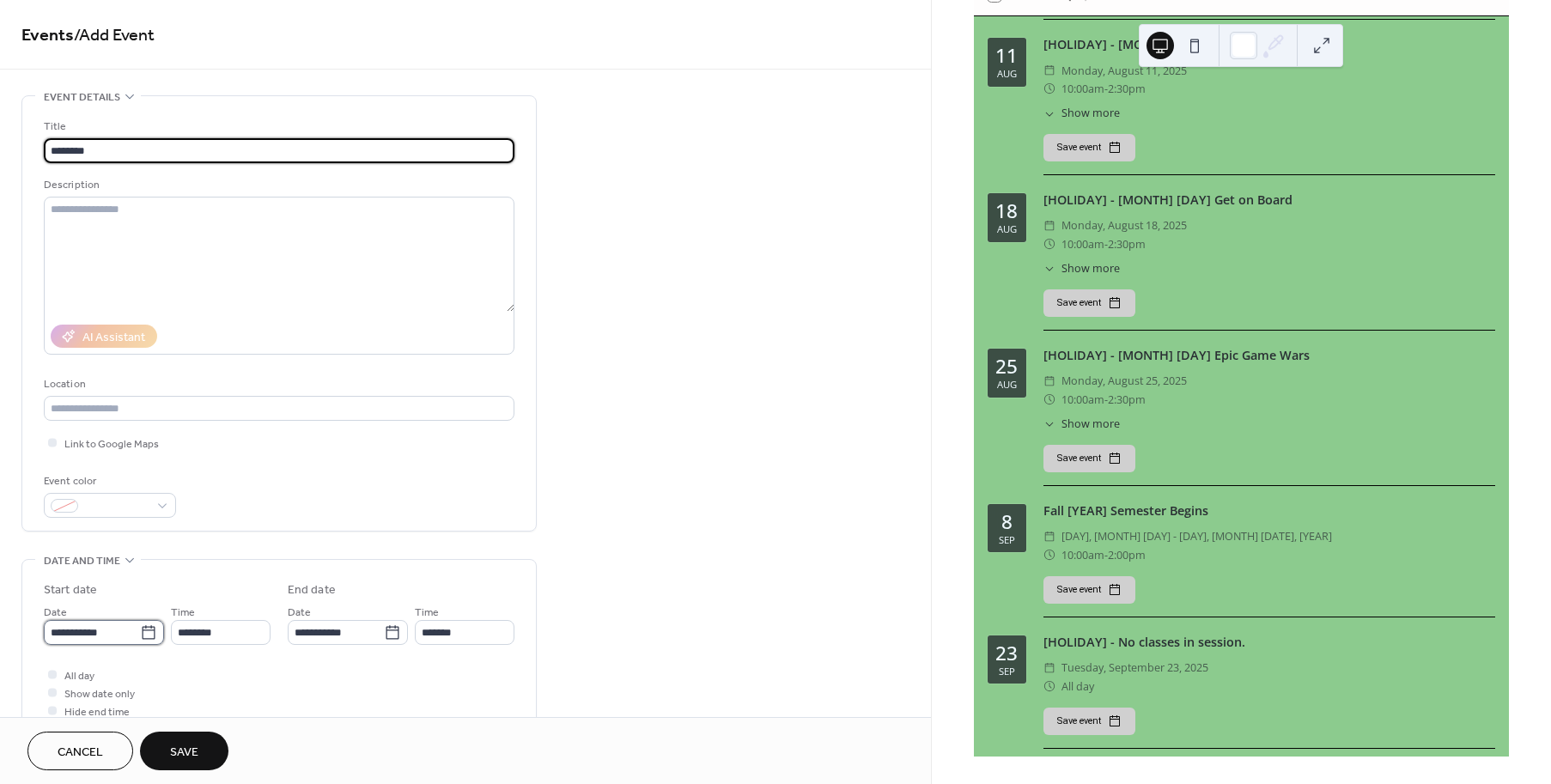 click on "**********" at bounding box center [92, 632] 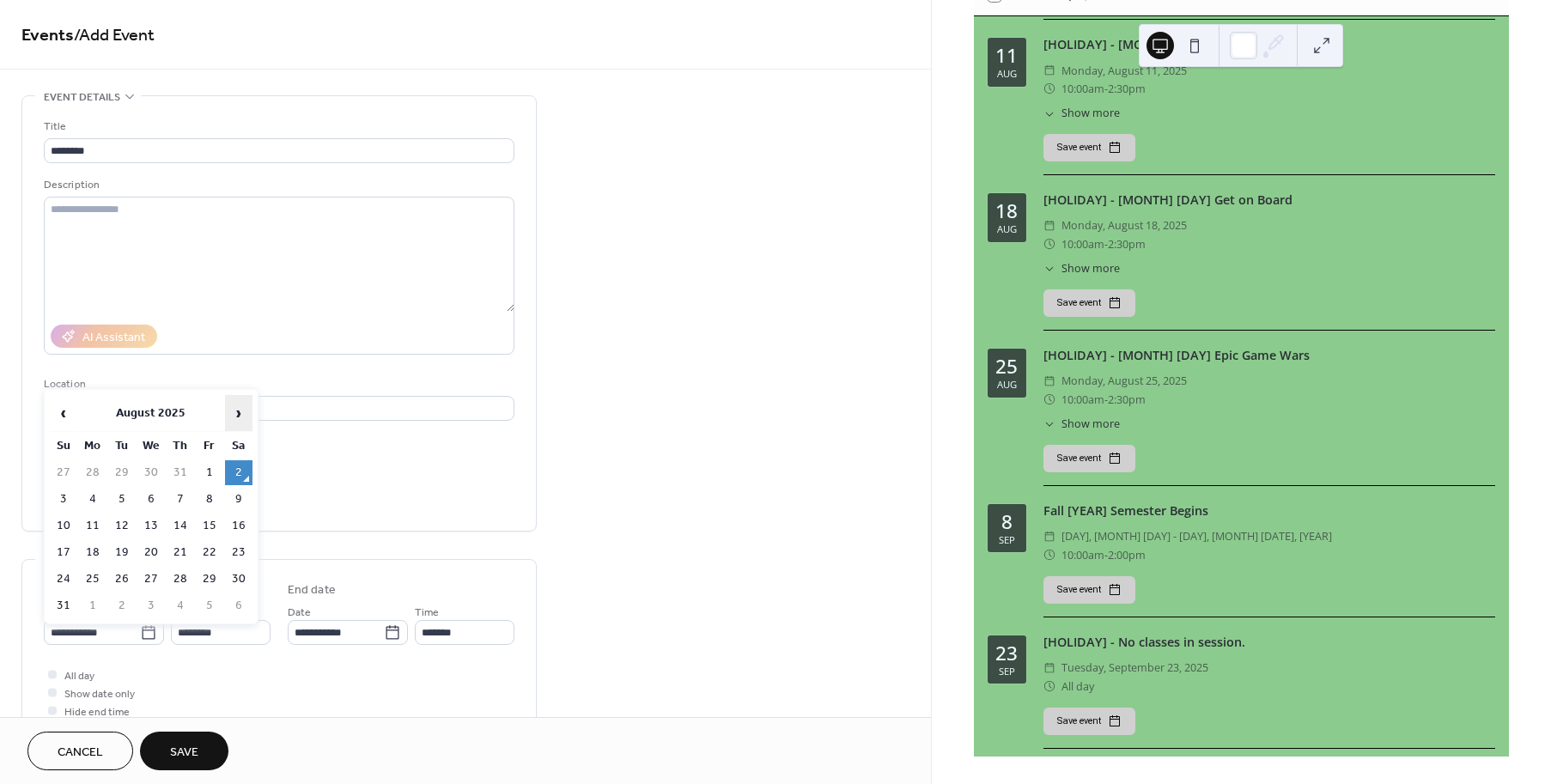click on "›" at bounding box center (239, 413) 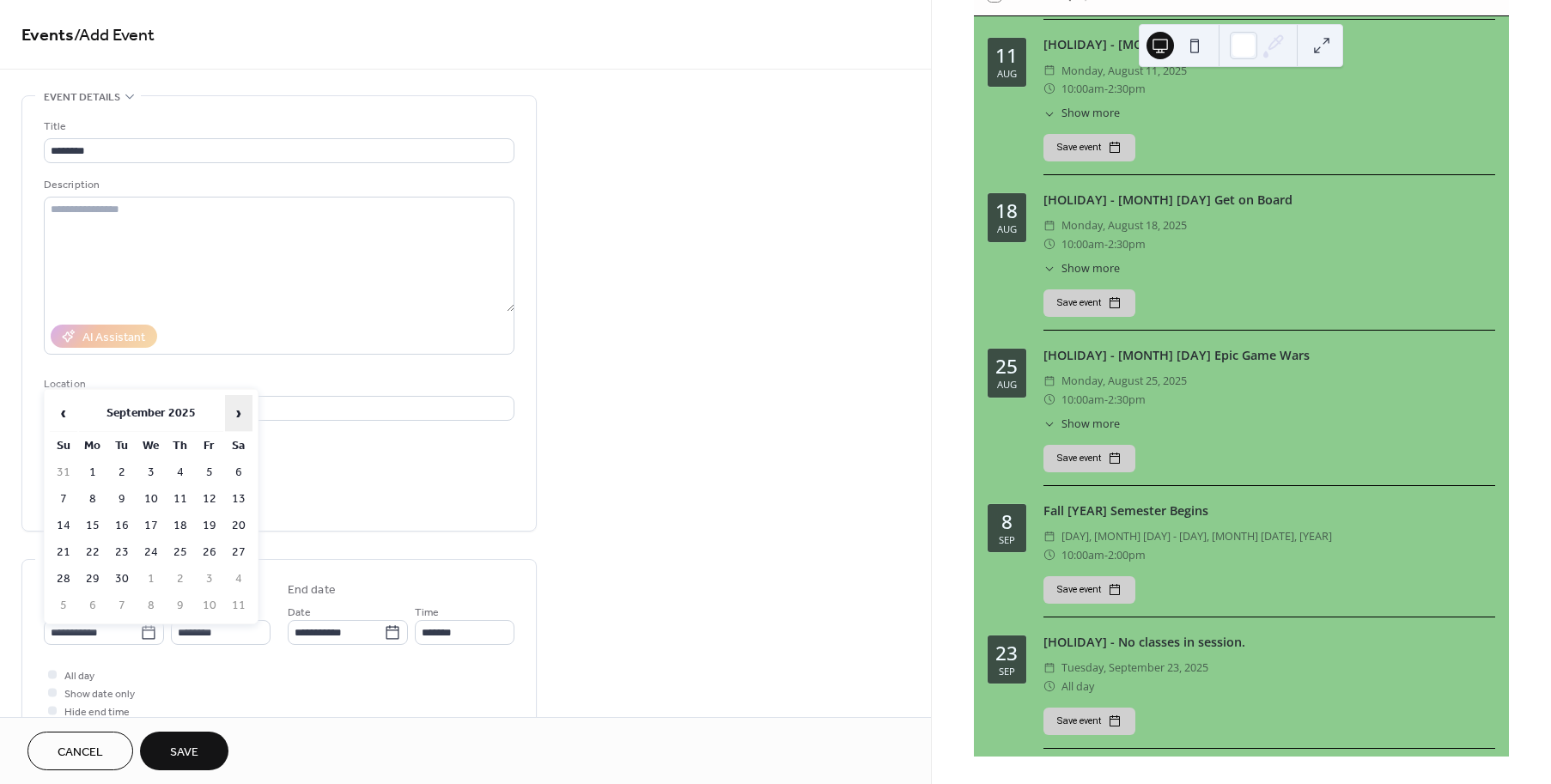 click on "›" at bounding box center [239, 413] 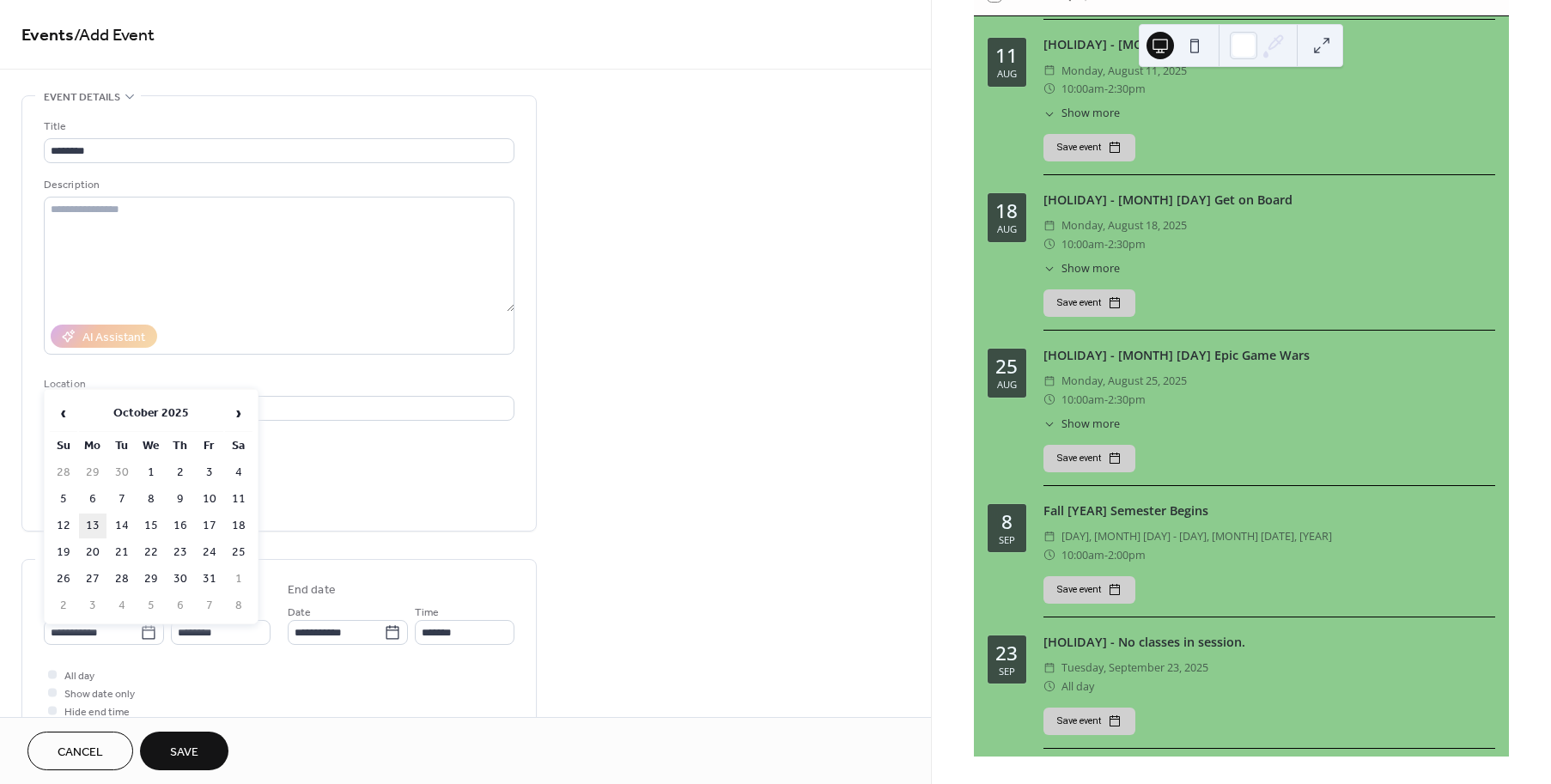 click on "13" at bounding box center (93, 526) 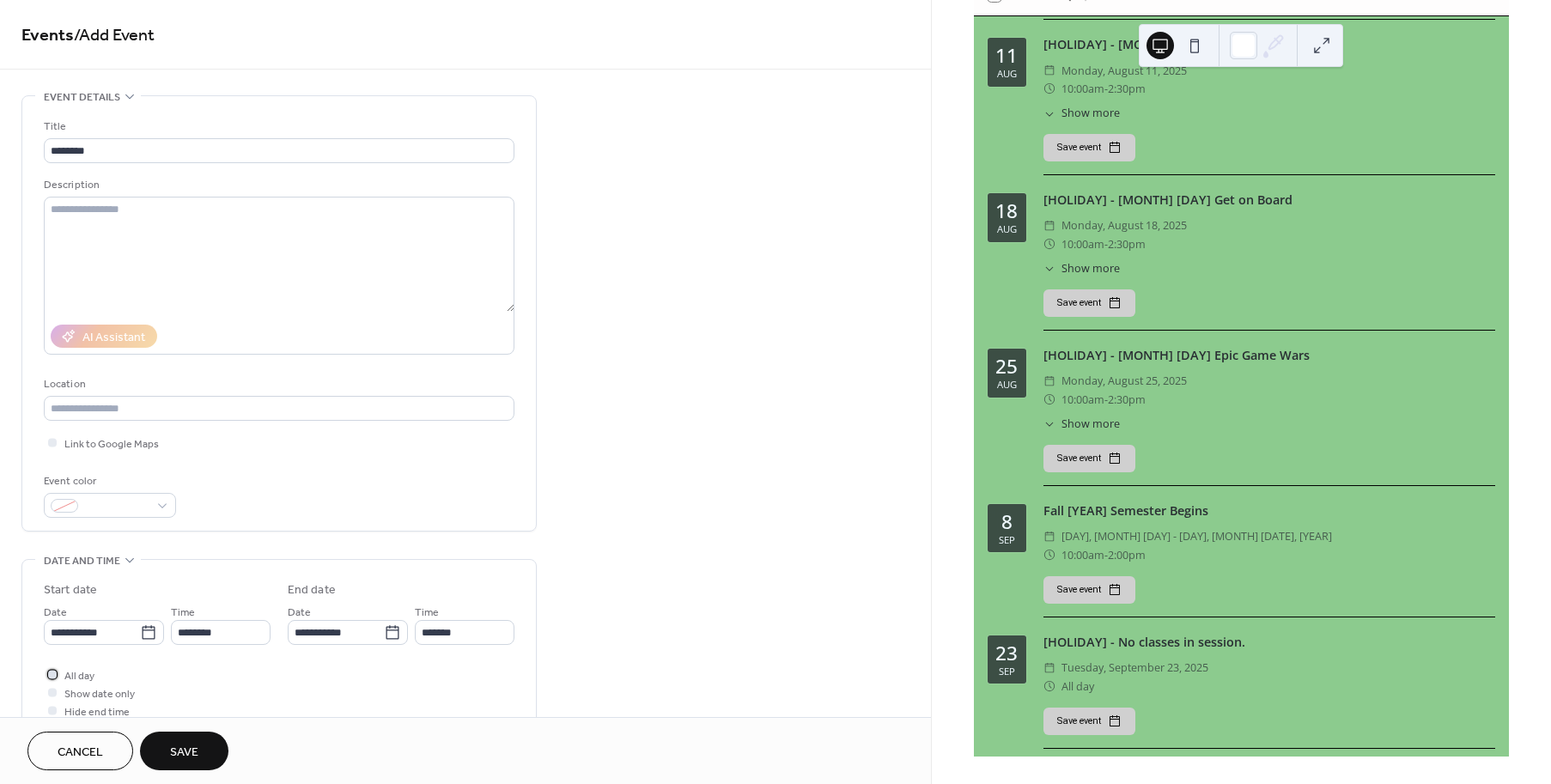 click at bounding box center [52, 674] 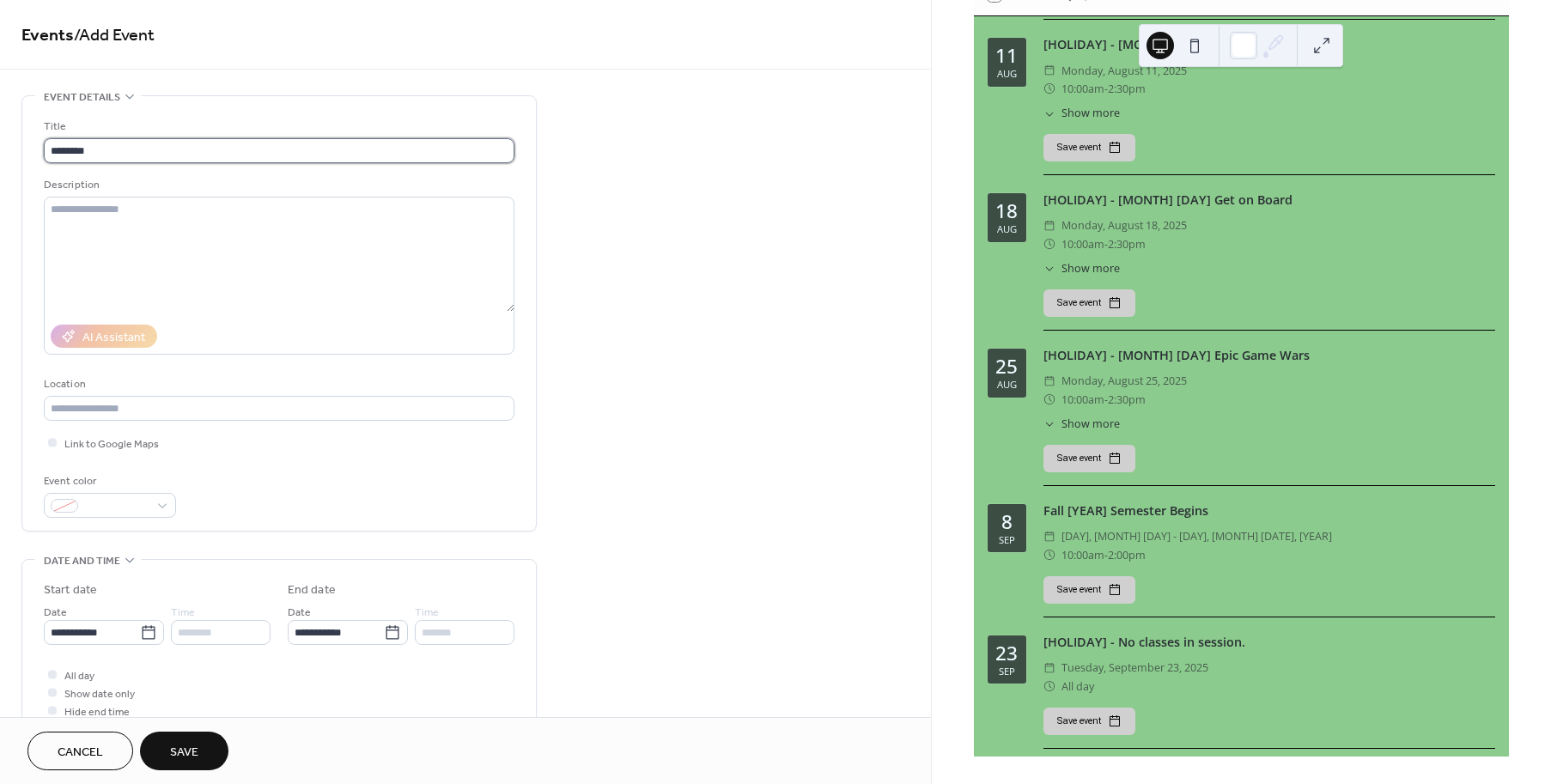 click on "********" at bounding box center [279, 150] 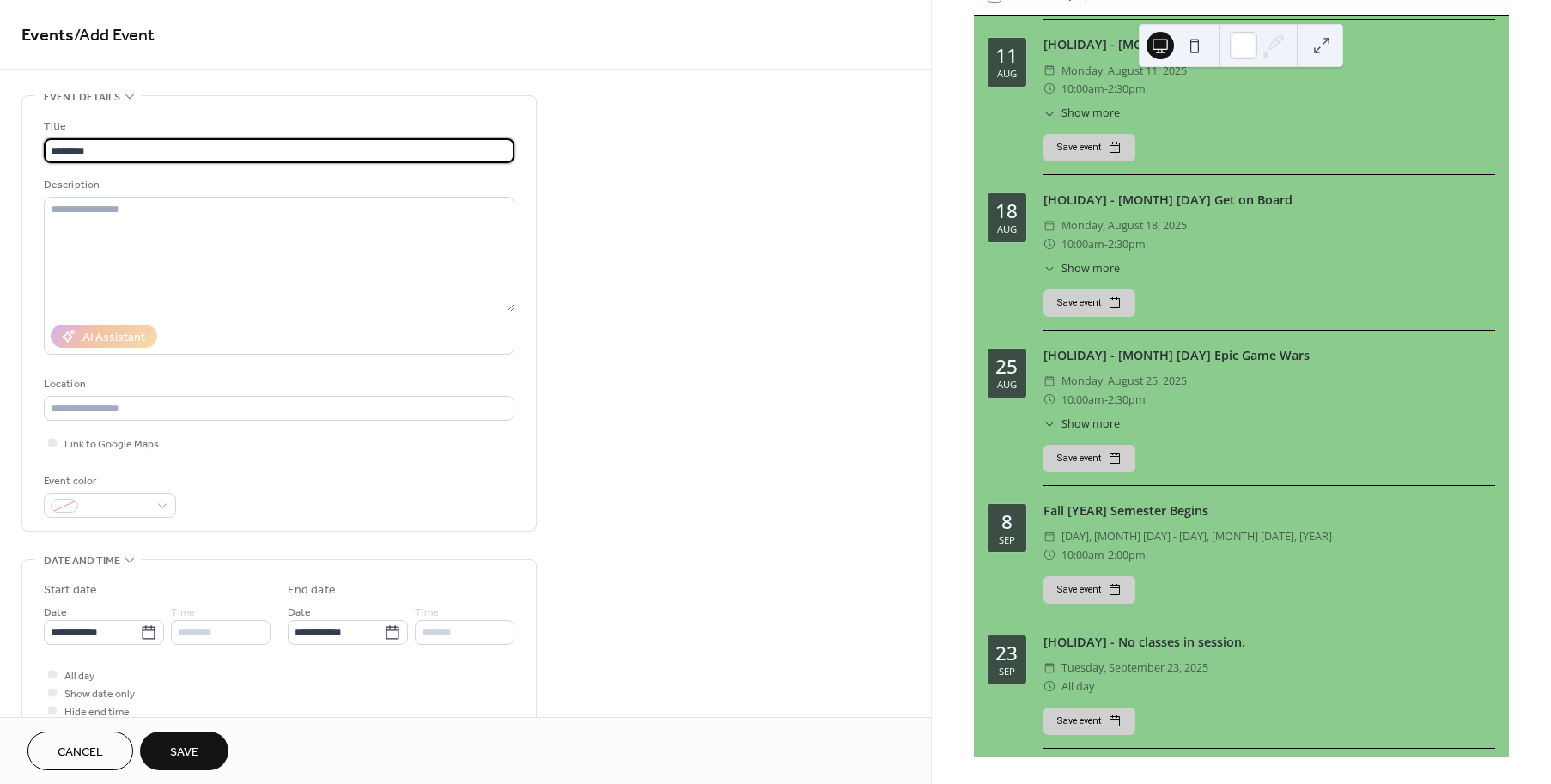 type on "**********" 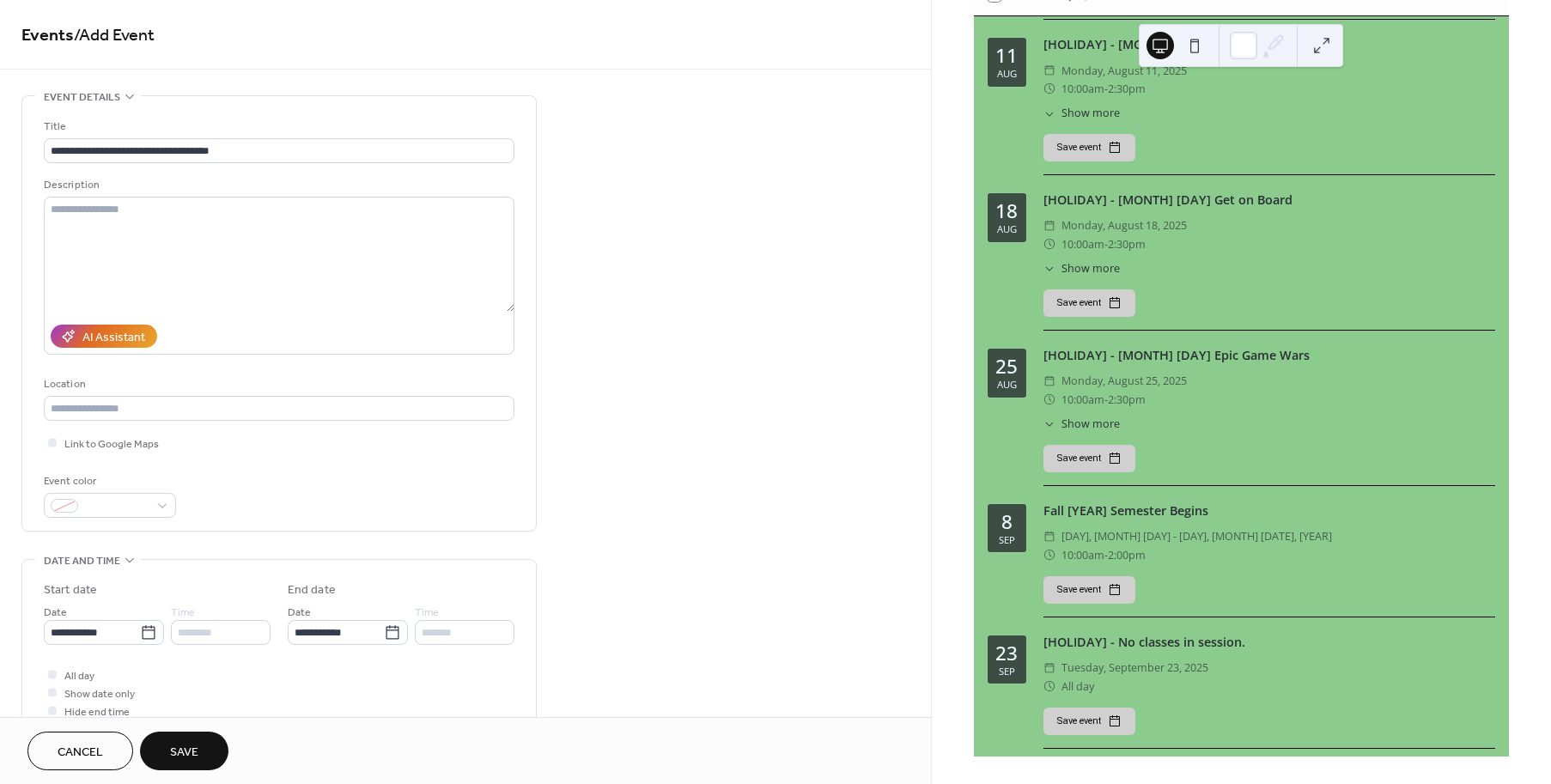 click on "Save" at bounding box center (184, 752) 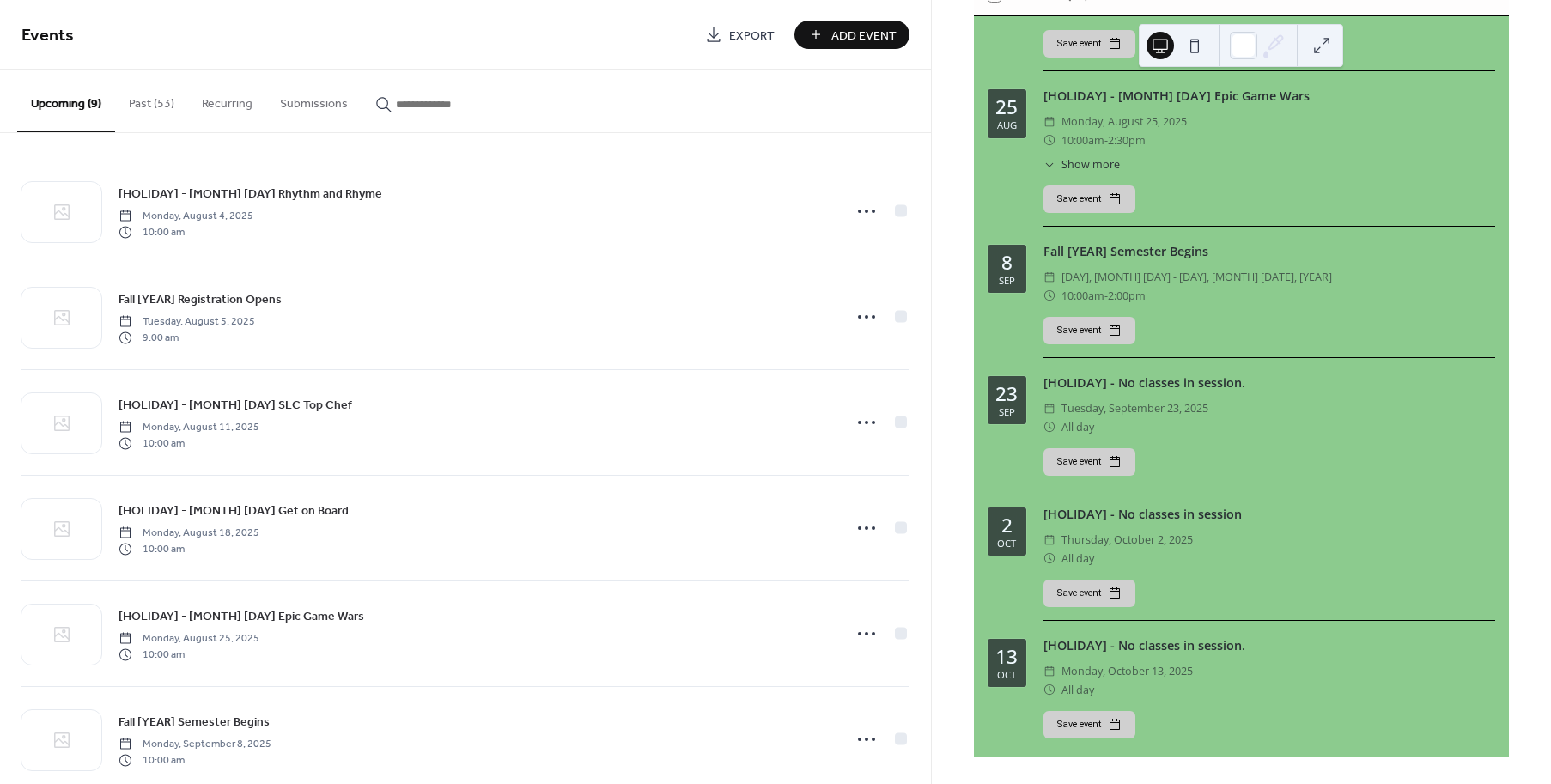 scroll, scrollTop: 540, scrollLeft: 0, axis: vertical 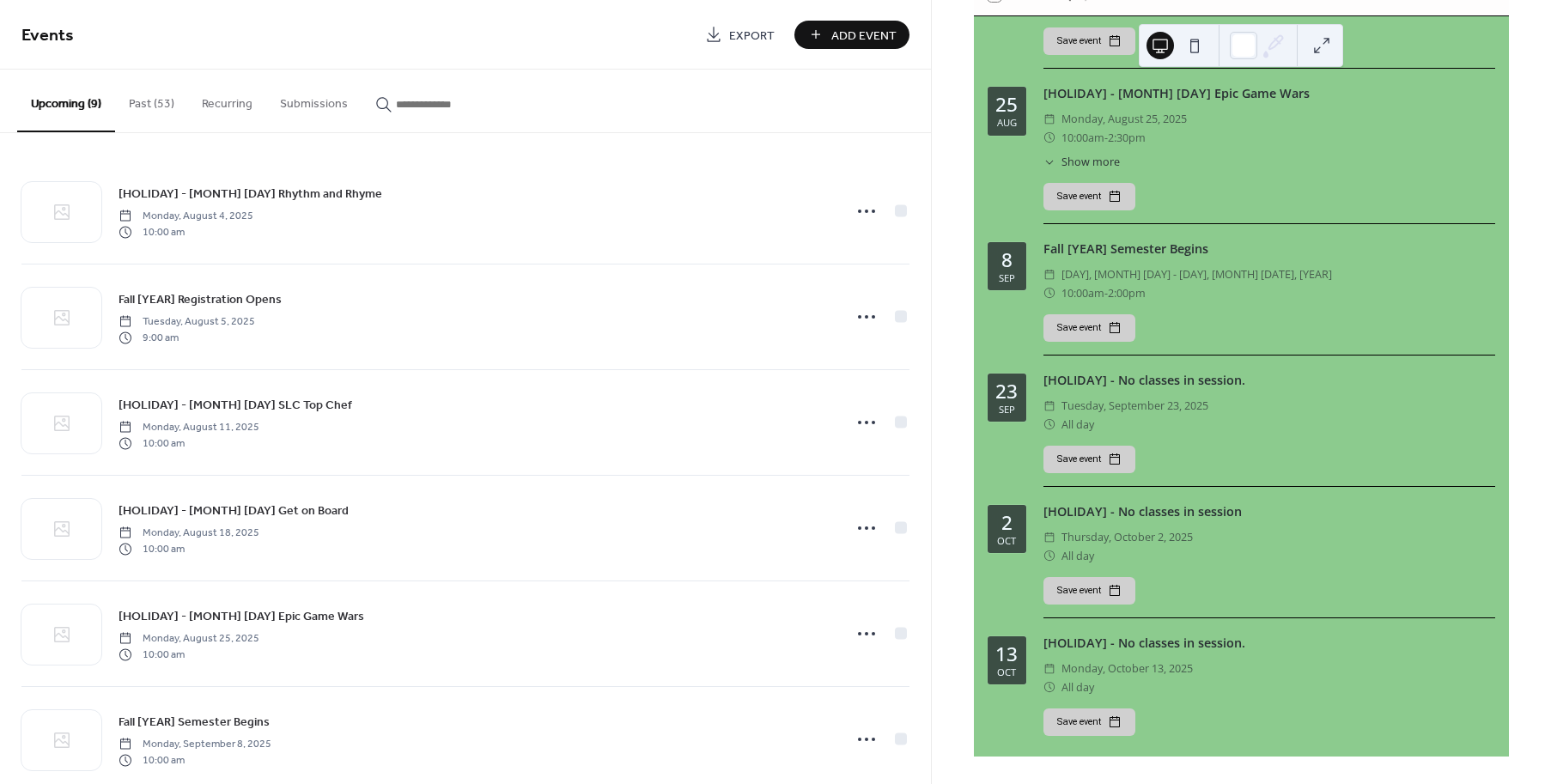 click on "Add Event" at bounding box center [864, 35] 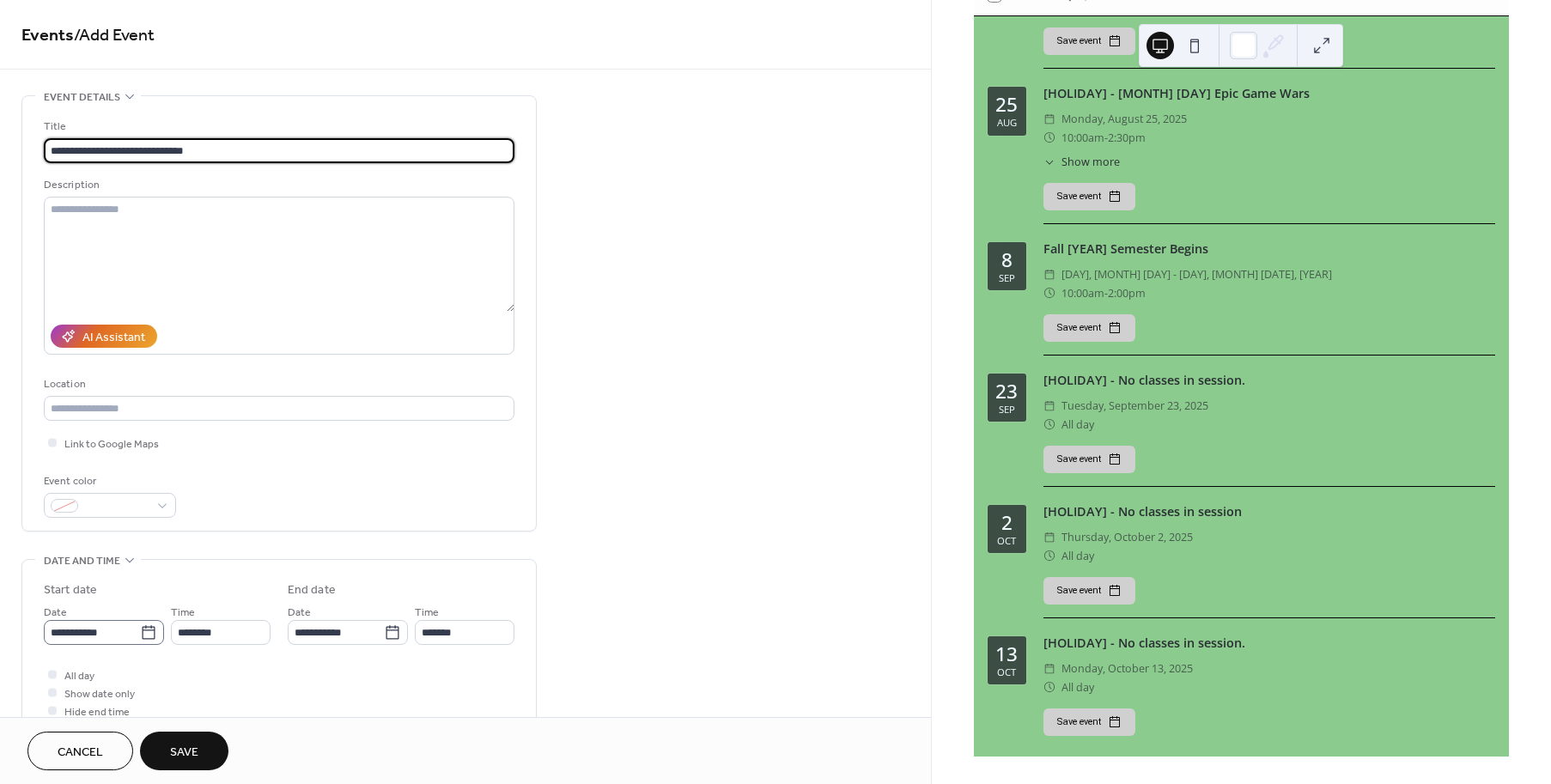type on "**********" 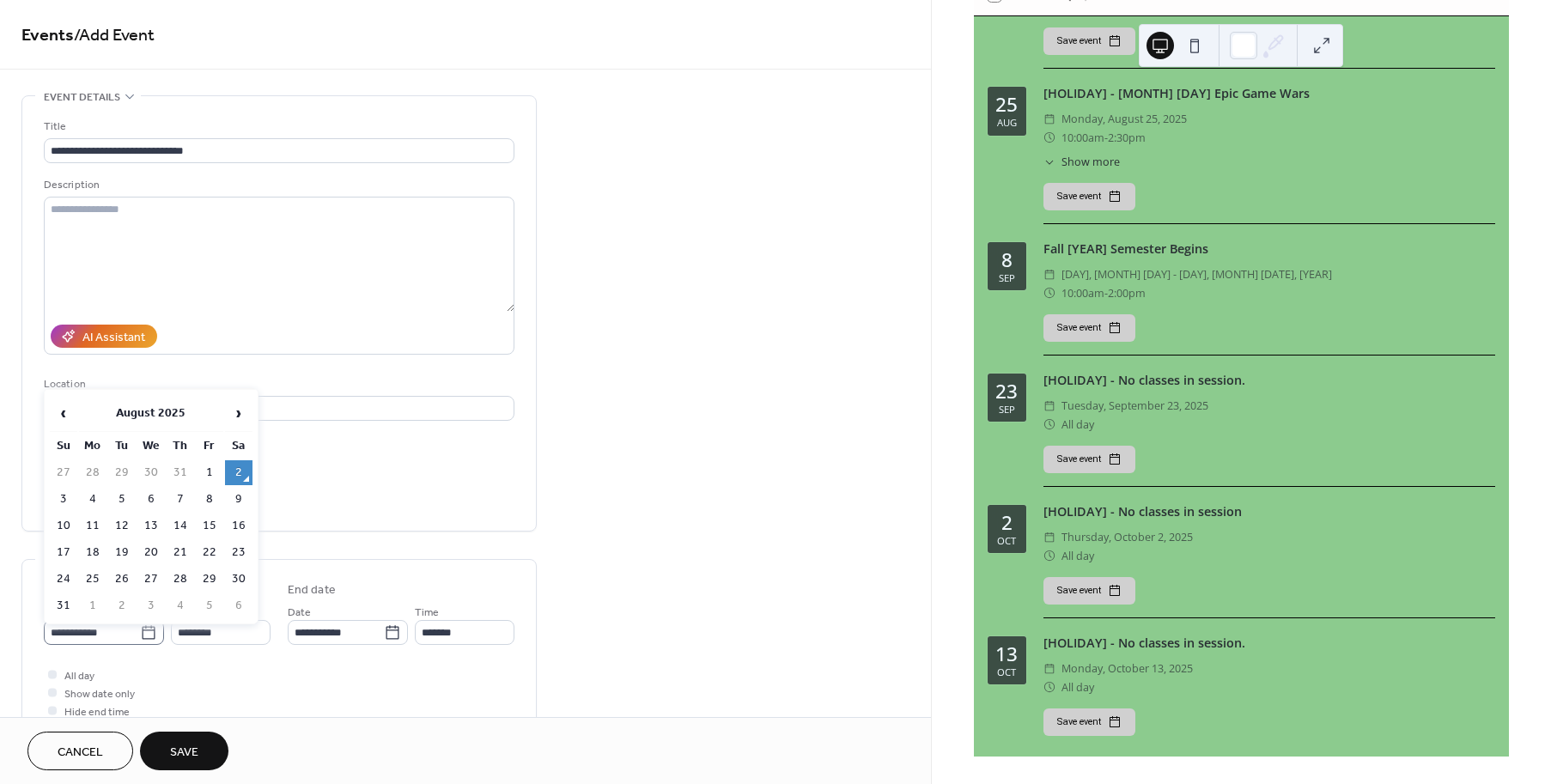 click 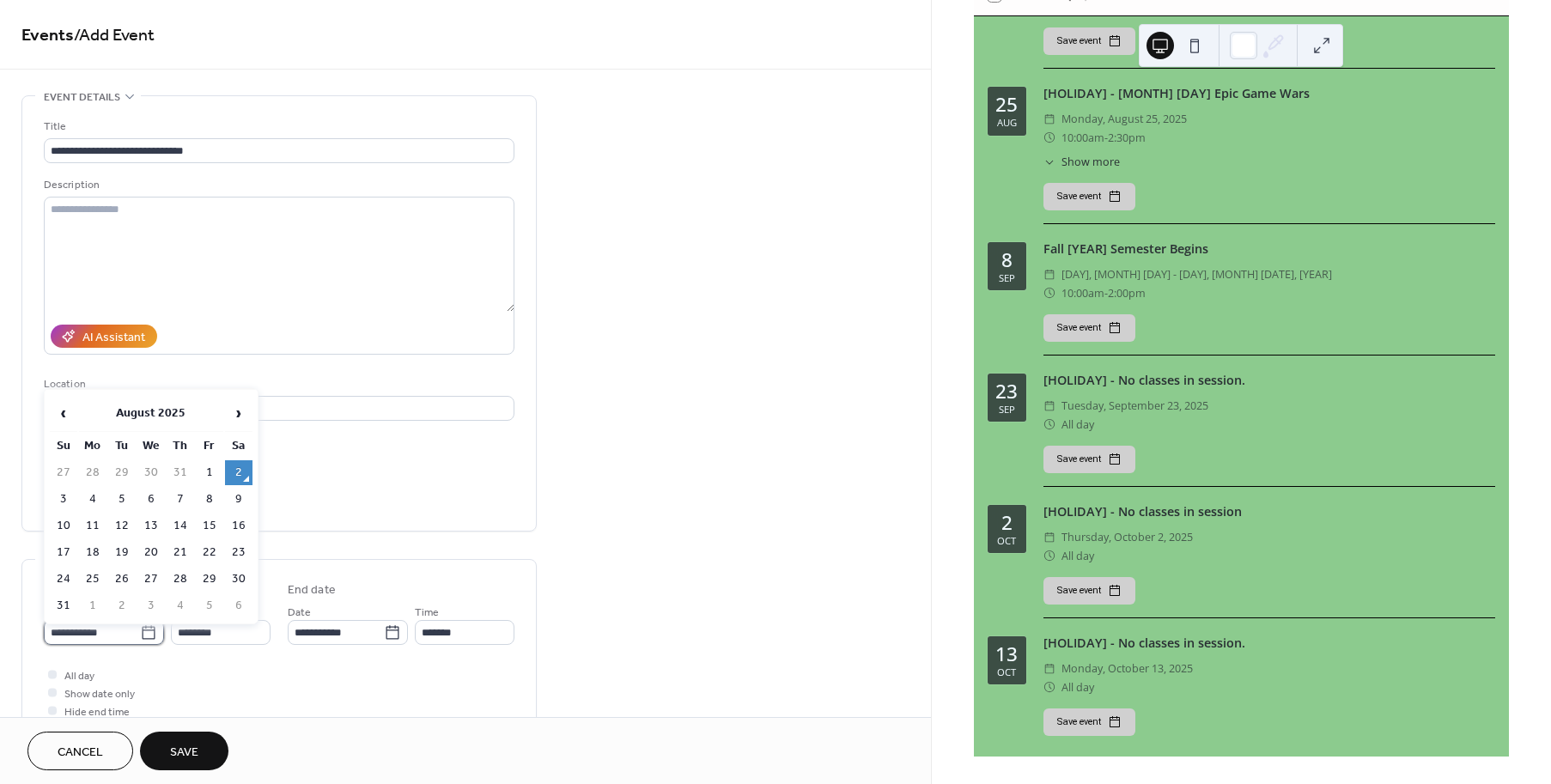 click on "**********" at bounding box center [92, 632] 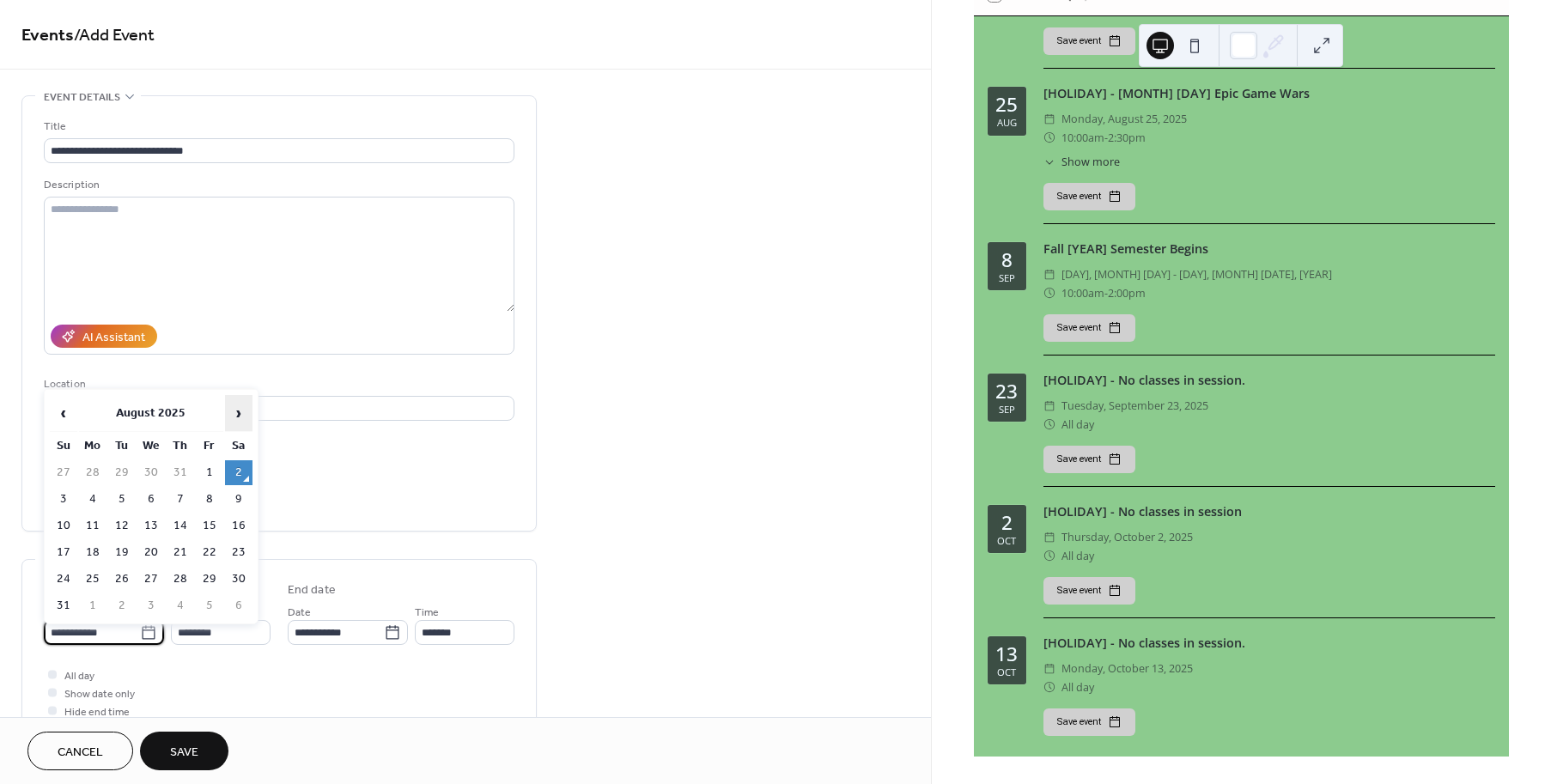 click on "›" at bounding box center (239, 413) 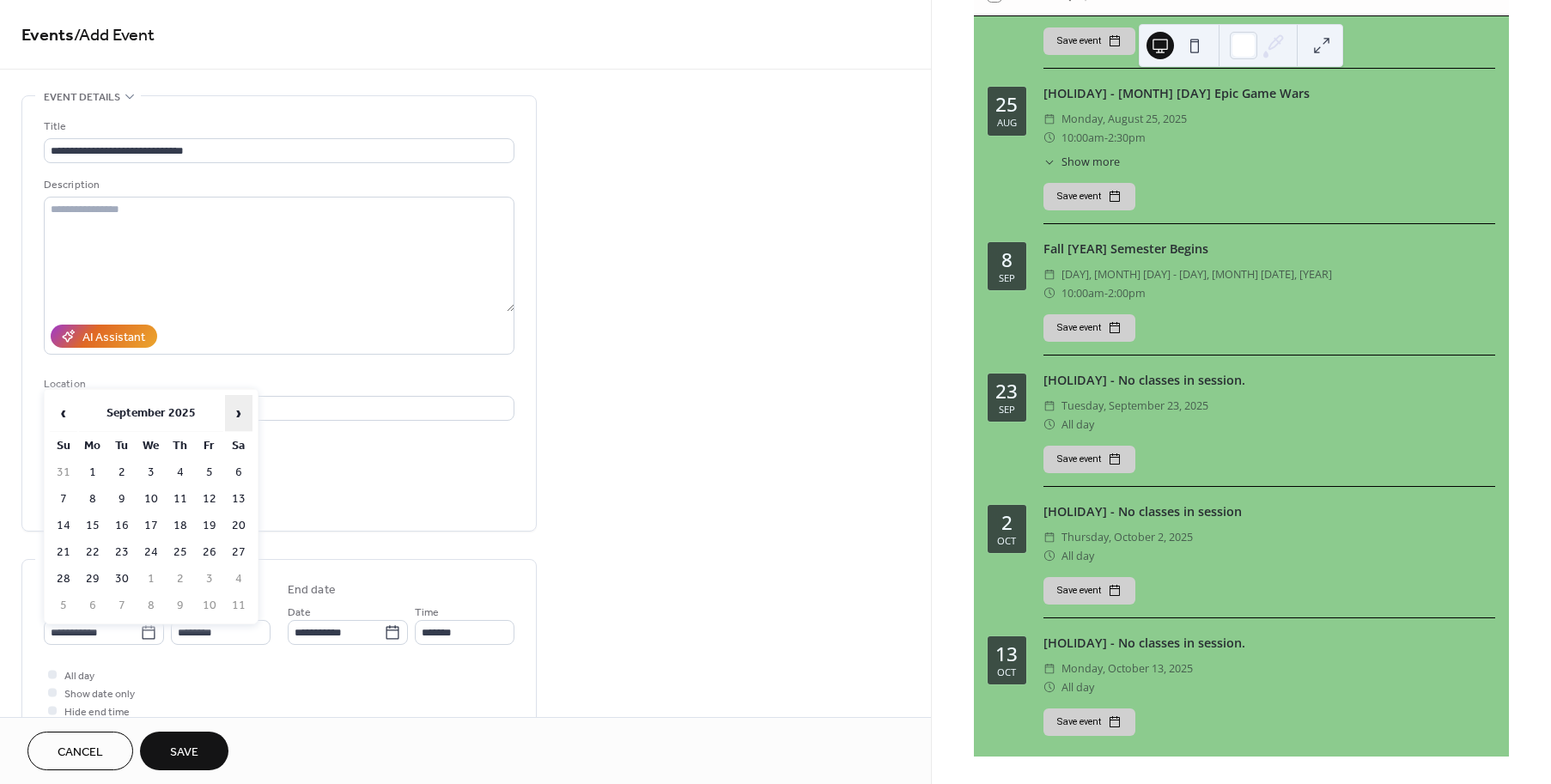click on "›" at bounding box center (239, 413) 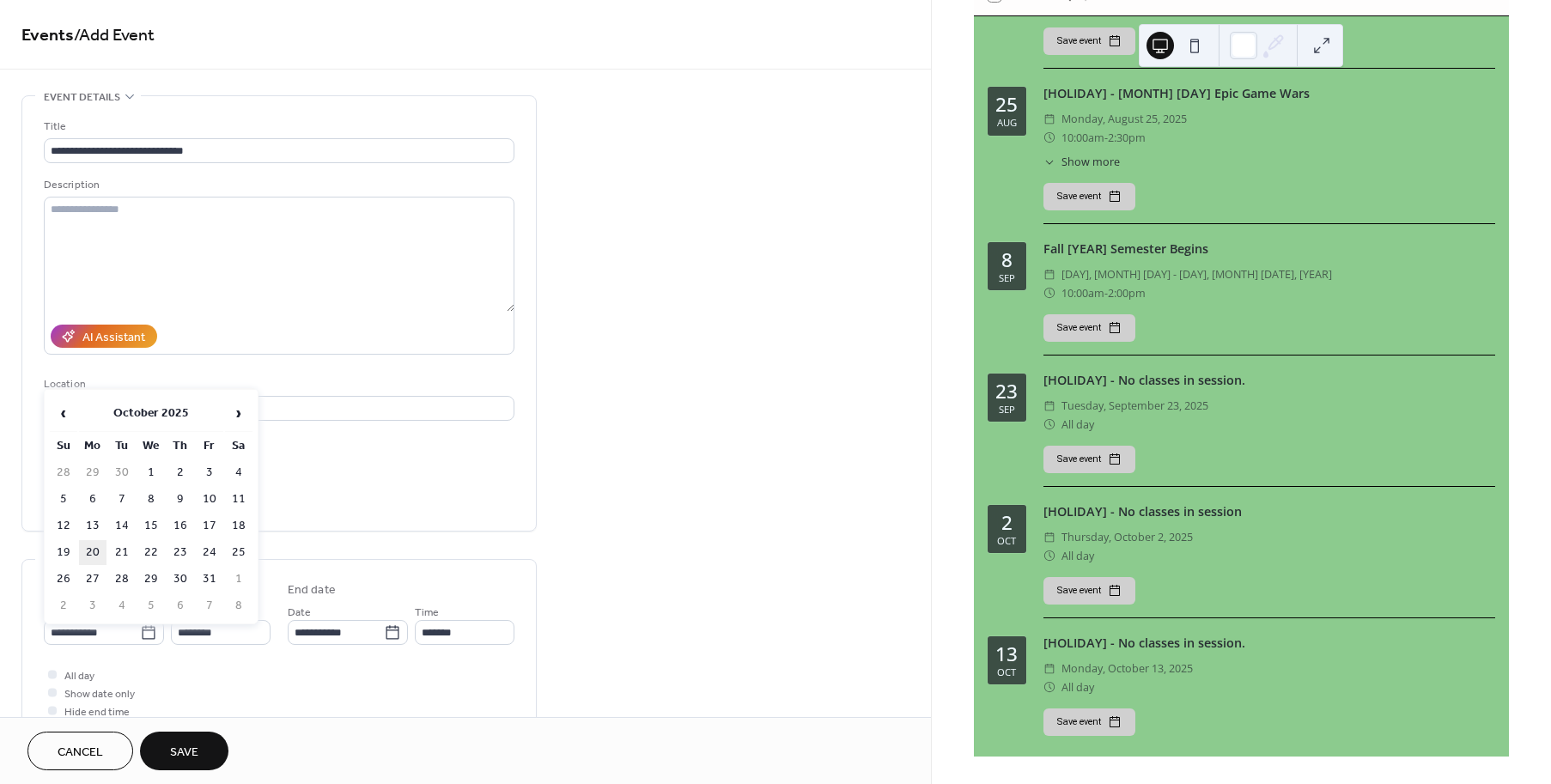 click on "20" at bounding box center [93, 552] 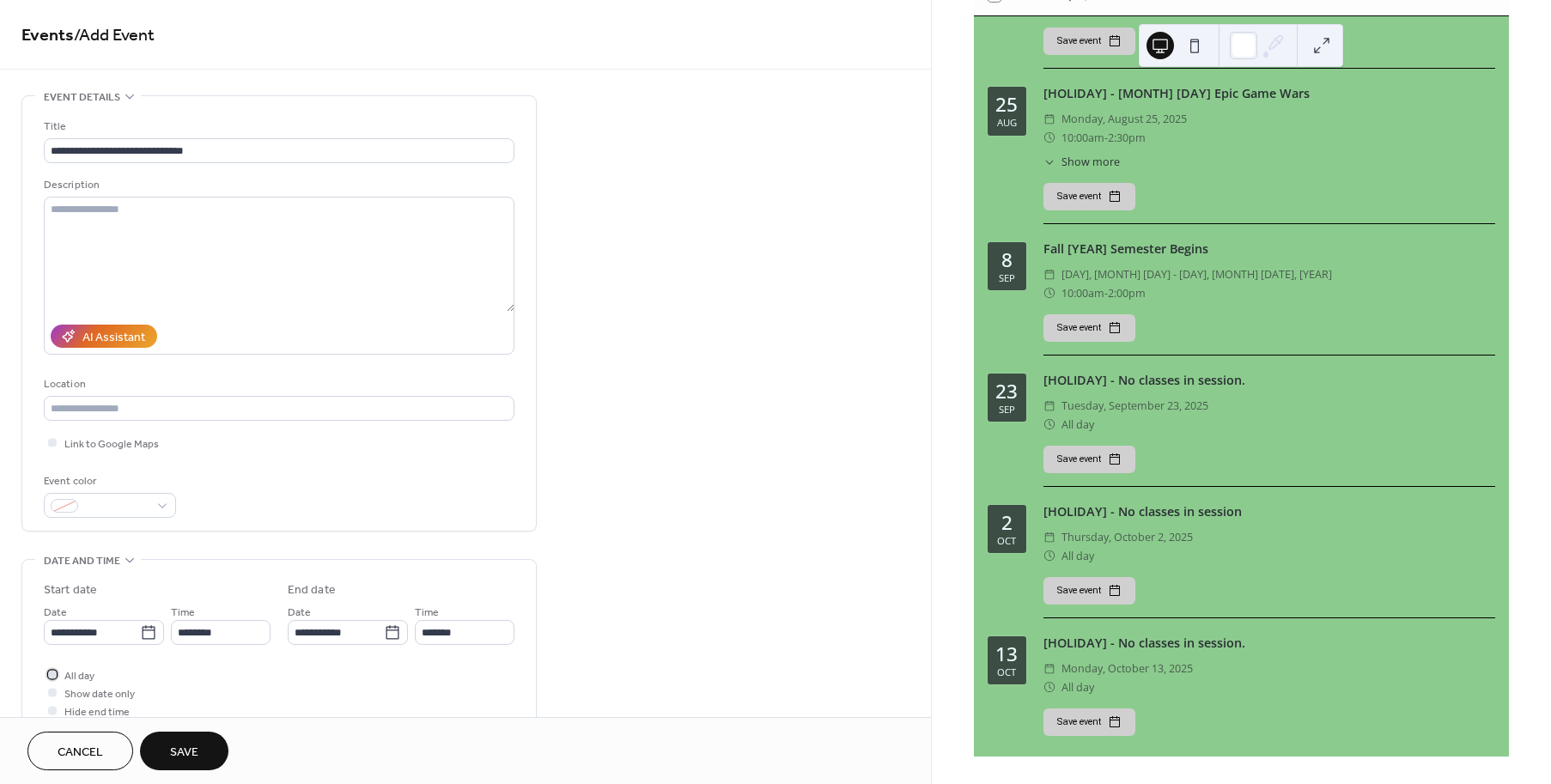click at bounding box center (52, 674) 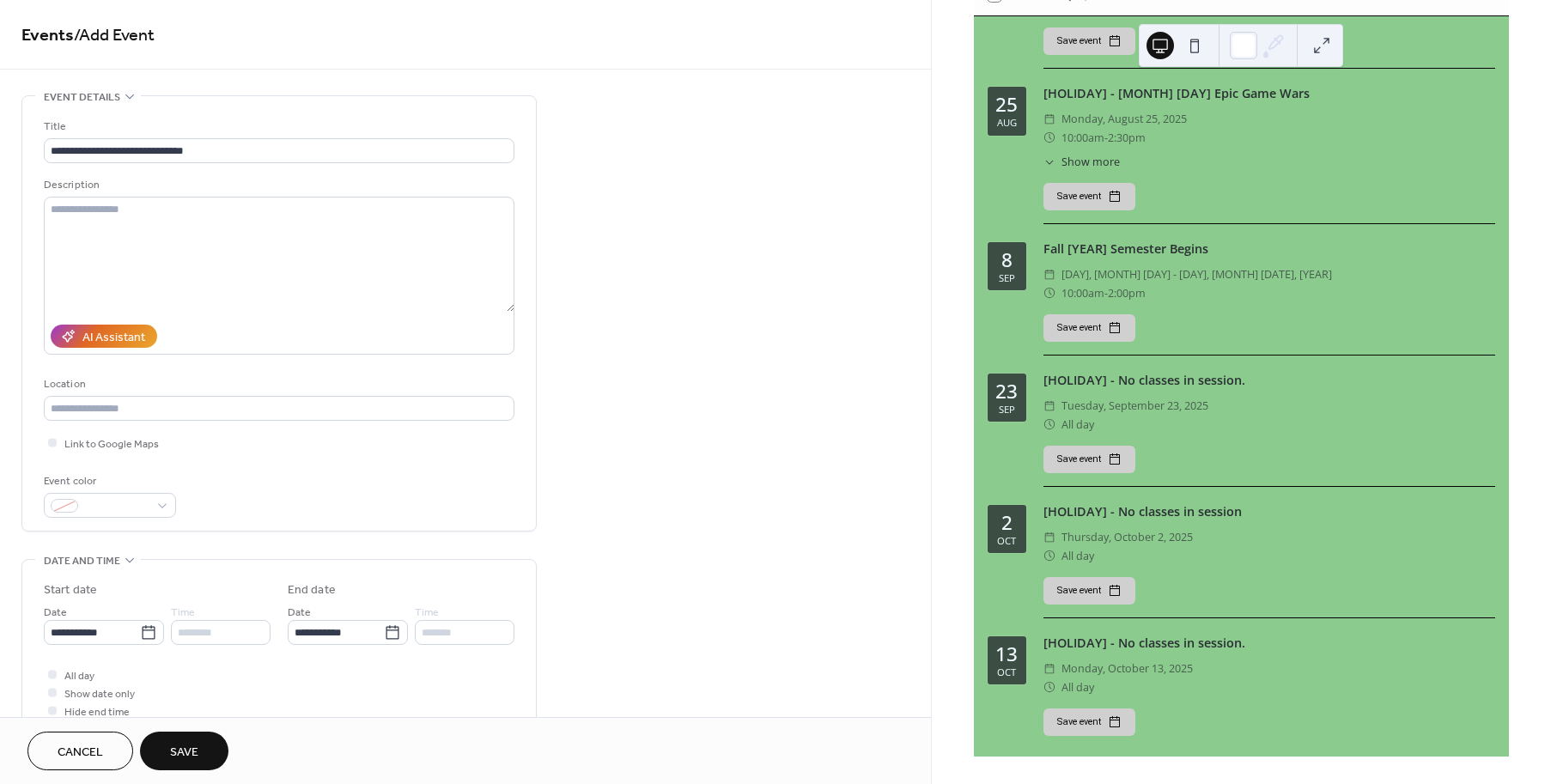 click on "Save" at bounding box center [184, 752] 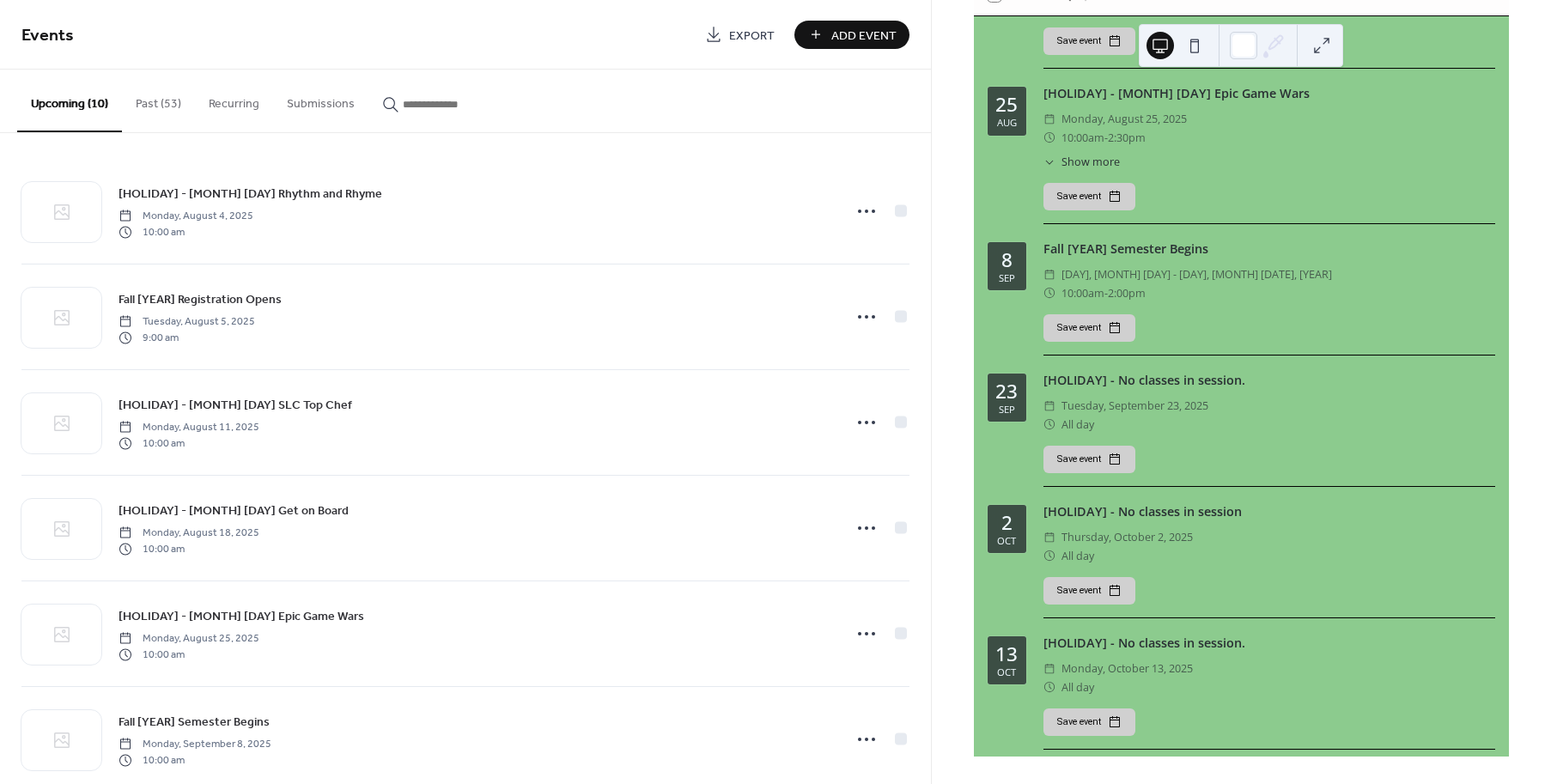 click on "[HOLIDAY] - No classes in session" at bounding box center [1269, 512] 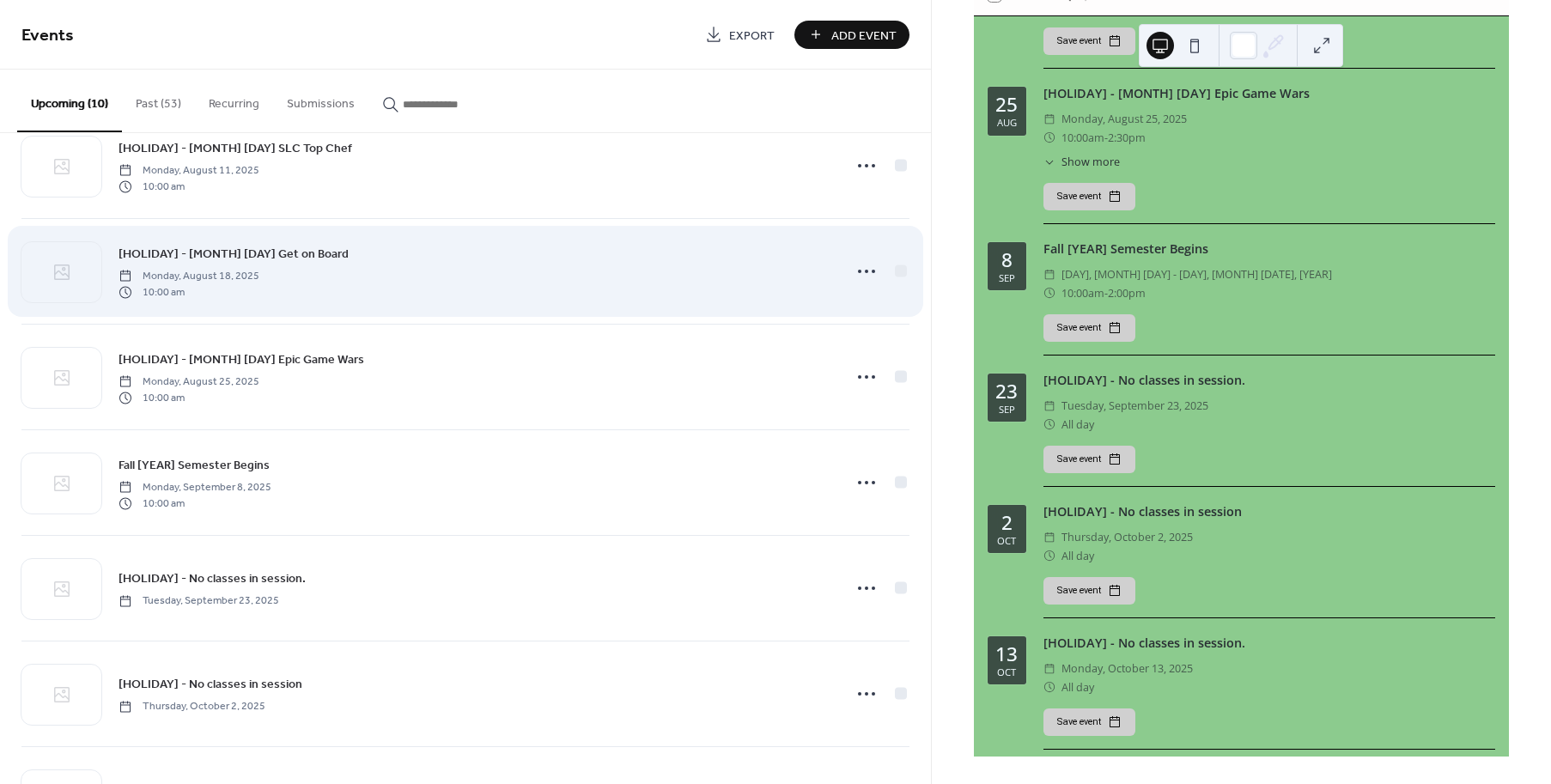 scroll, scrollTop: 343, scrollLeft: 0, axis: vertical 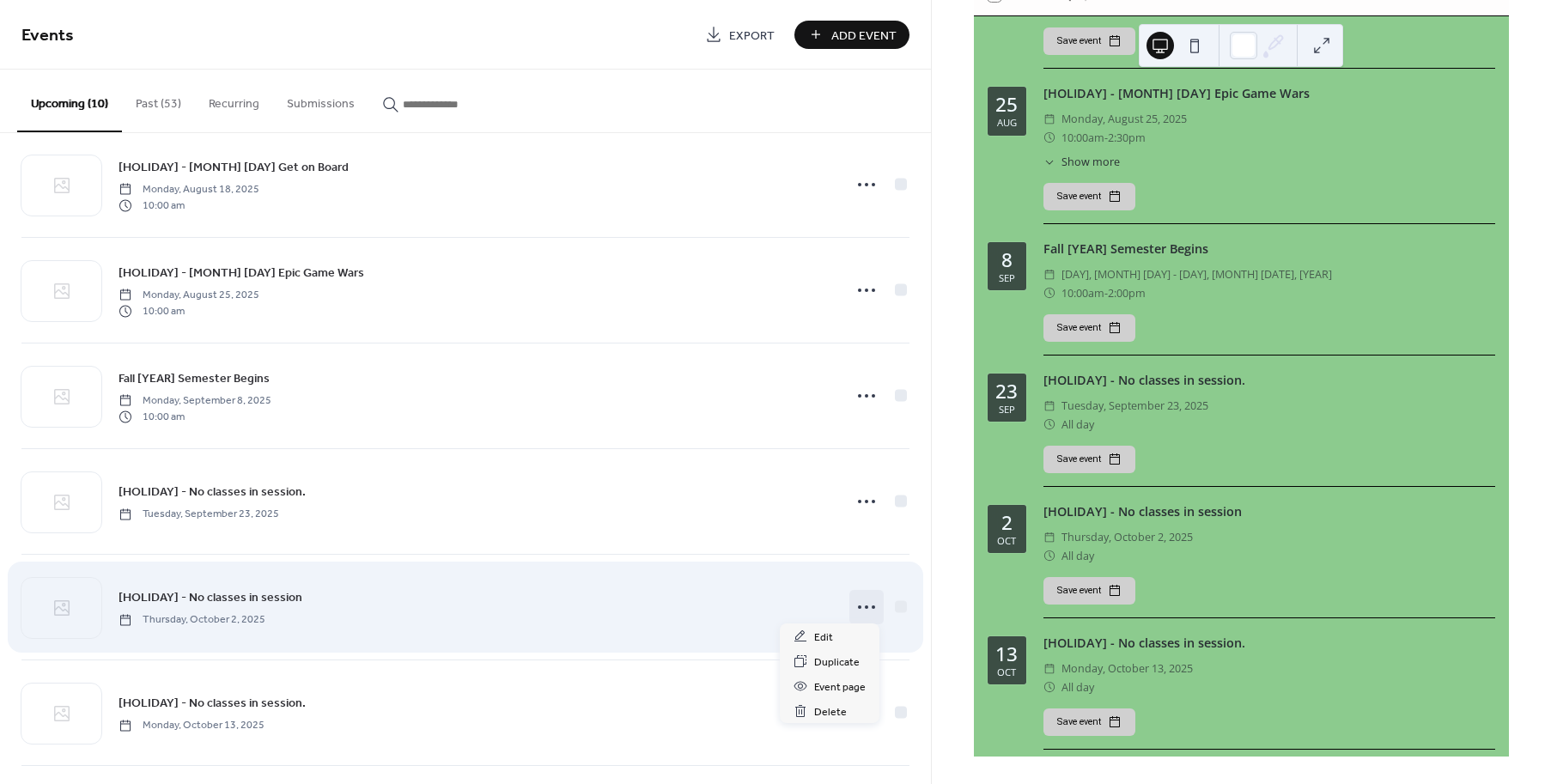 click 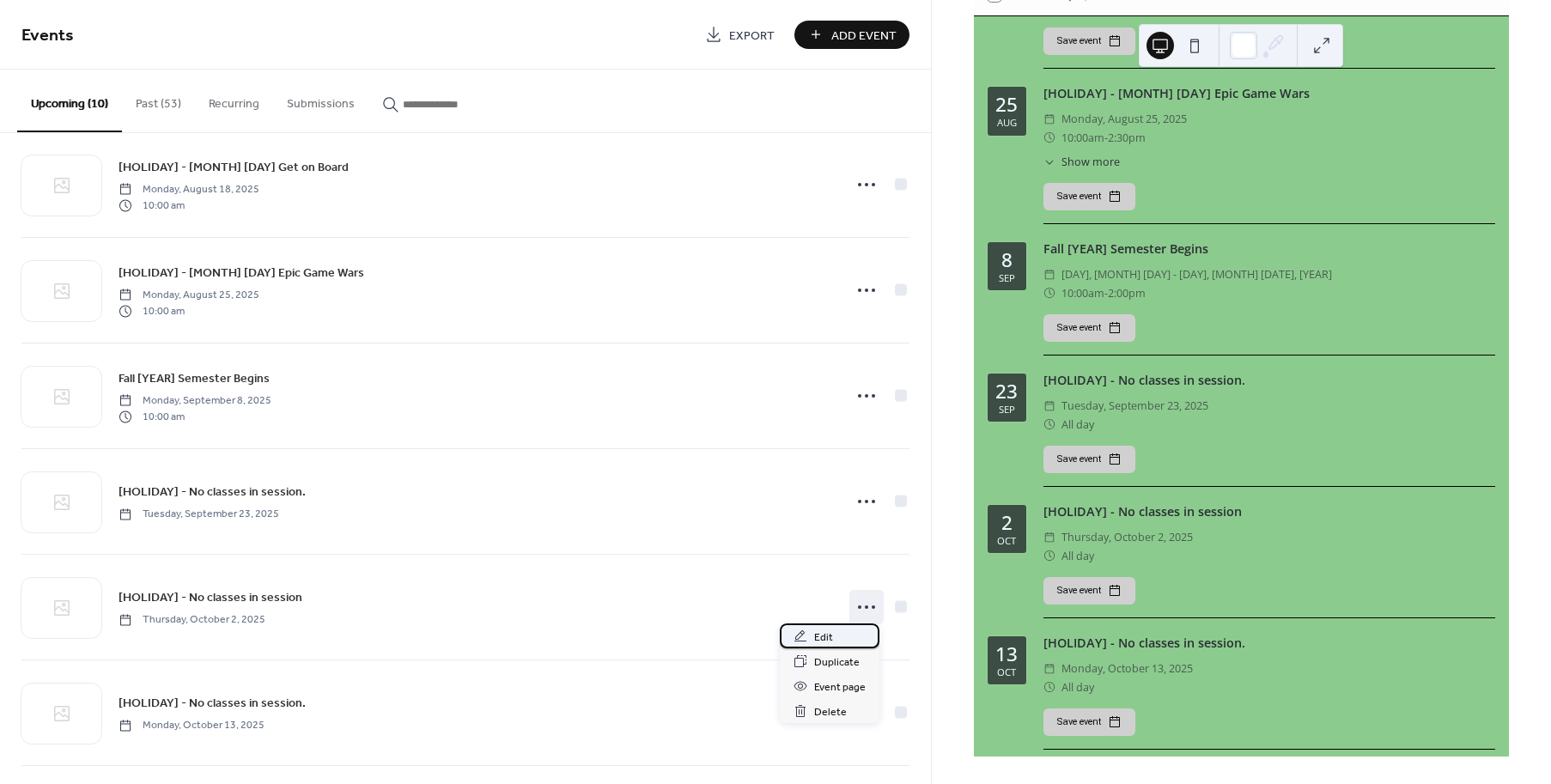 click on "Edit" at bounding box center (824, 637) 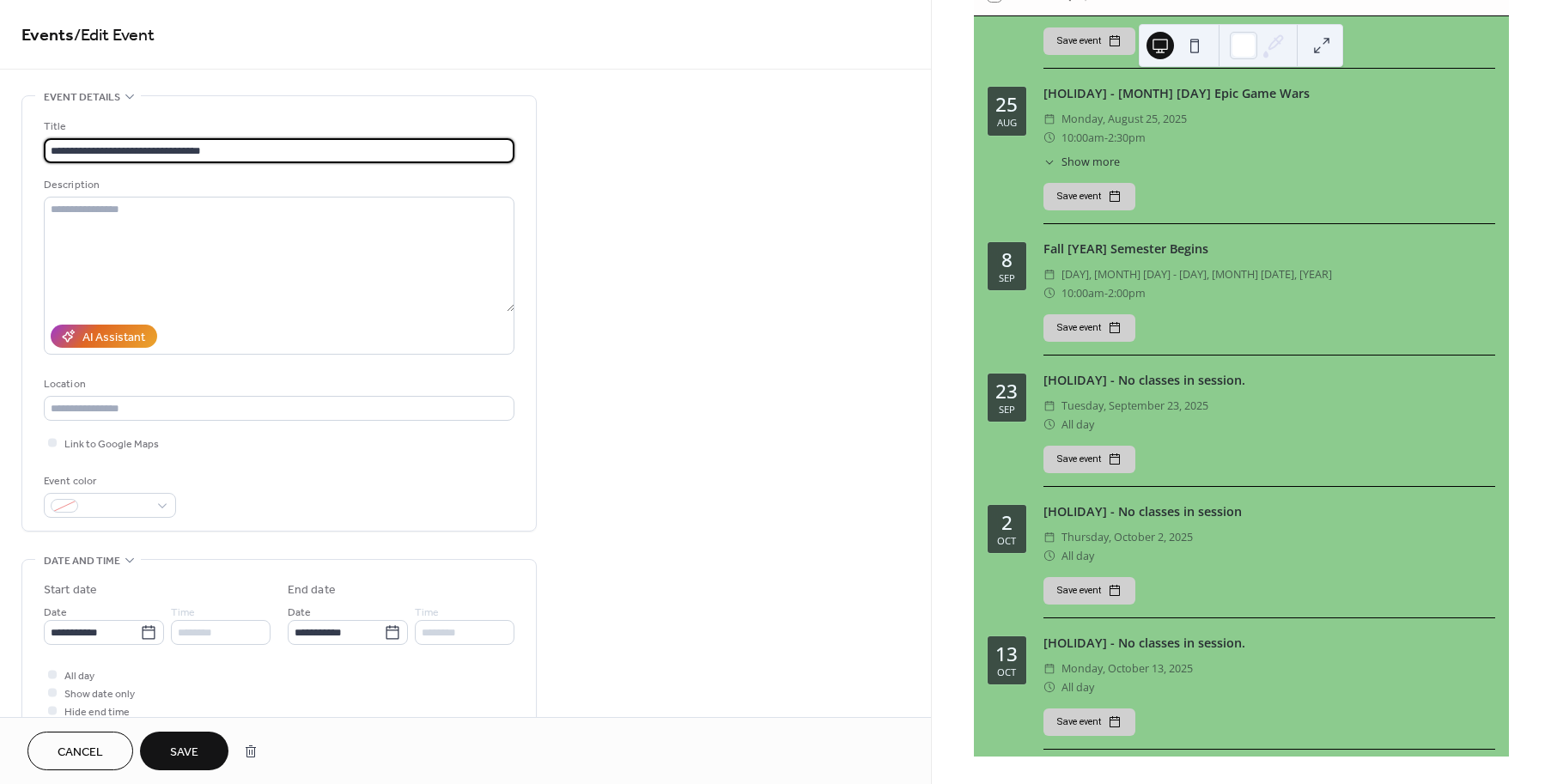 type on "**********" 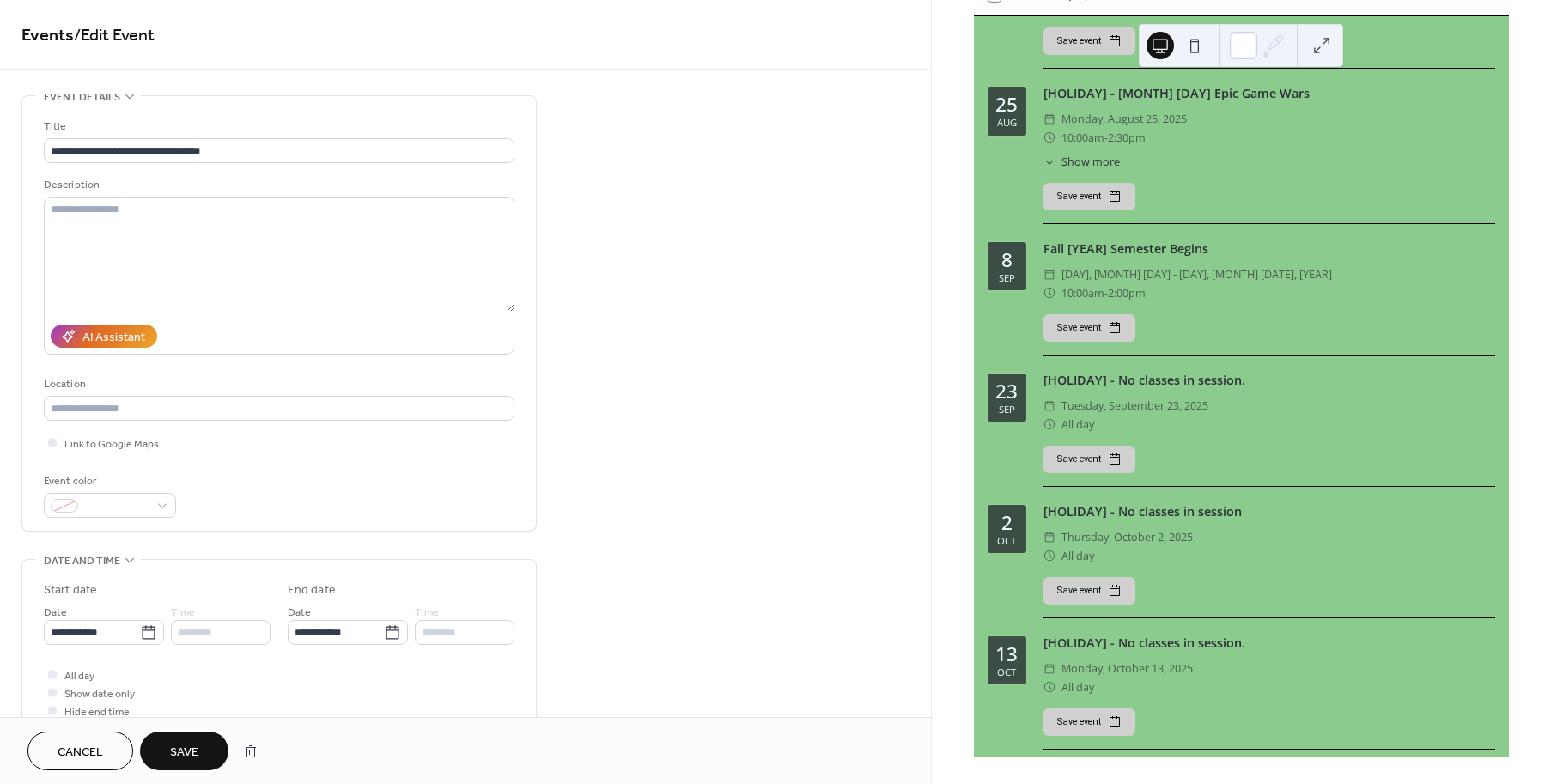 click on "Save" at bounding box center [184, 752] 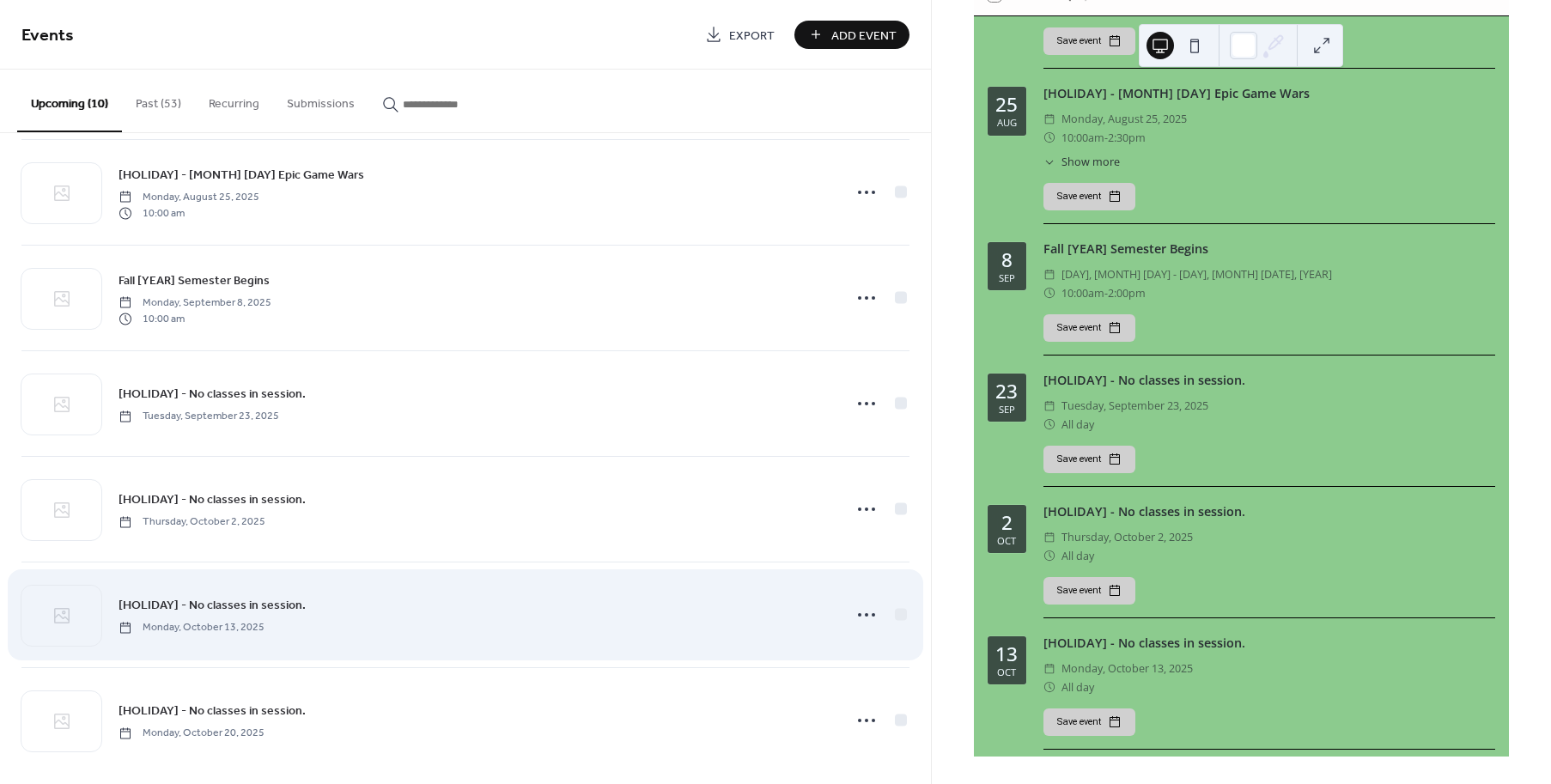 scroll, scrollTop: 450, scrollLeft: 0, axis: vertical 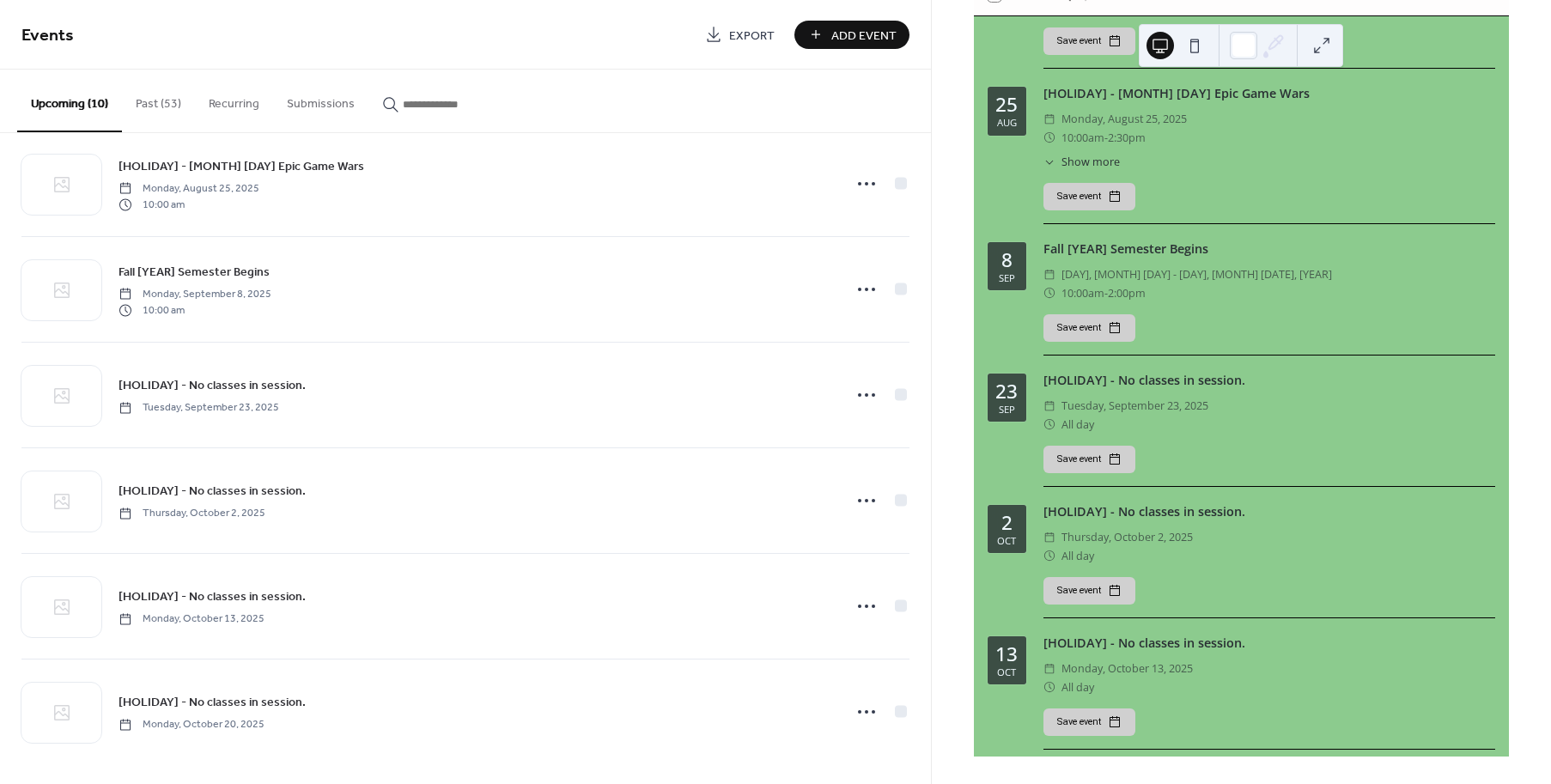 click on "Add Event" at bounding box center (864, 35) 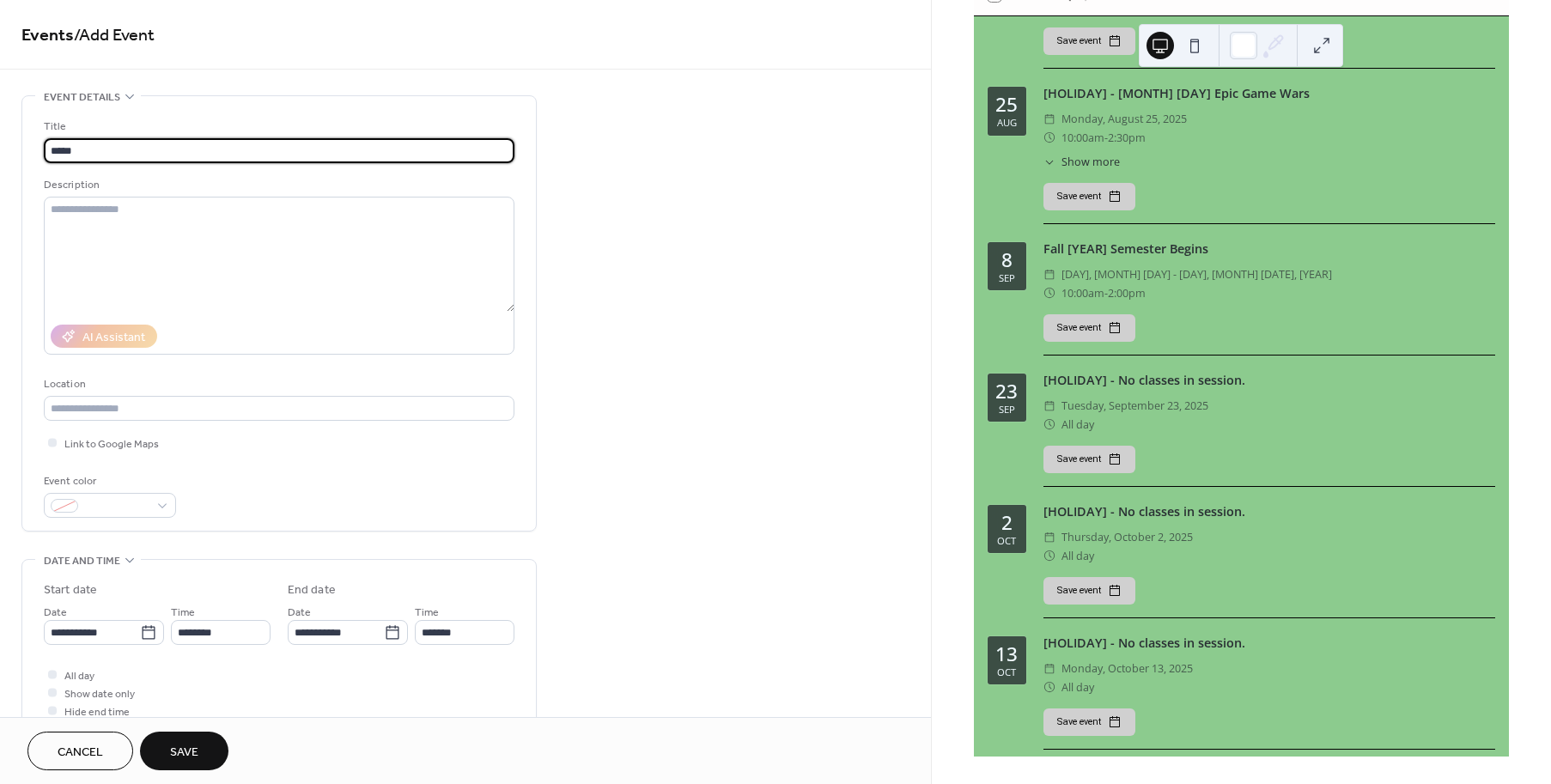type on "**********" 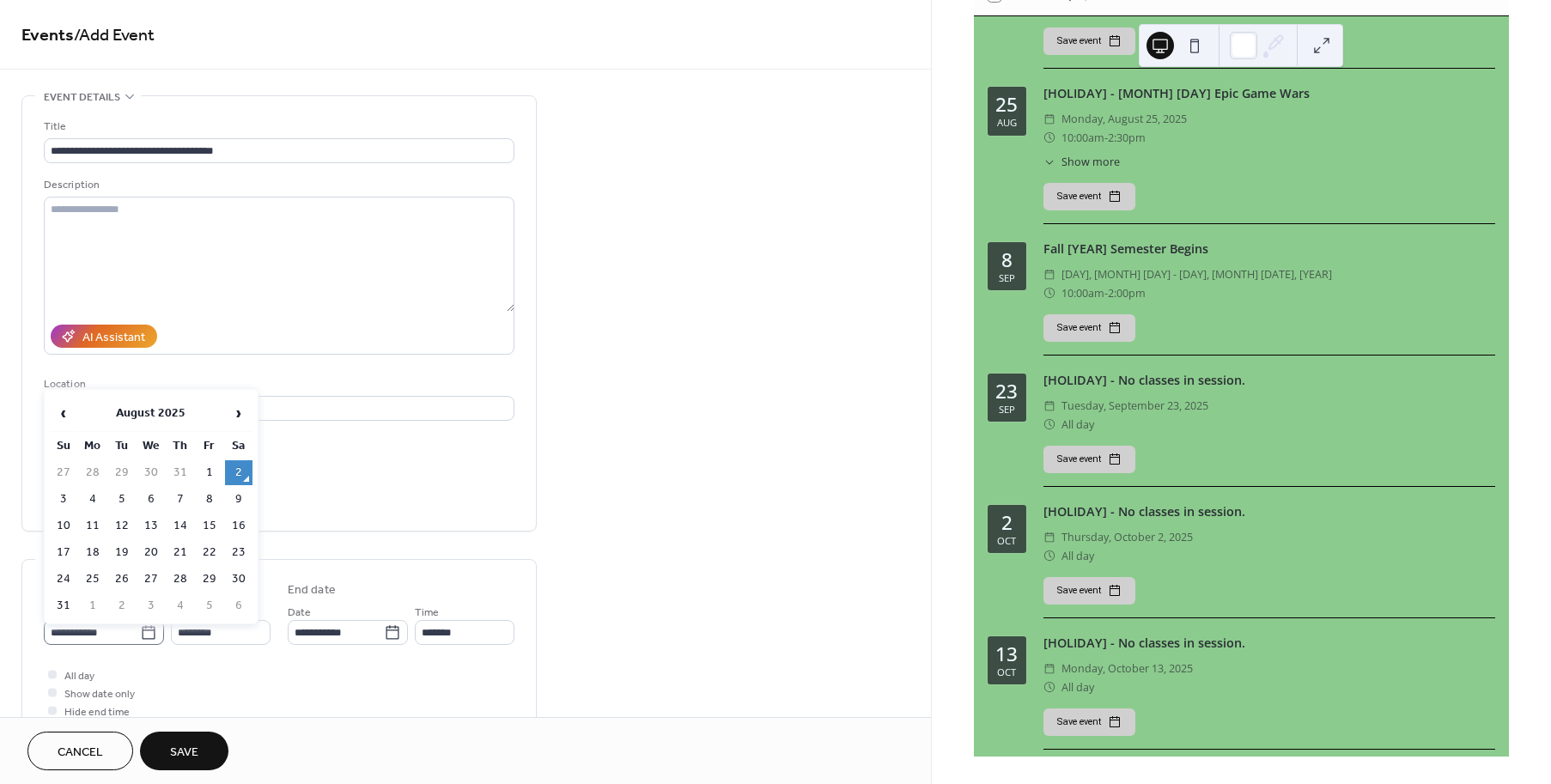 click 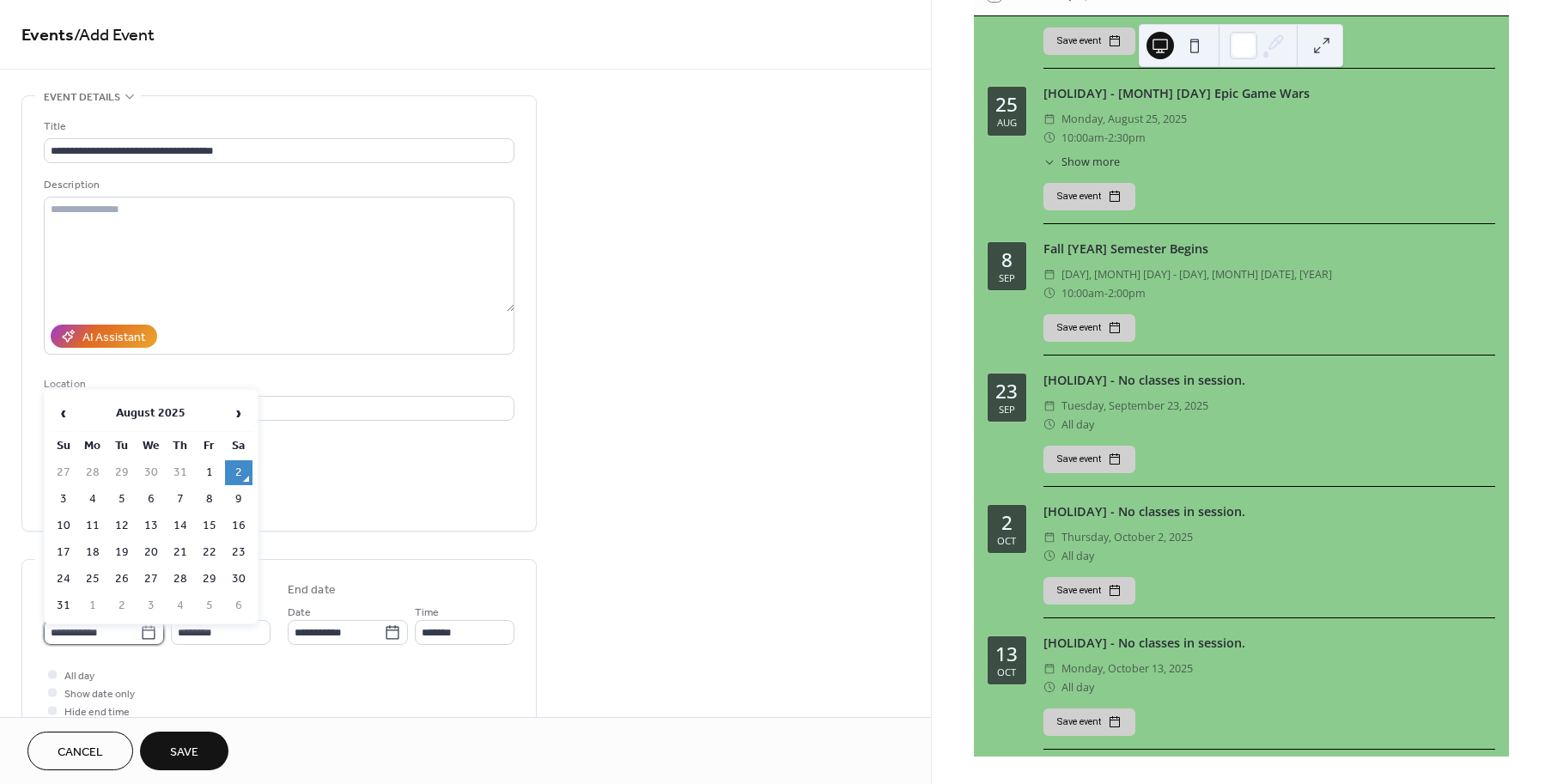 click on "**********" at bounding box center (92, 632) 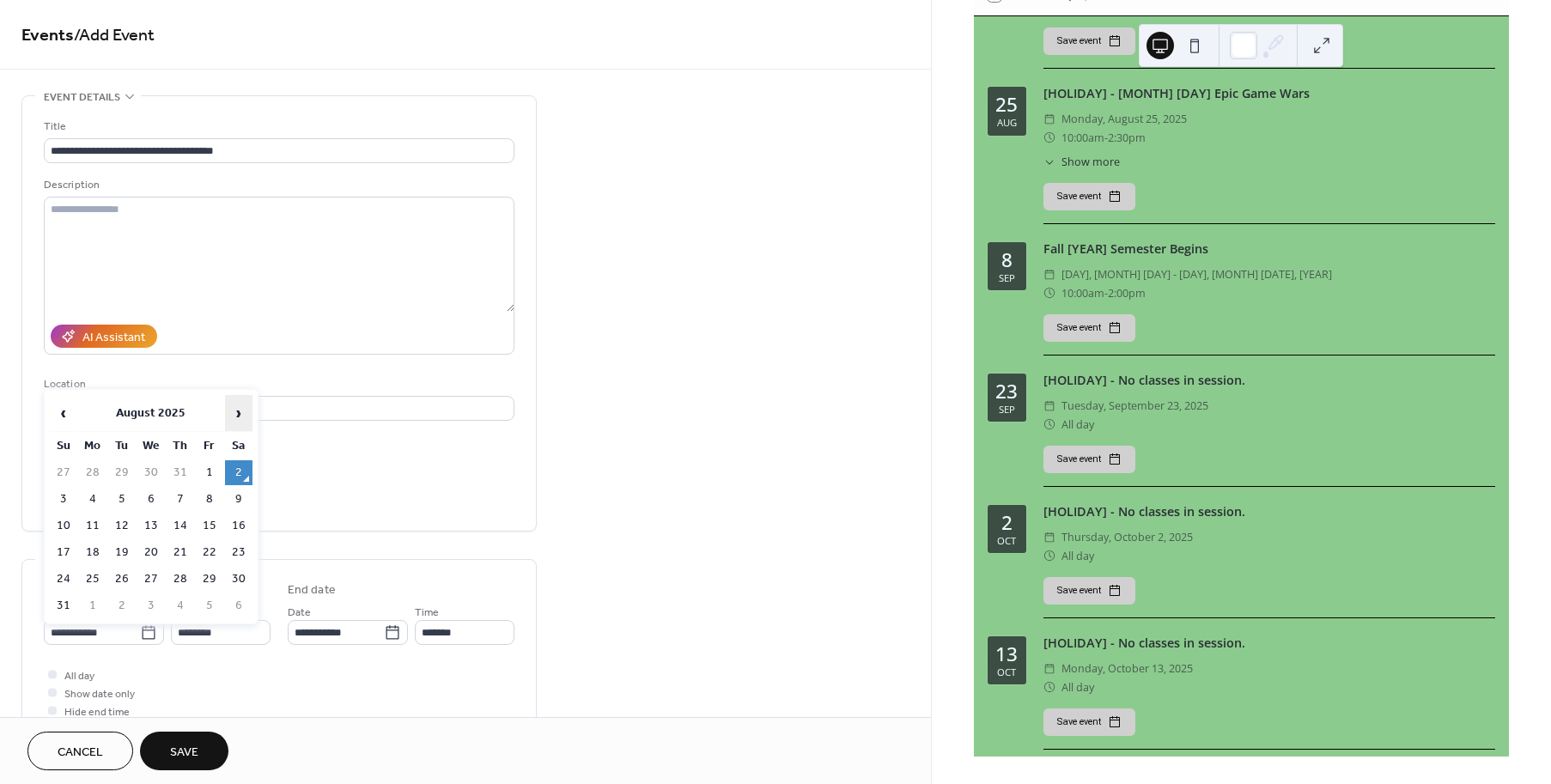click on "›" at bounding box center [239, 413] 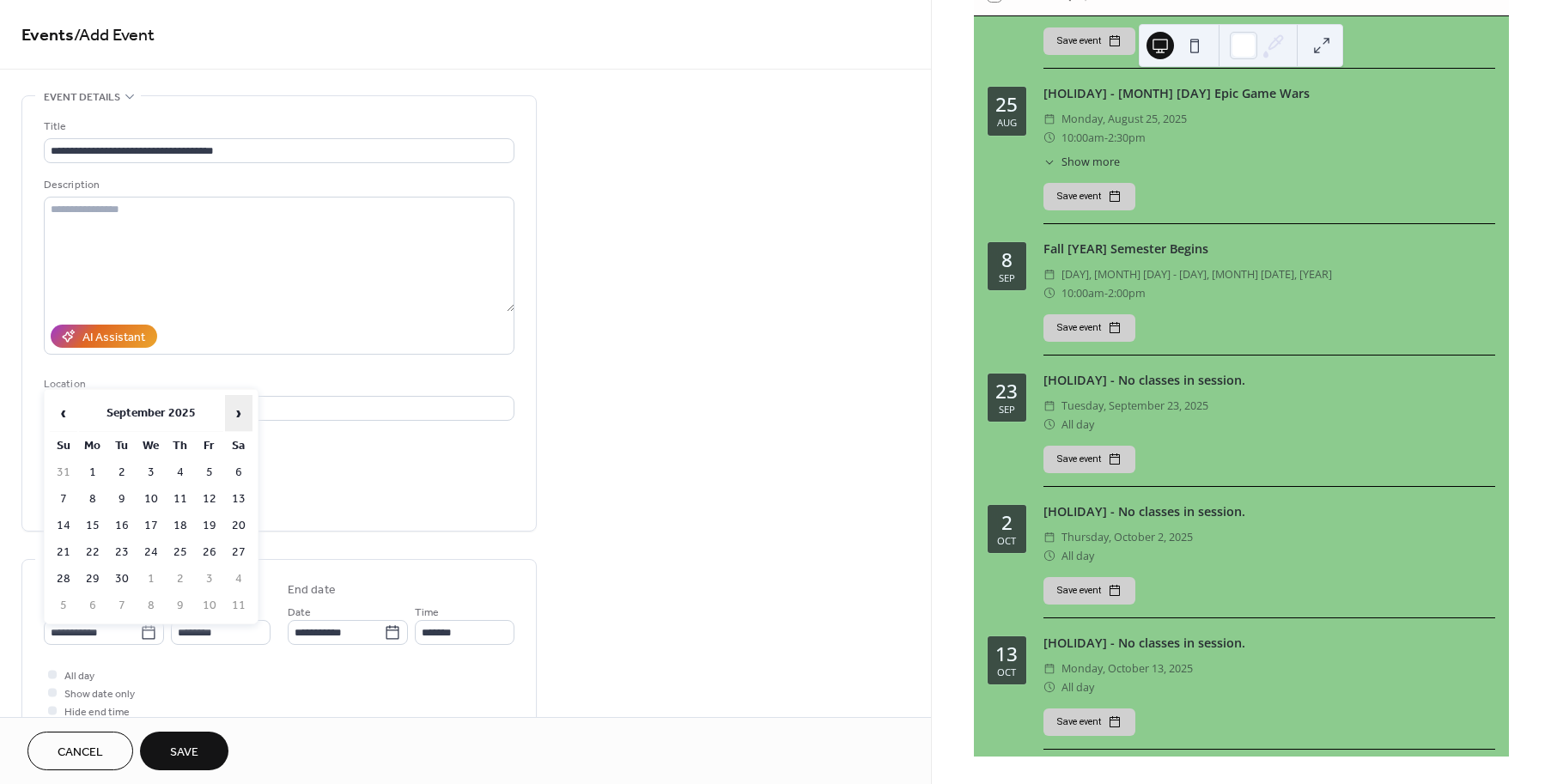 click on "›" at bounding box center [239, 413] 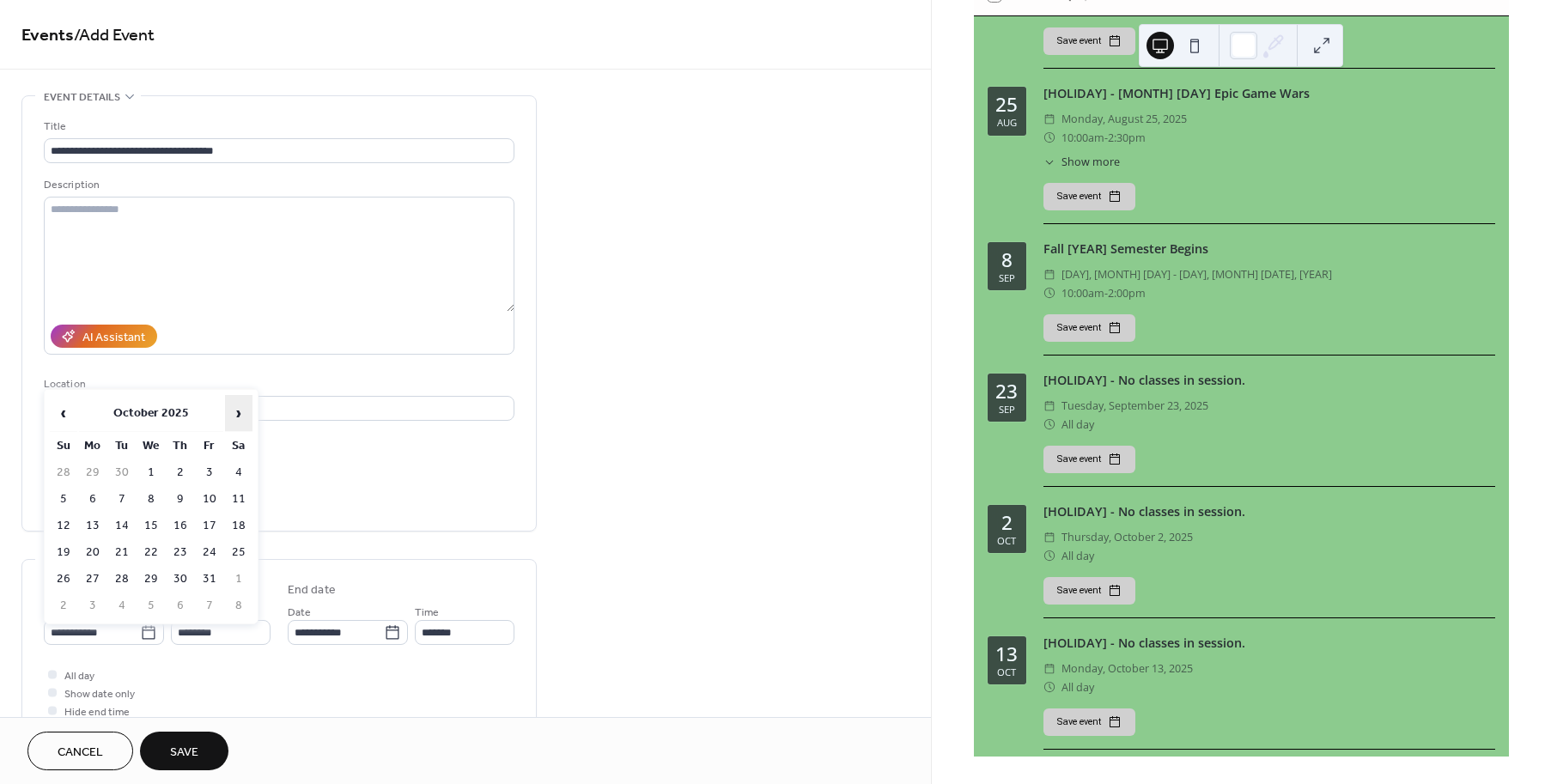 click on "›" at bounding box center (239, 413) 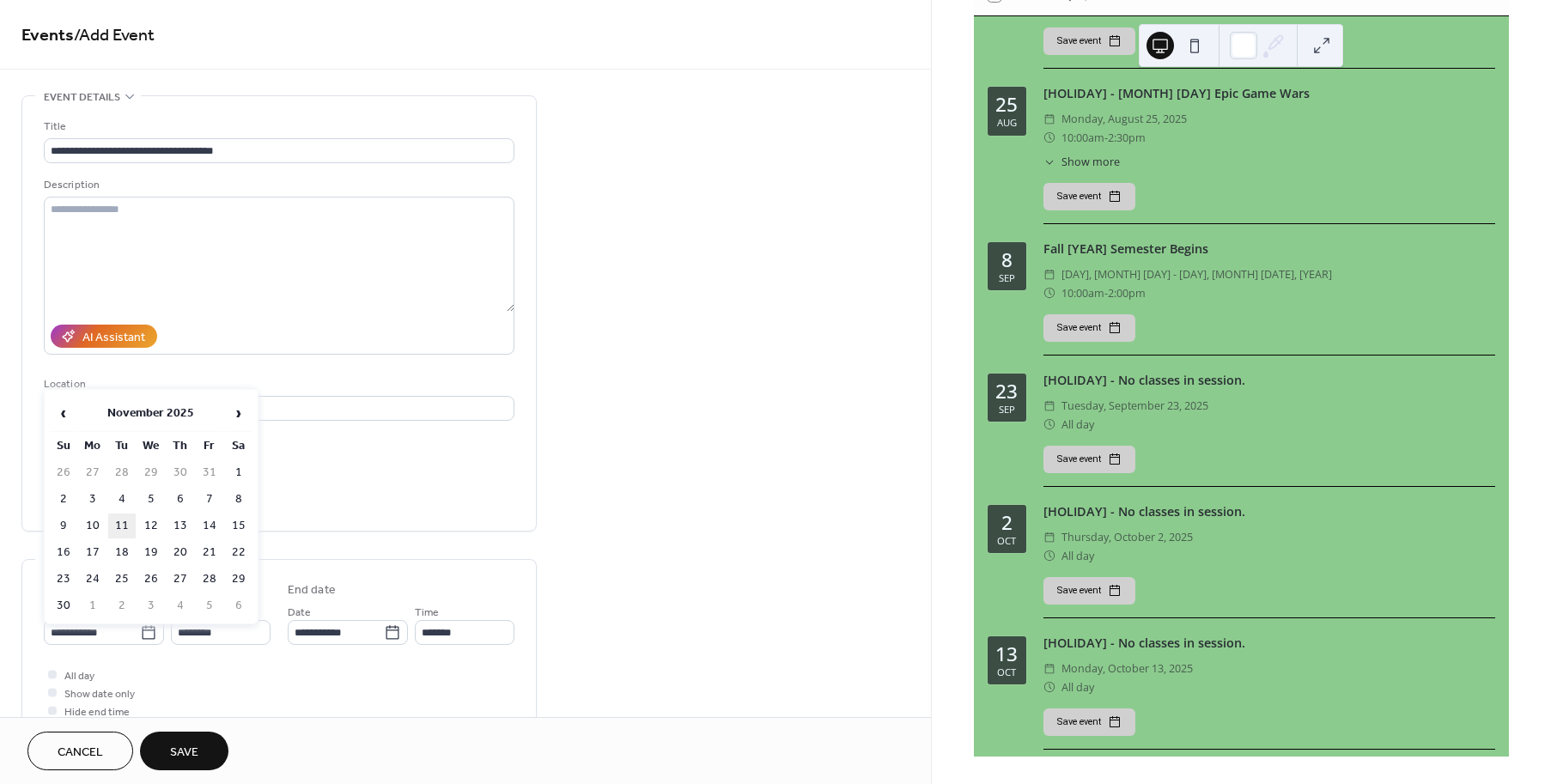click on "11" at bounding box center (122, 526) 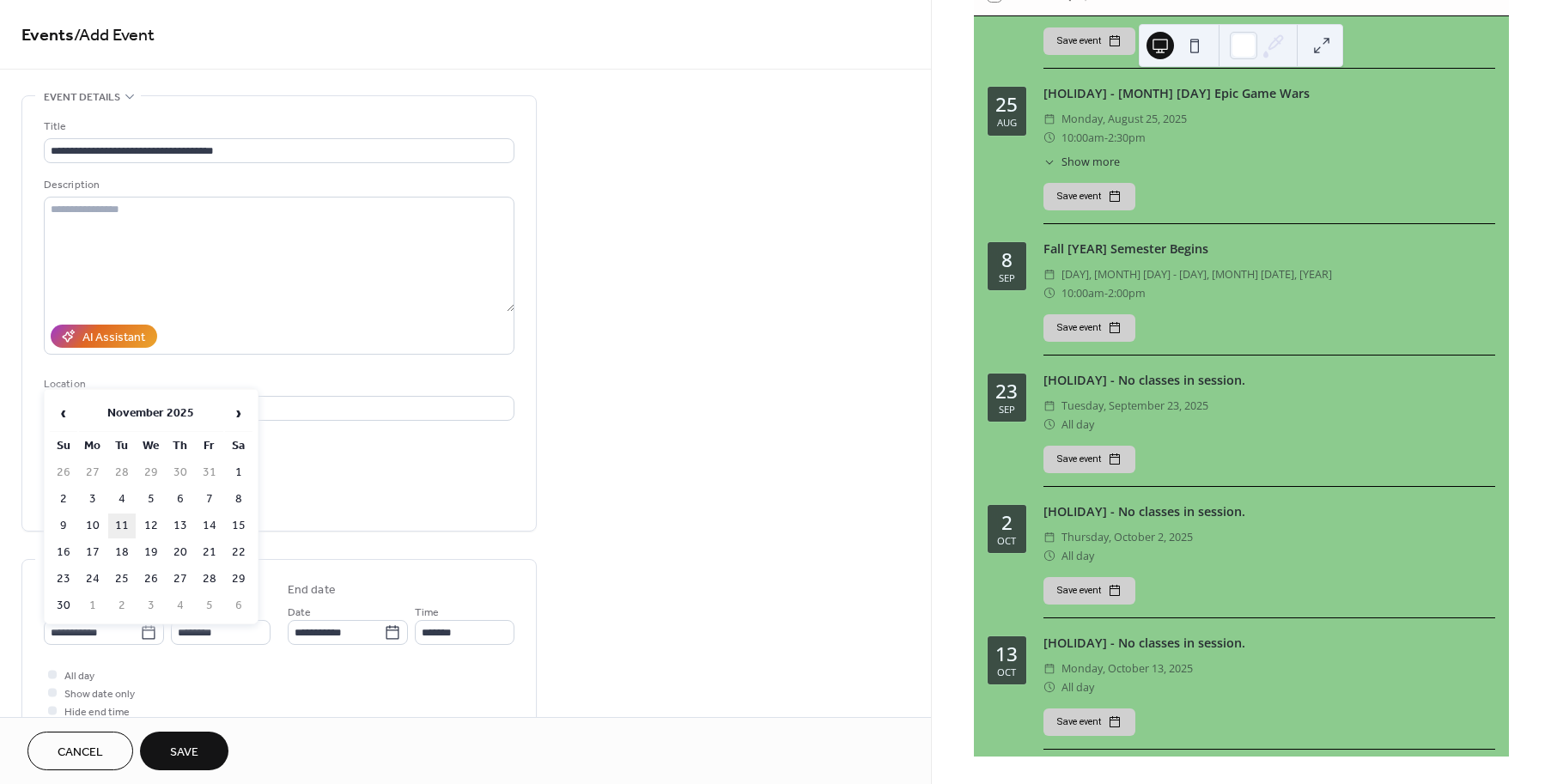 type on "**********" 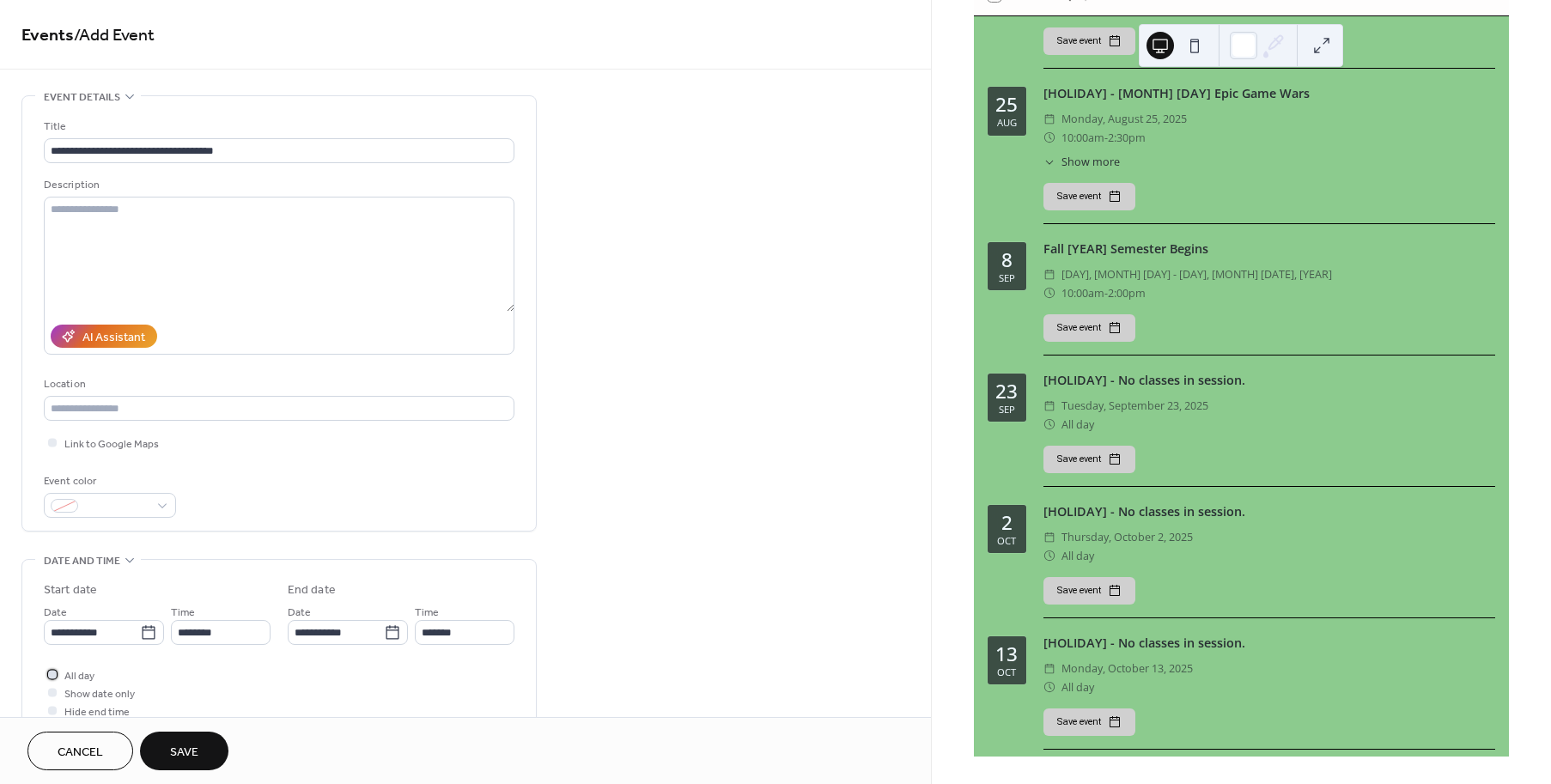 click at bounding box center (52, 674) 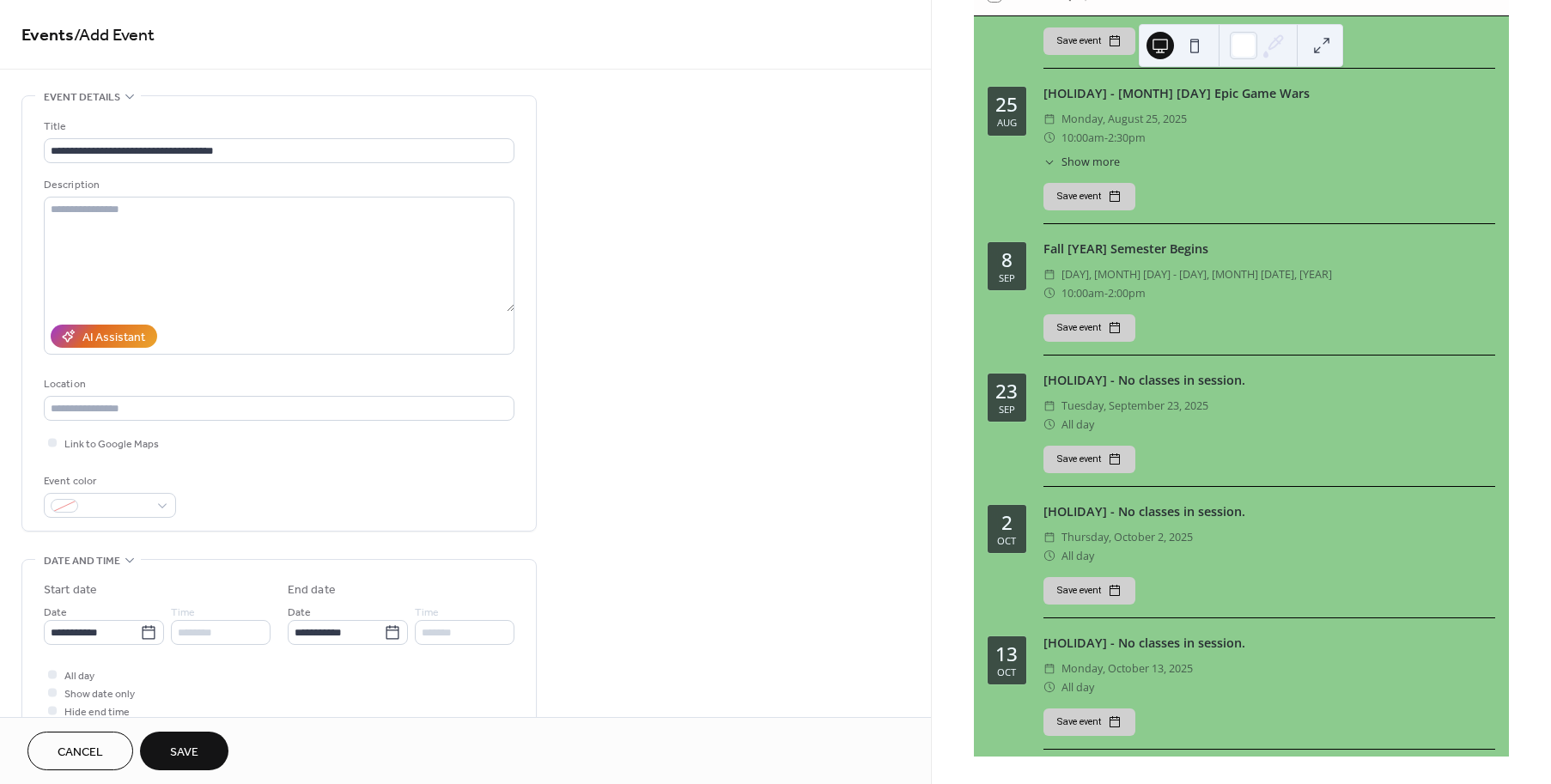 click on "Save" at bounding box center [184, 752] 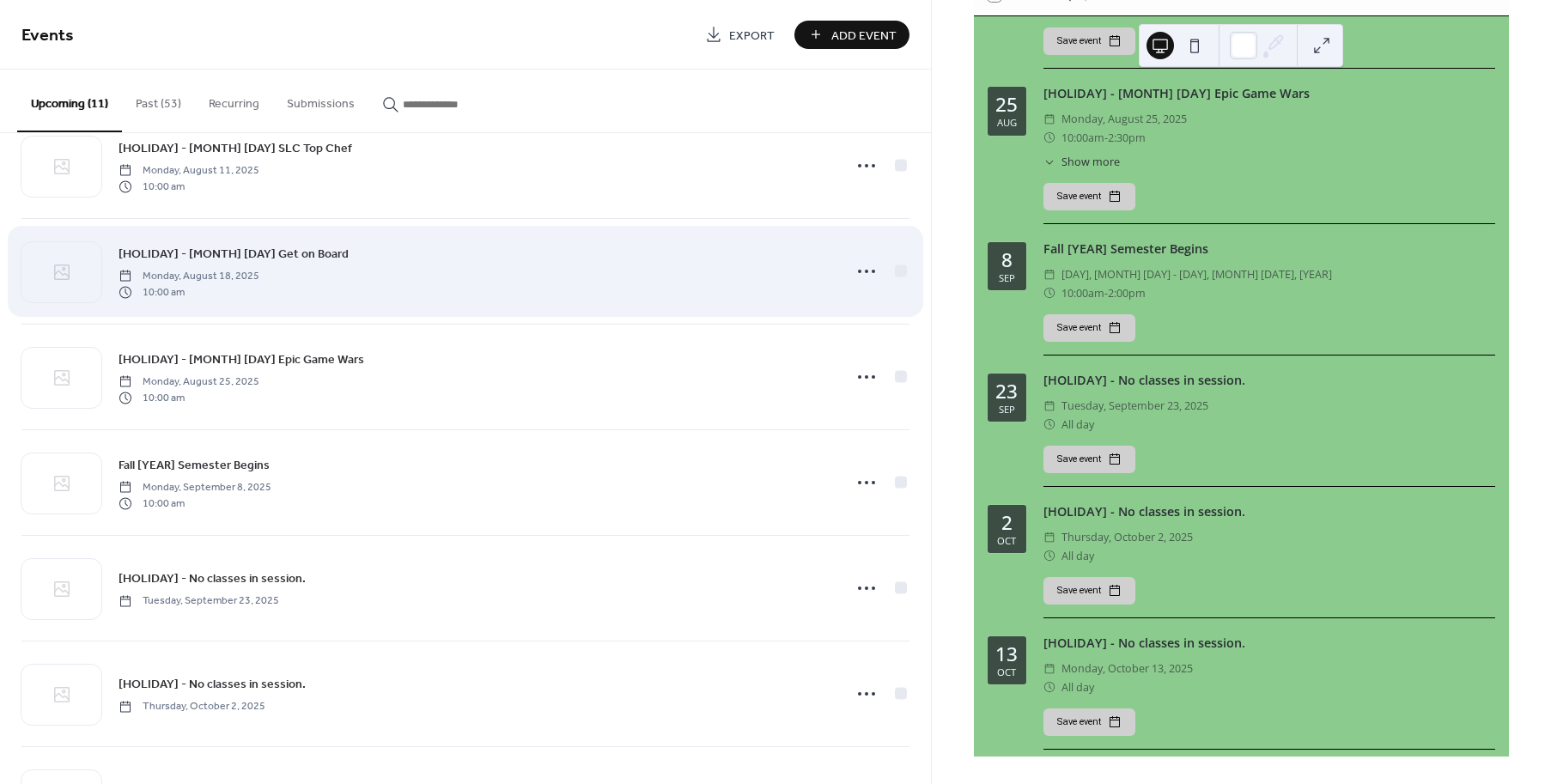 scroll, scrollTop: 343, scrollLeft: 0, axis: vertical 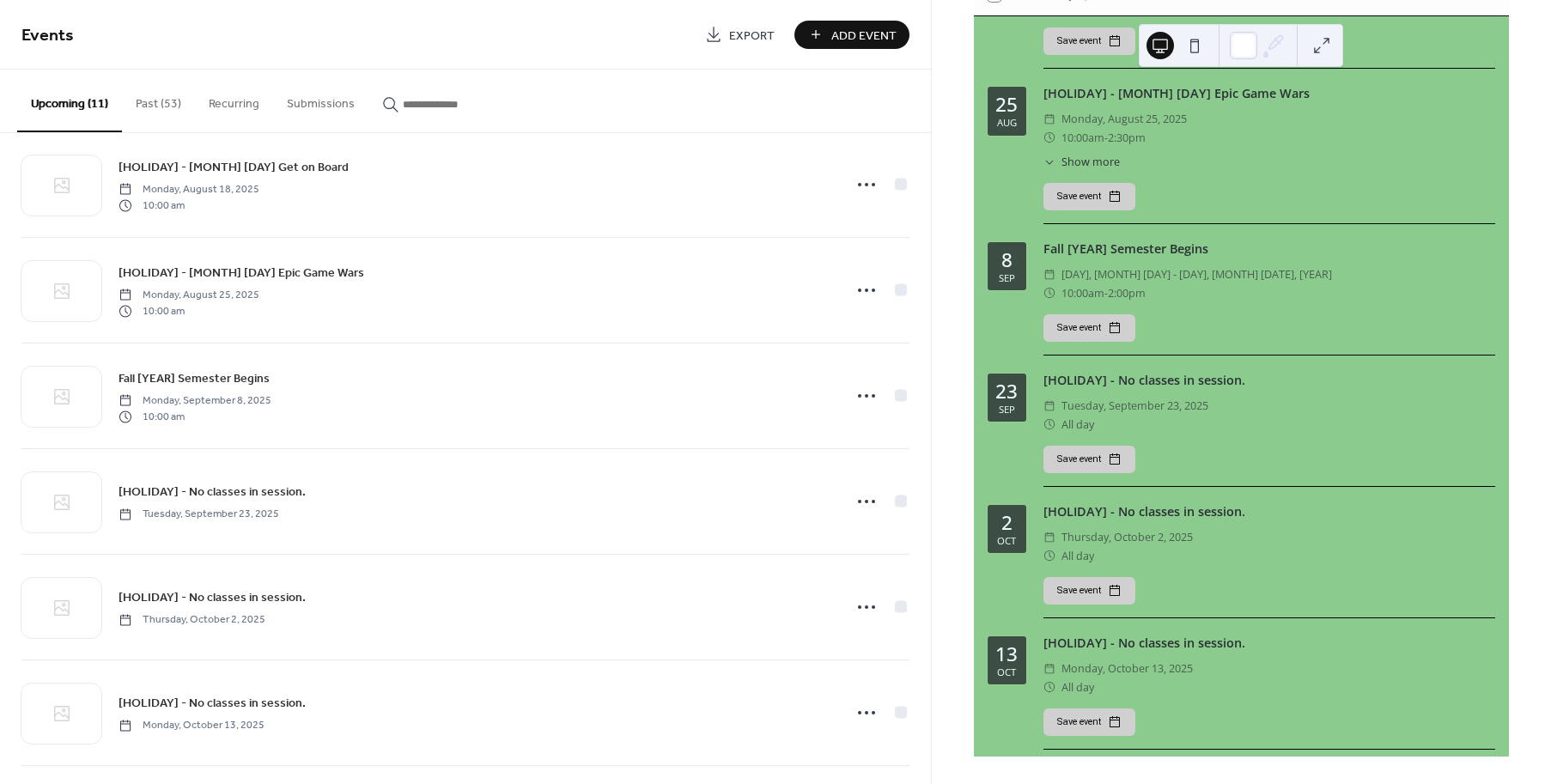 click on "Add Event" at bounding box center (864, 35) 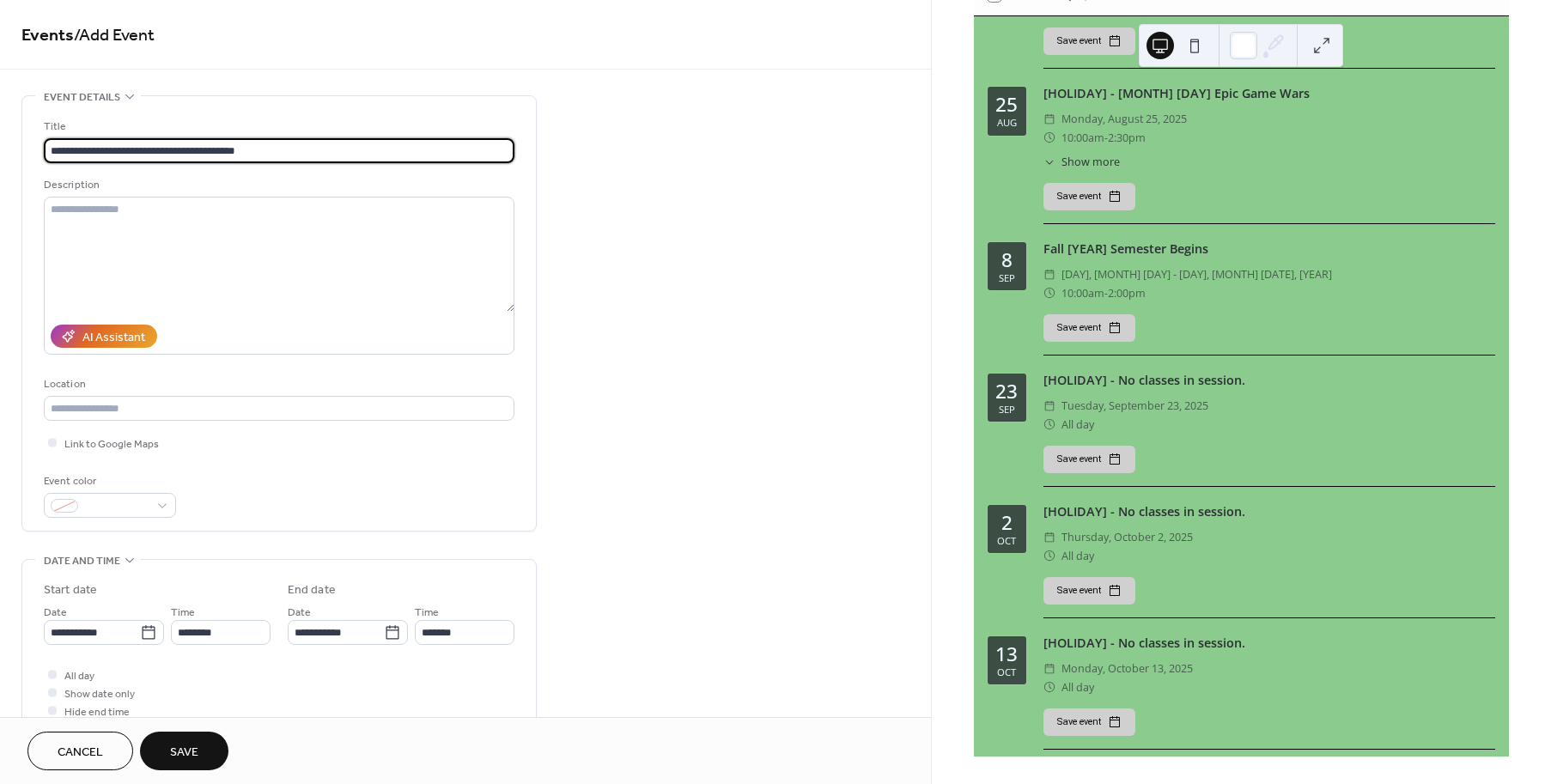 click on "**********" at bounding box center (279, 150) 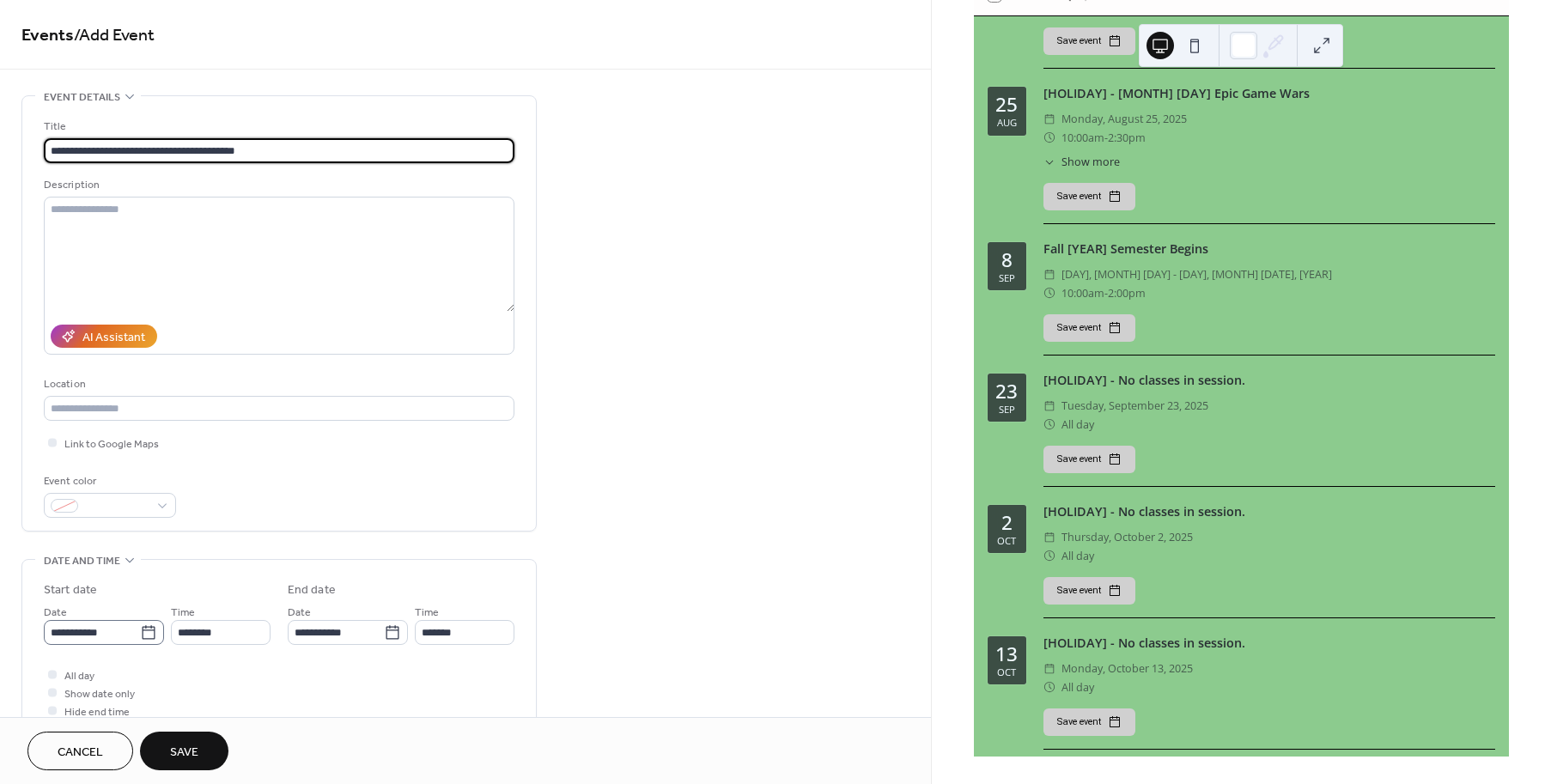 type on "**********" 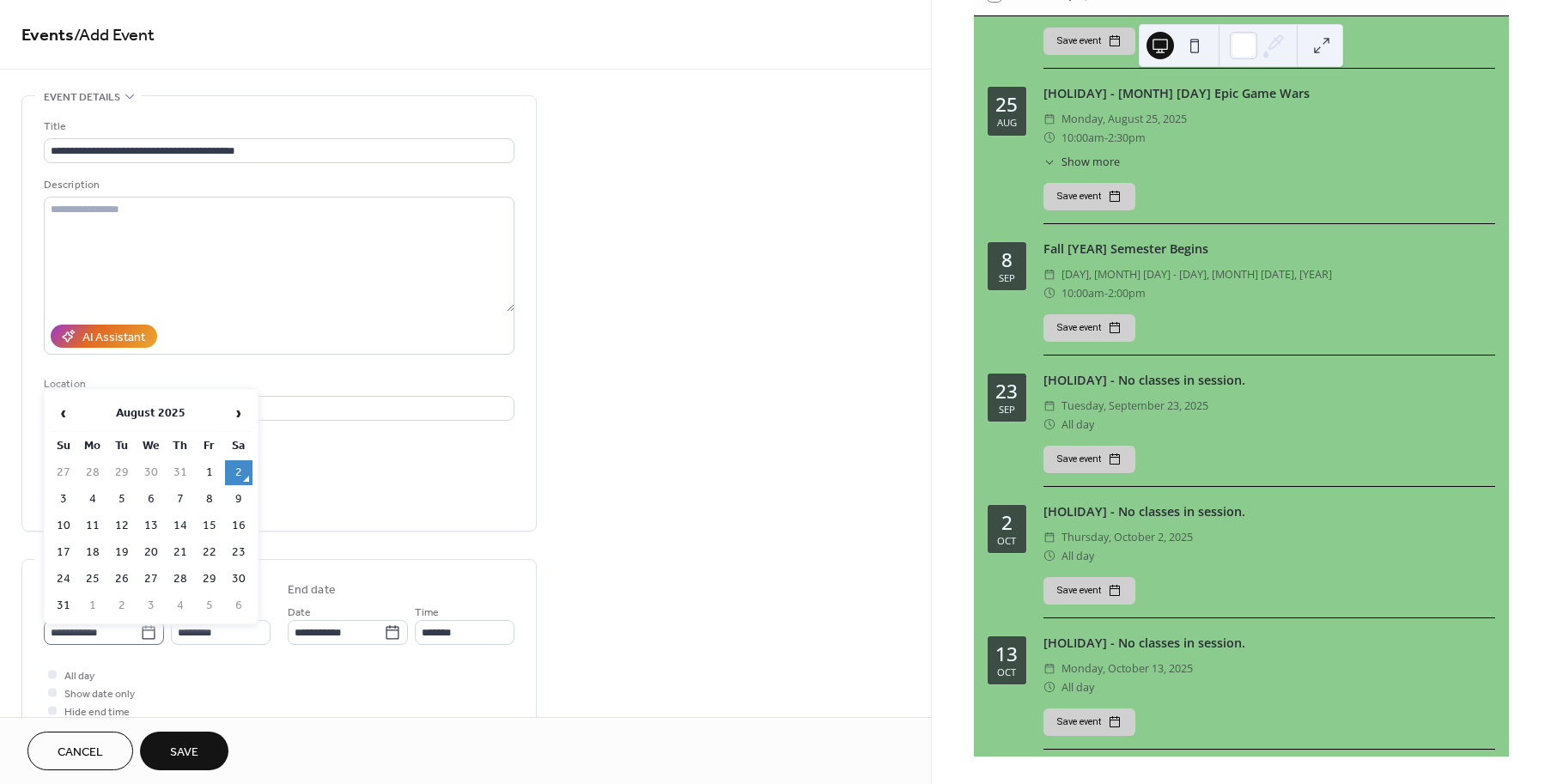 click 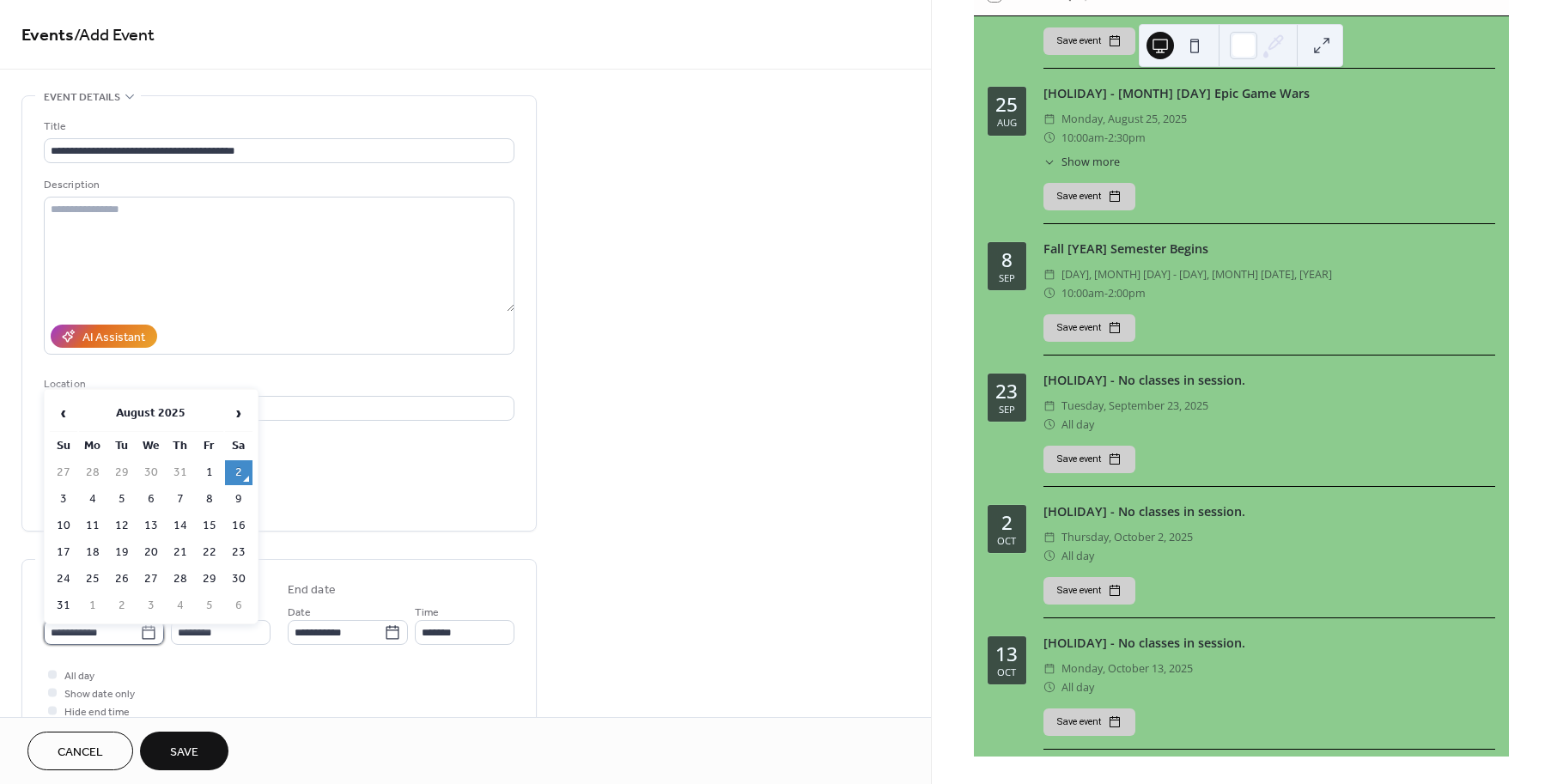 click on "**********" at bounding box center (92, 632) 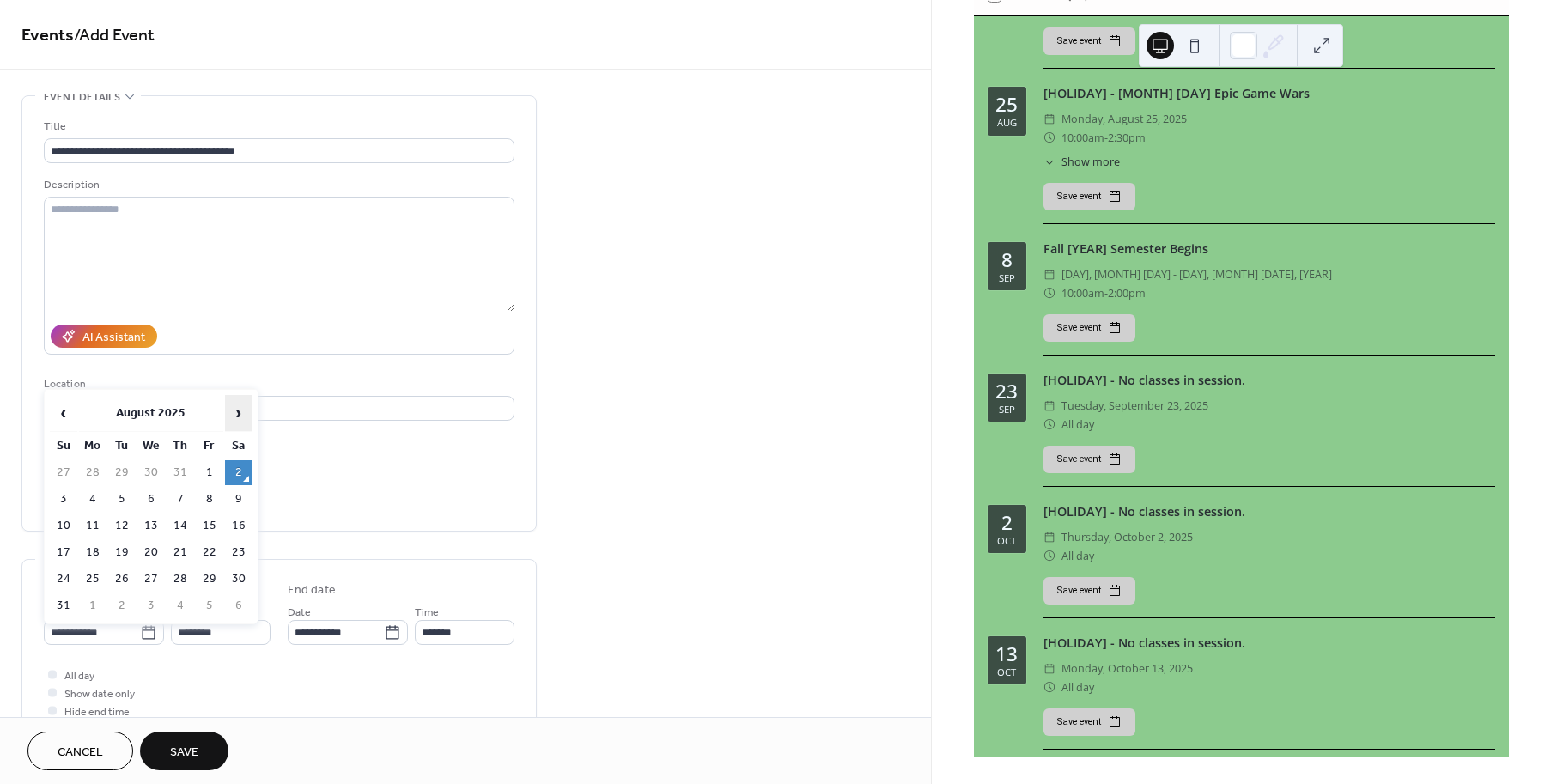 click on "›" at bounding box center [239, 413] 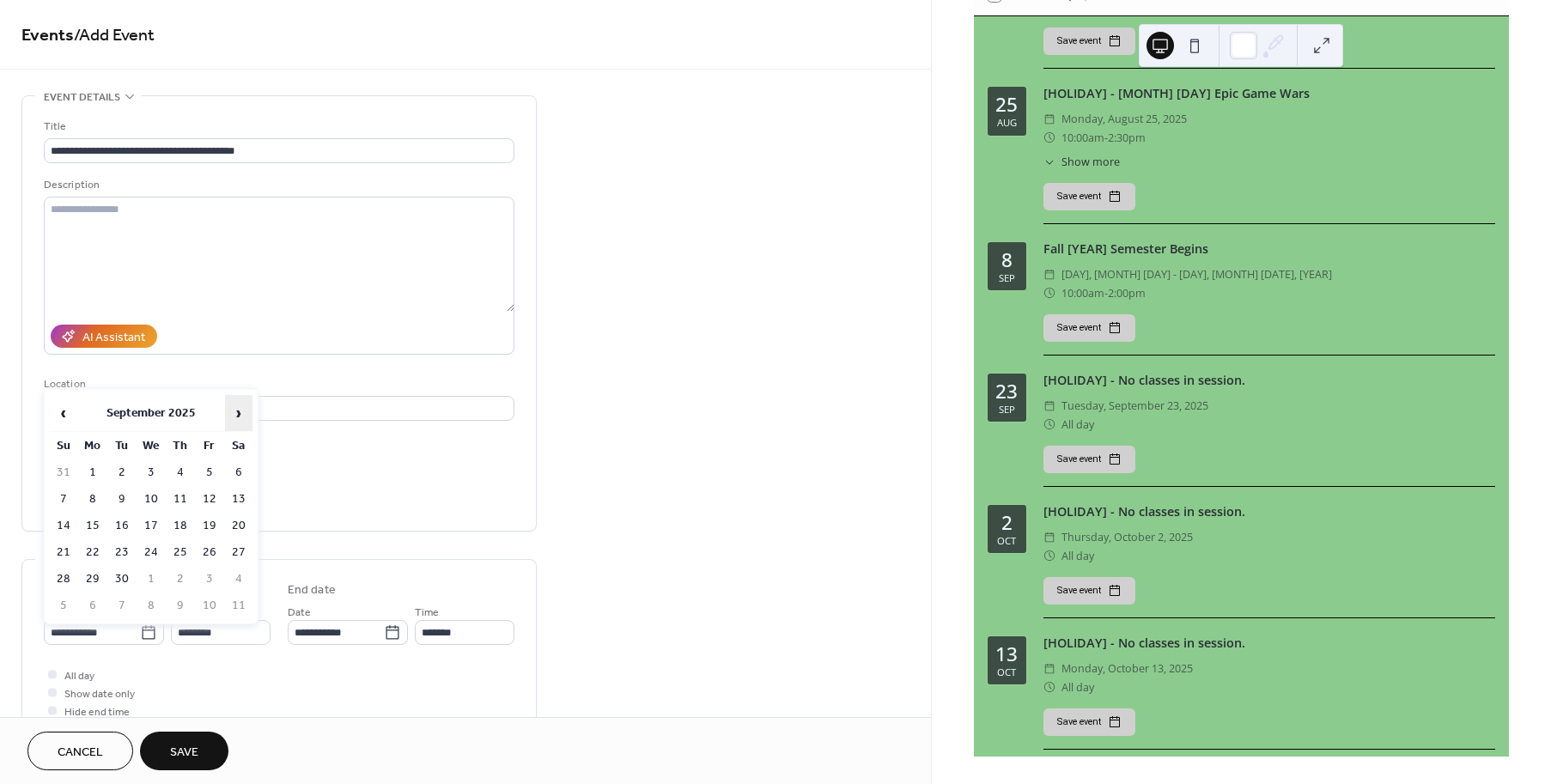 click on "›" at bounding box center (239, 413) 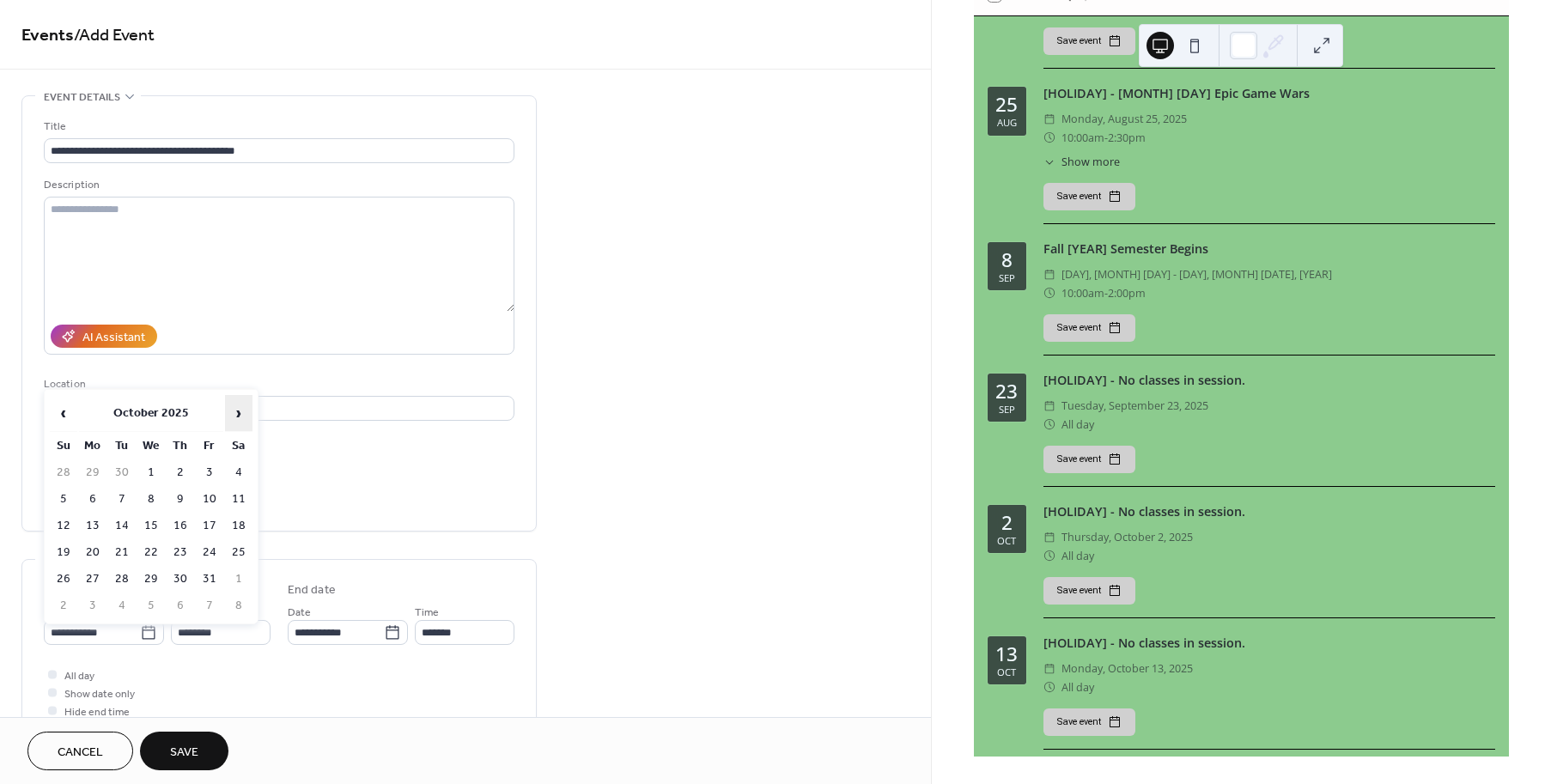 click on "›" at bounding box center (239, 413) 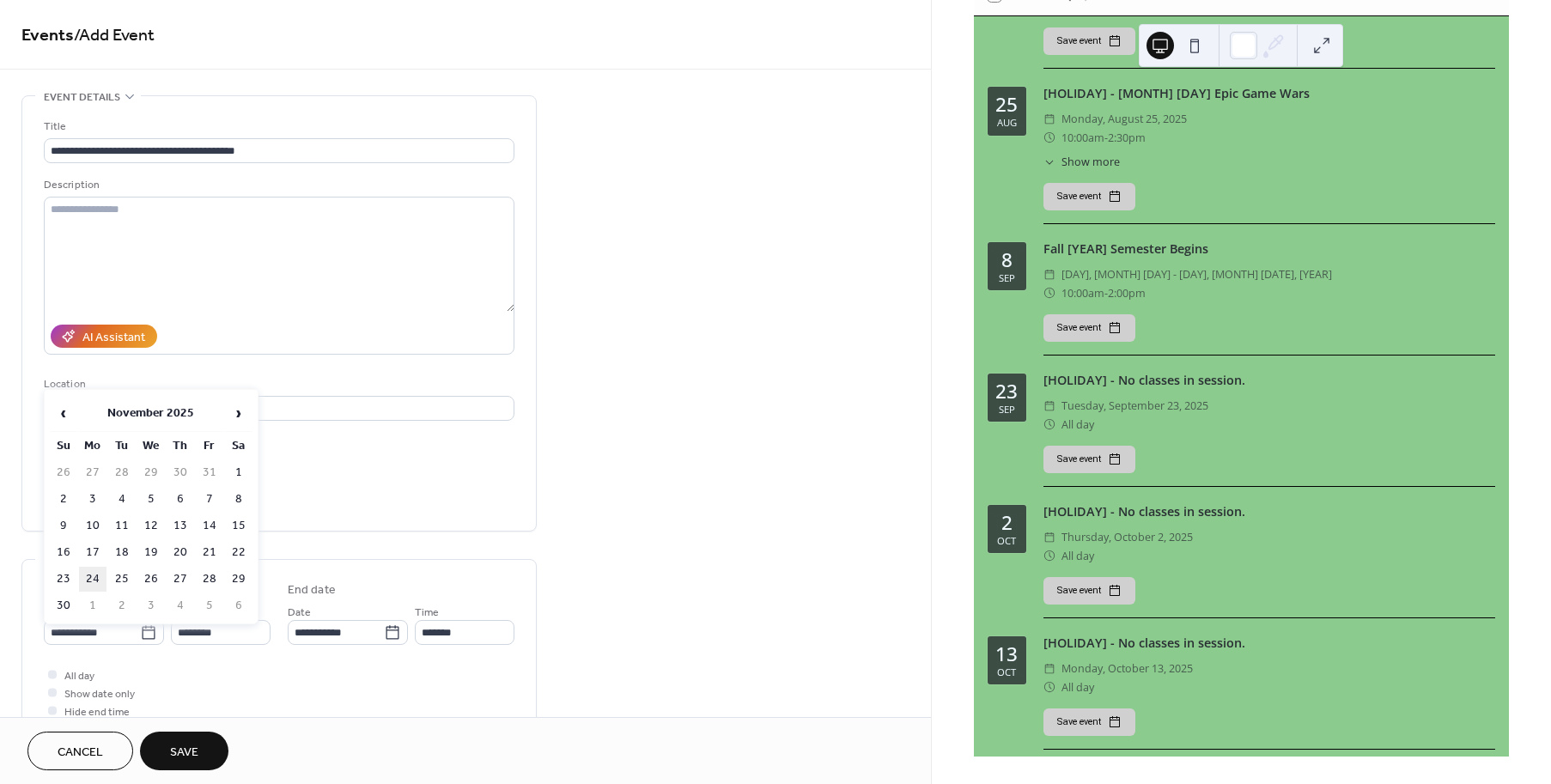 click on "24" at bounding box center (93, 579) 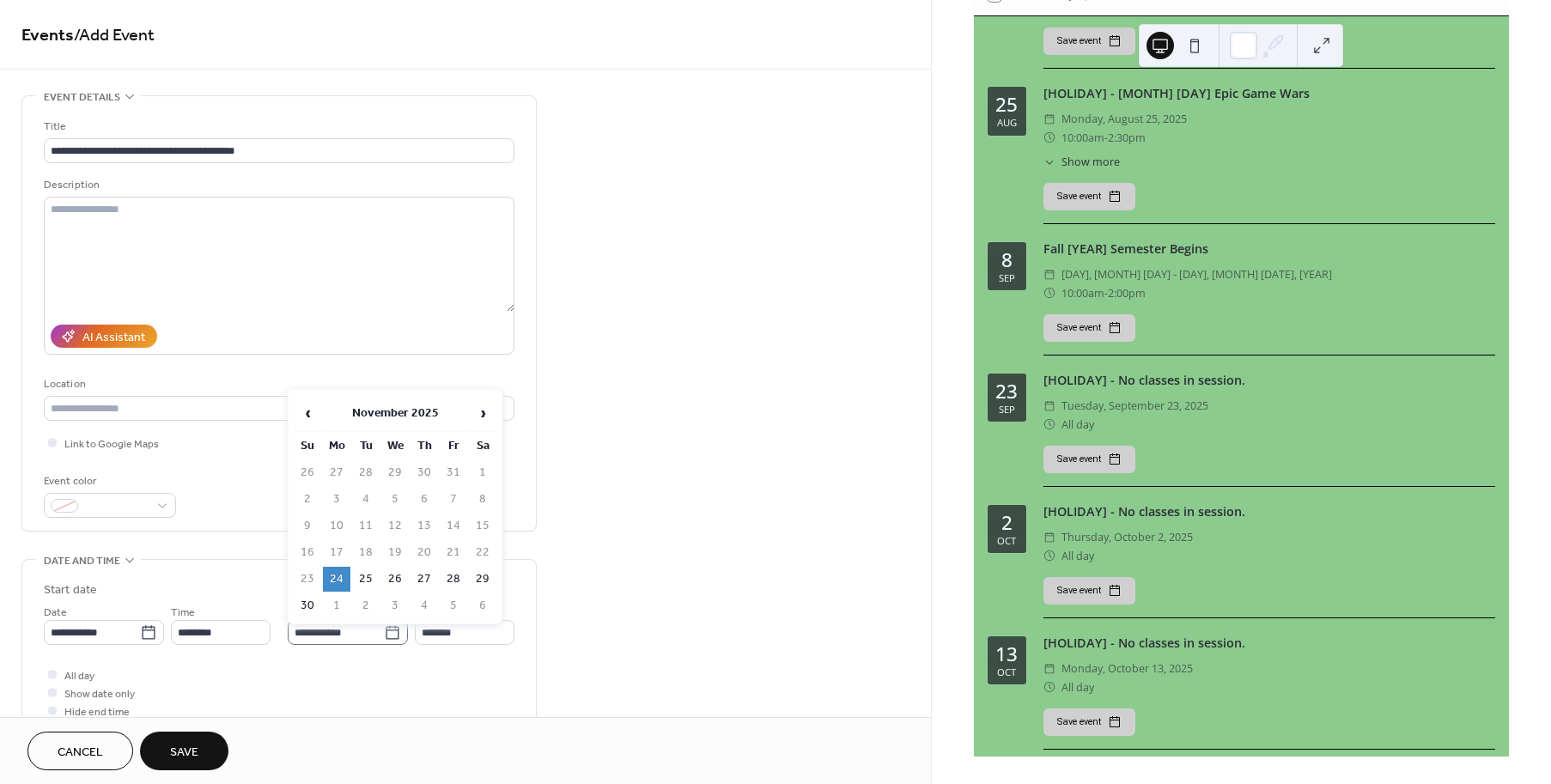 click 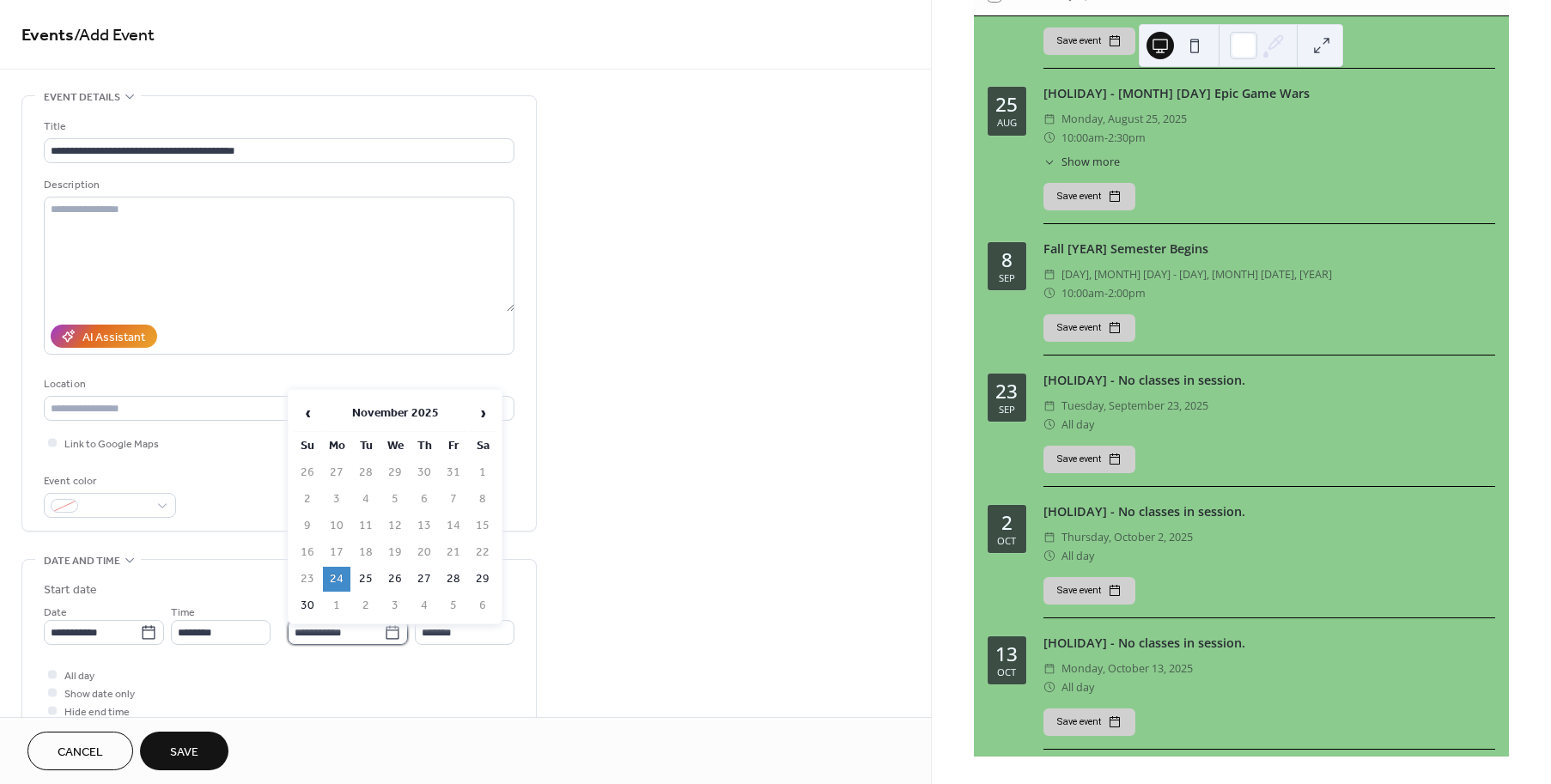 click on "**********" at bounding box center [336, 632] 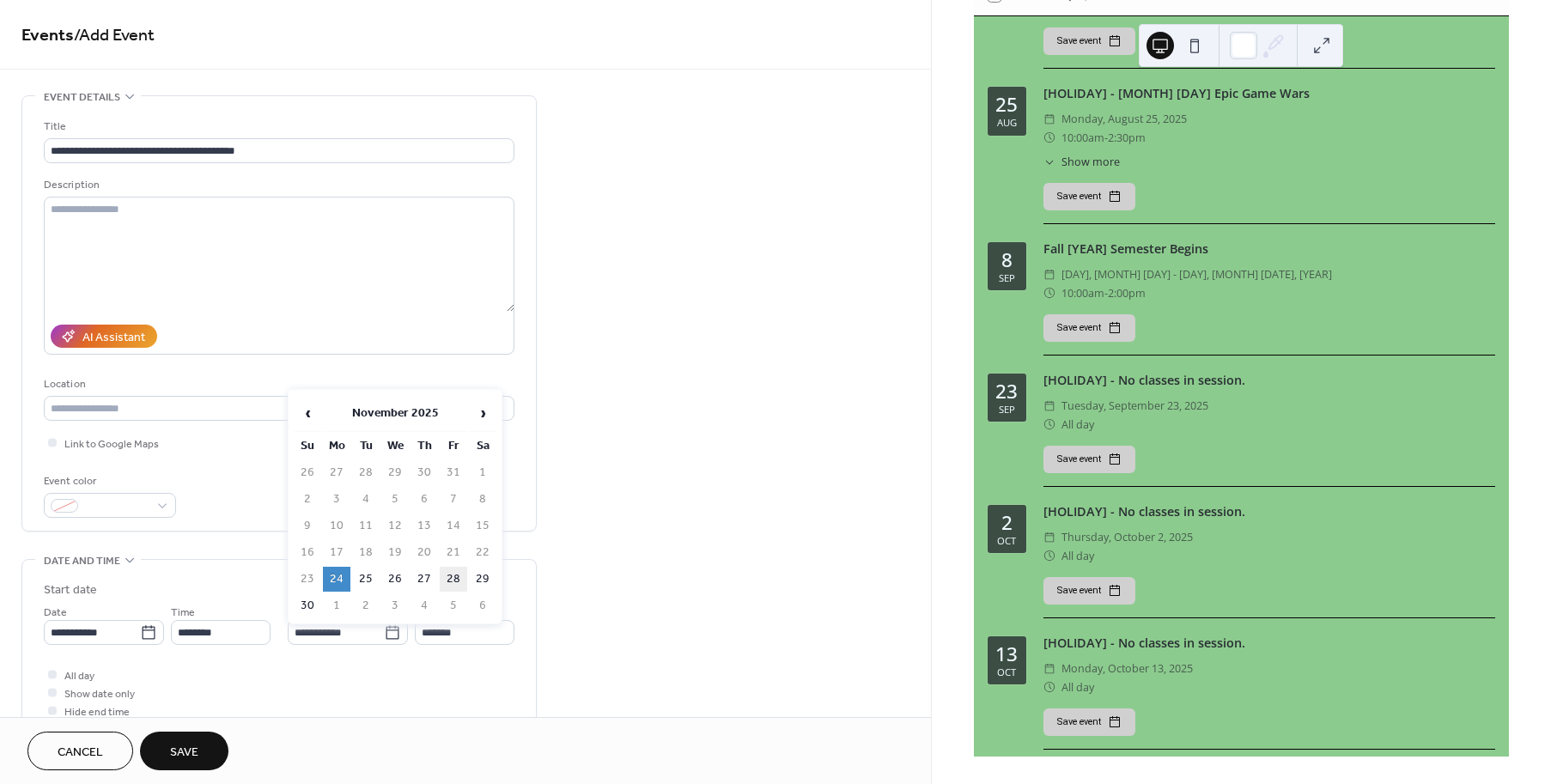 click on "28" at bounding box center (453, 579) 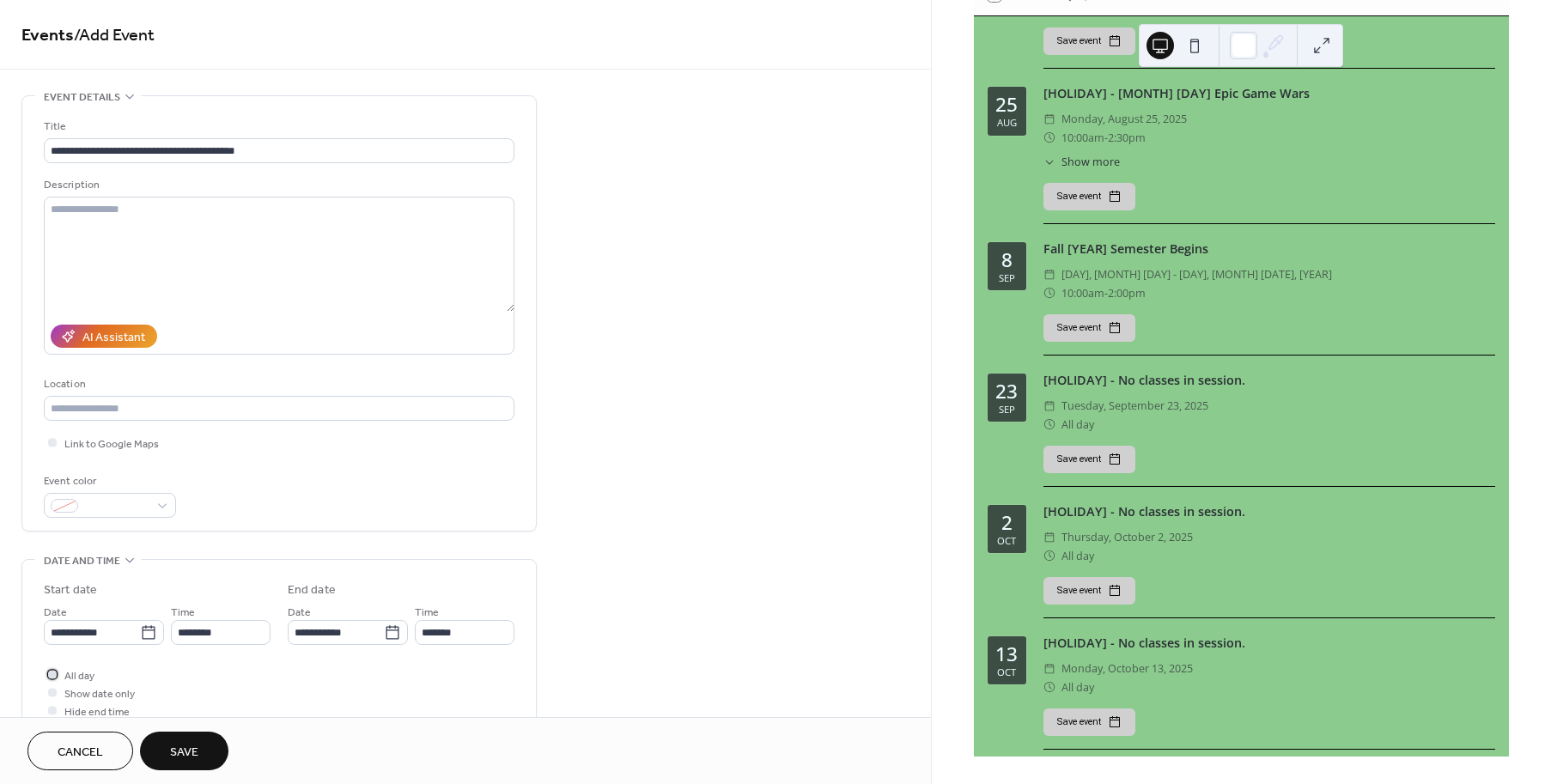 click at bounding box center [52, 674] 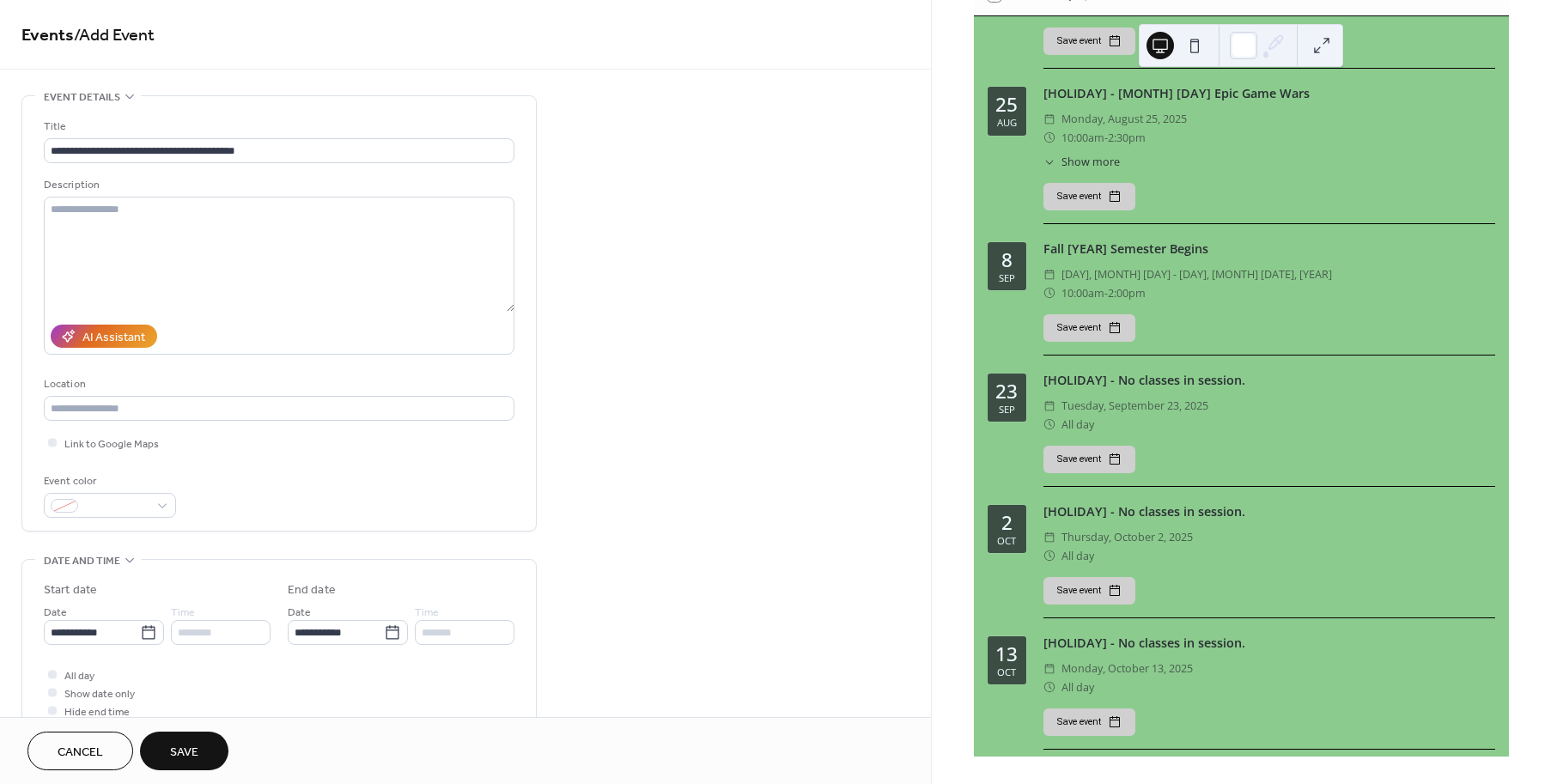 click on "Save" at bounding box center [184, 752] 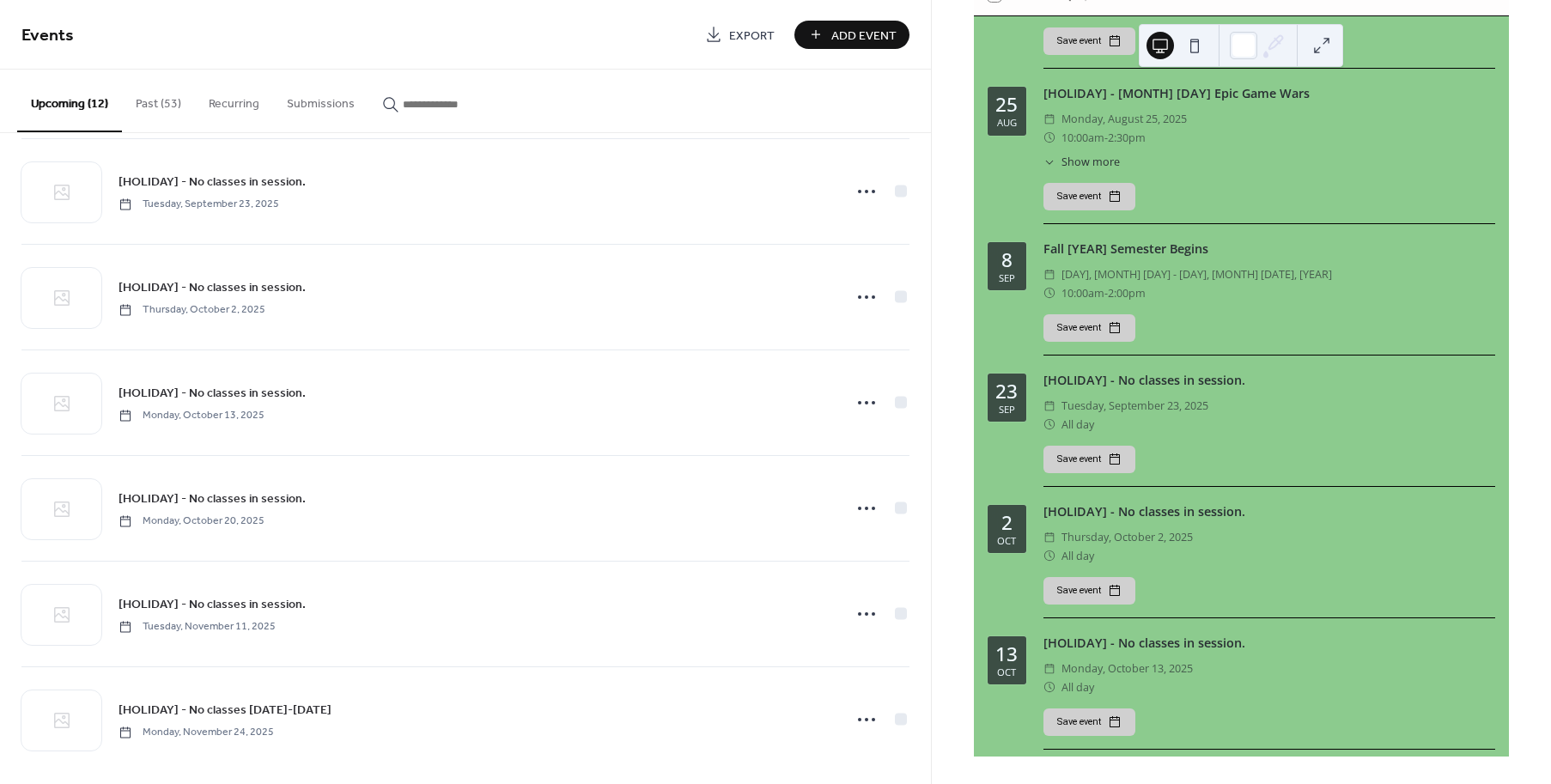scroll, scrollTop: 661, scrollLeft: 0, axis: vertical 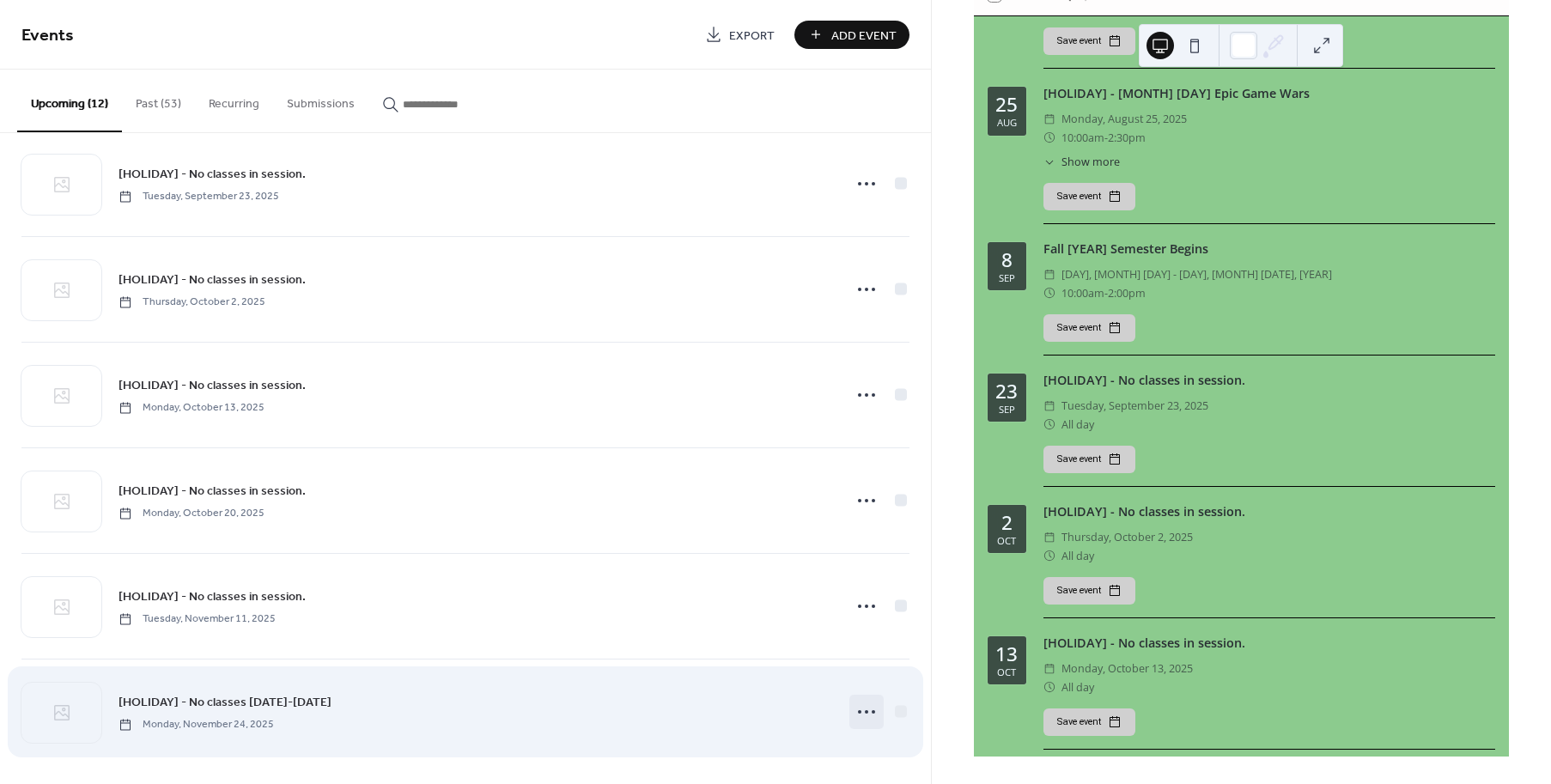 click 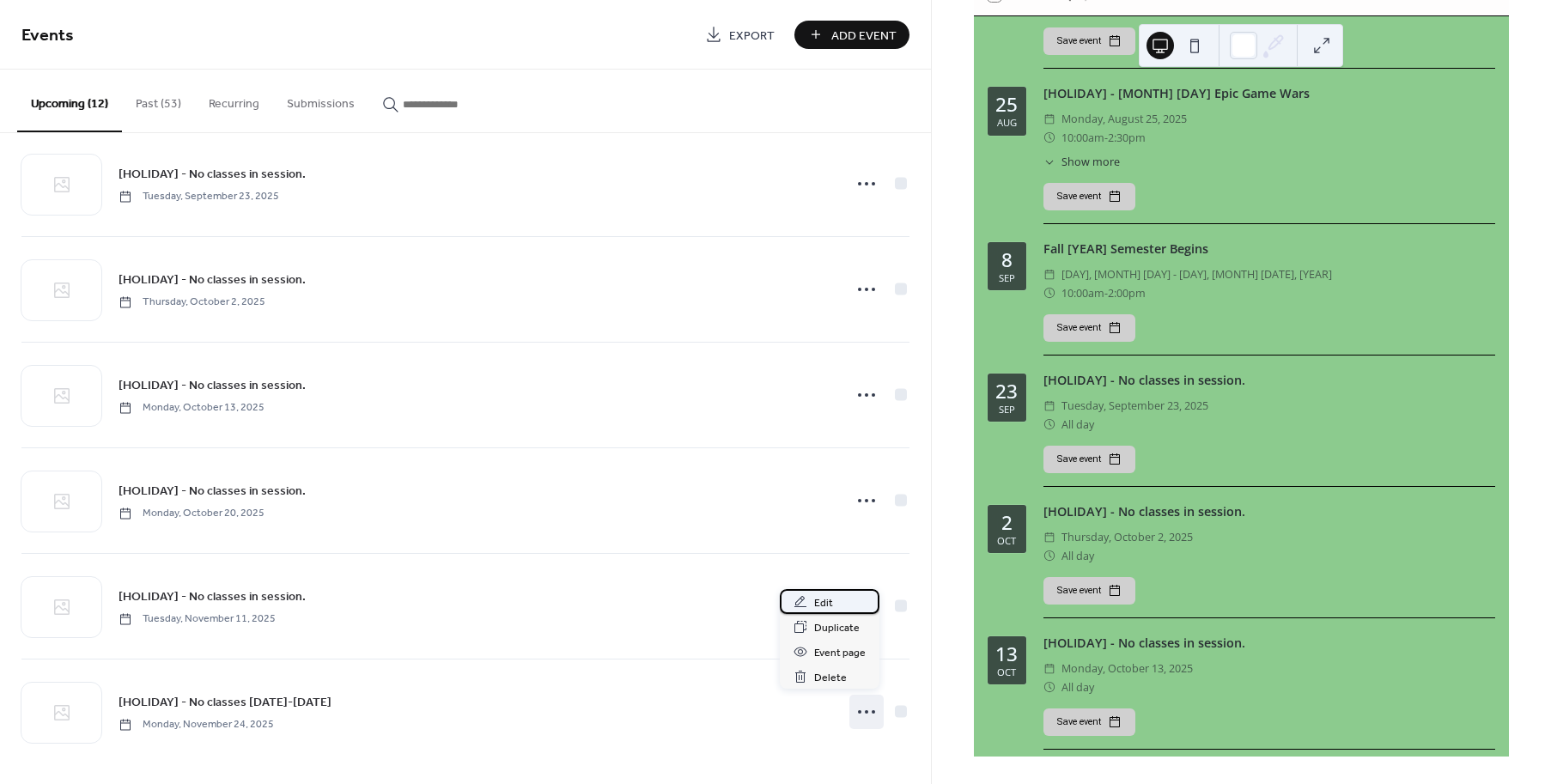 click on "Edit" at bounding box center (824, 603) 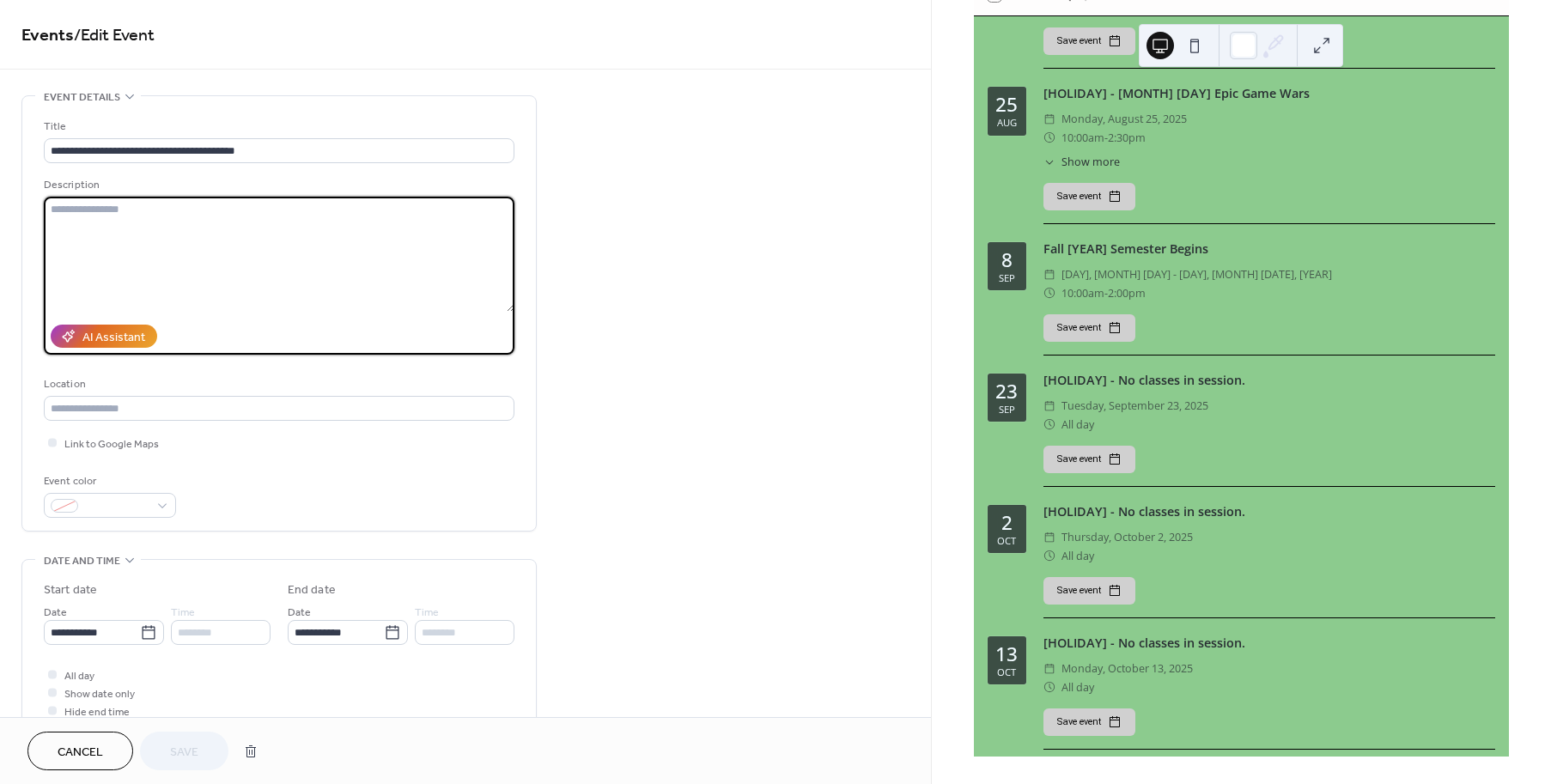 click at bounding box center (279, 254) 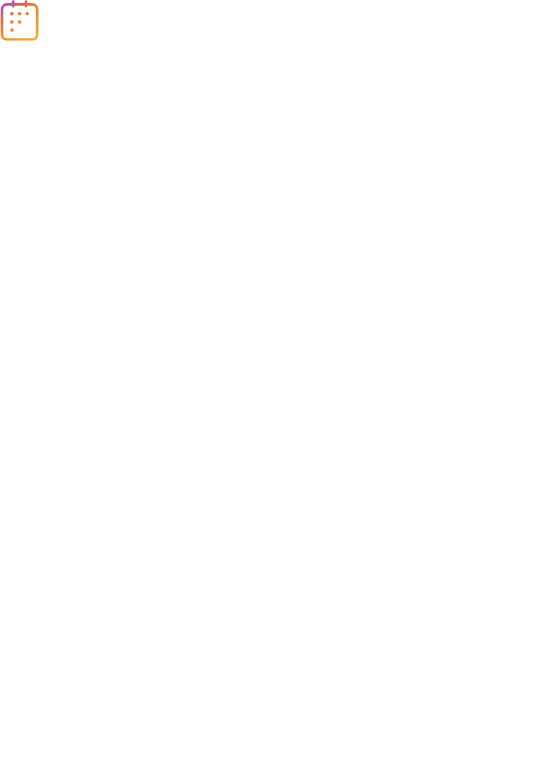 scroll, scrollTop: 0, scrollLeft: 0, axis: both 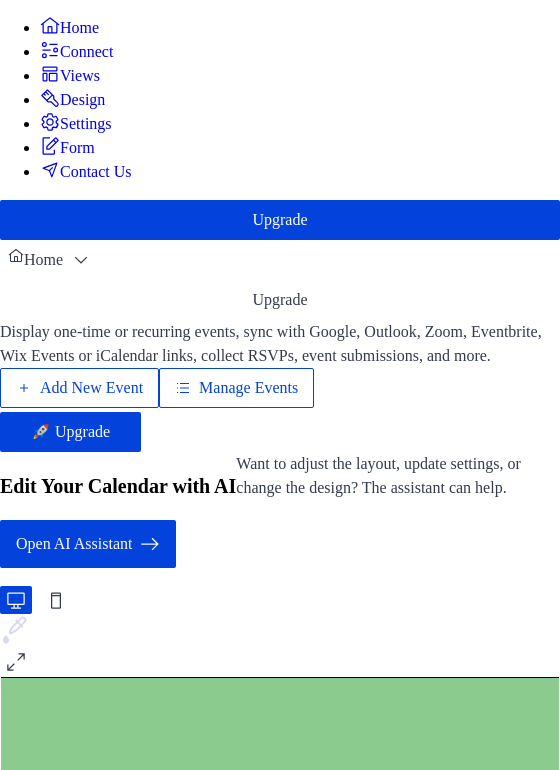 click on "Add New Event" at bounding box center [91, 388] 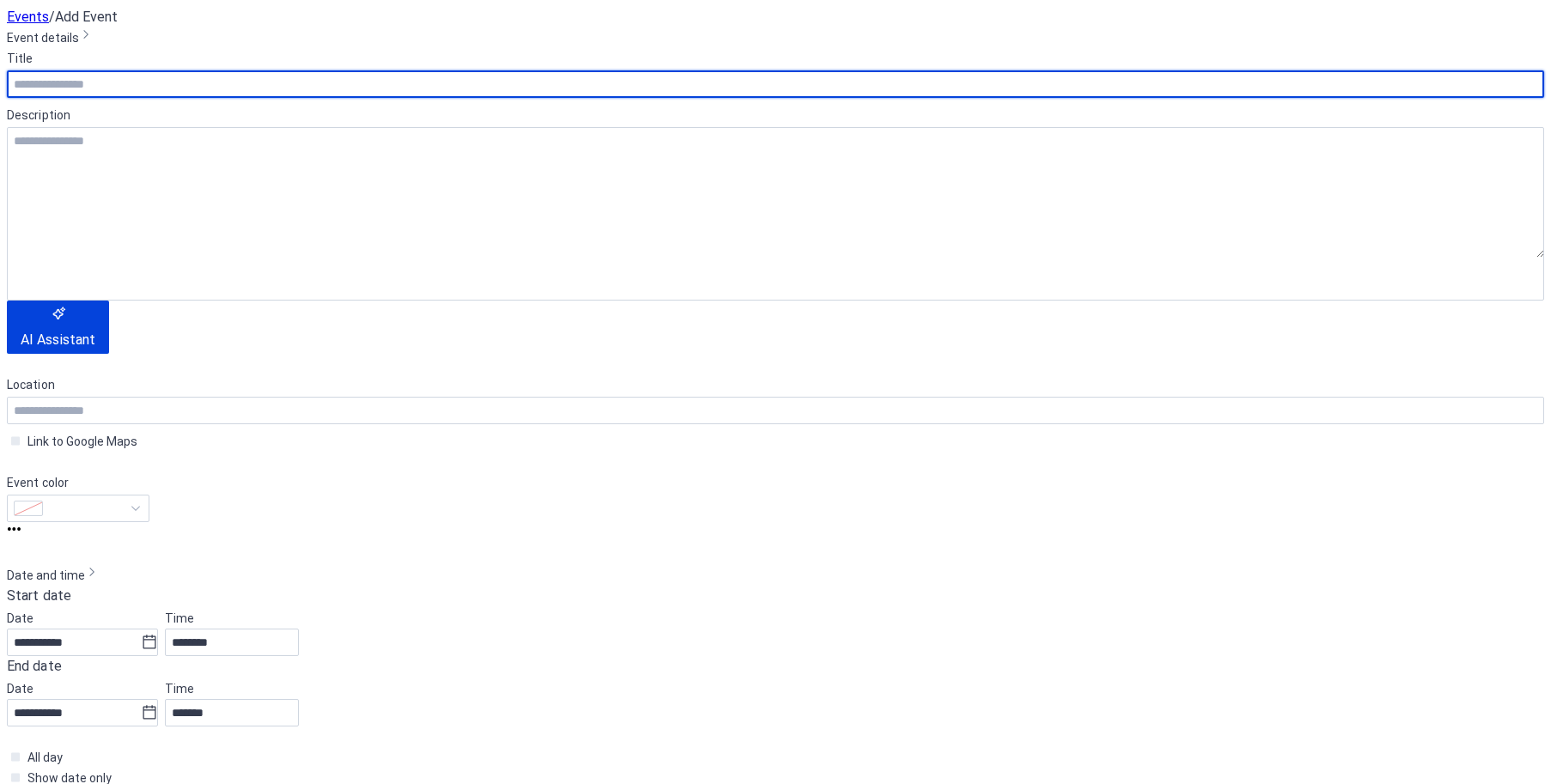 scroll, scrollTop: 0, scrollLeft: 0, axis: both 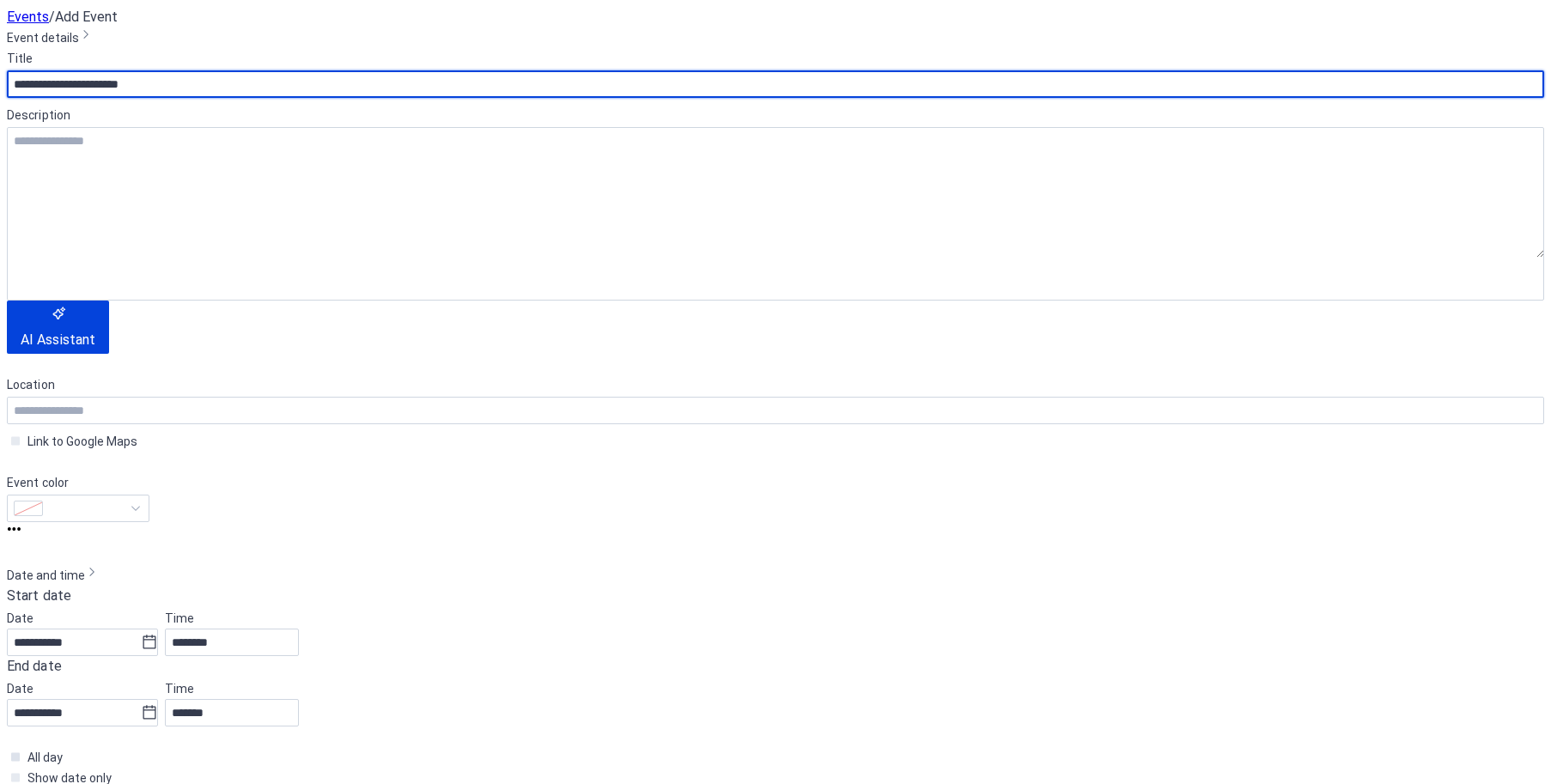 type on "**********" 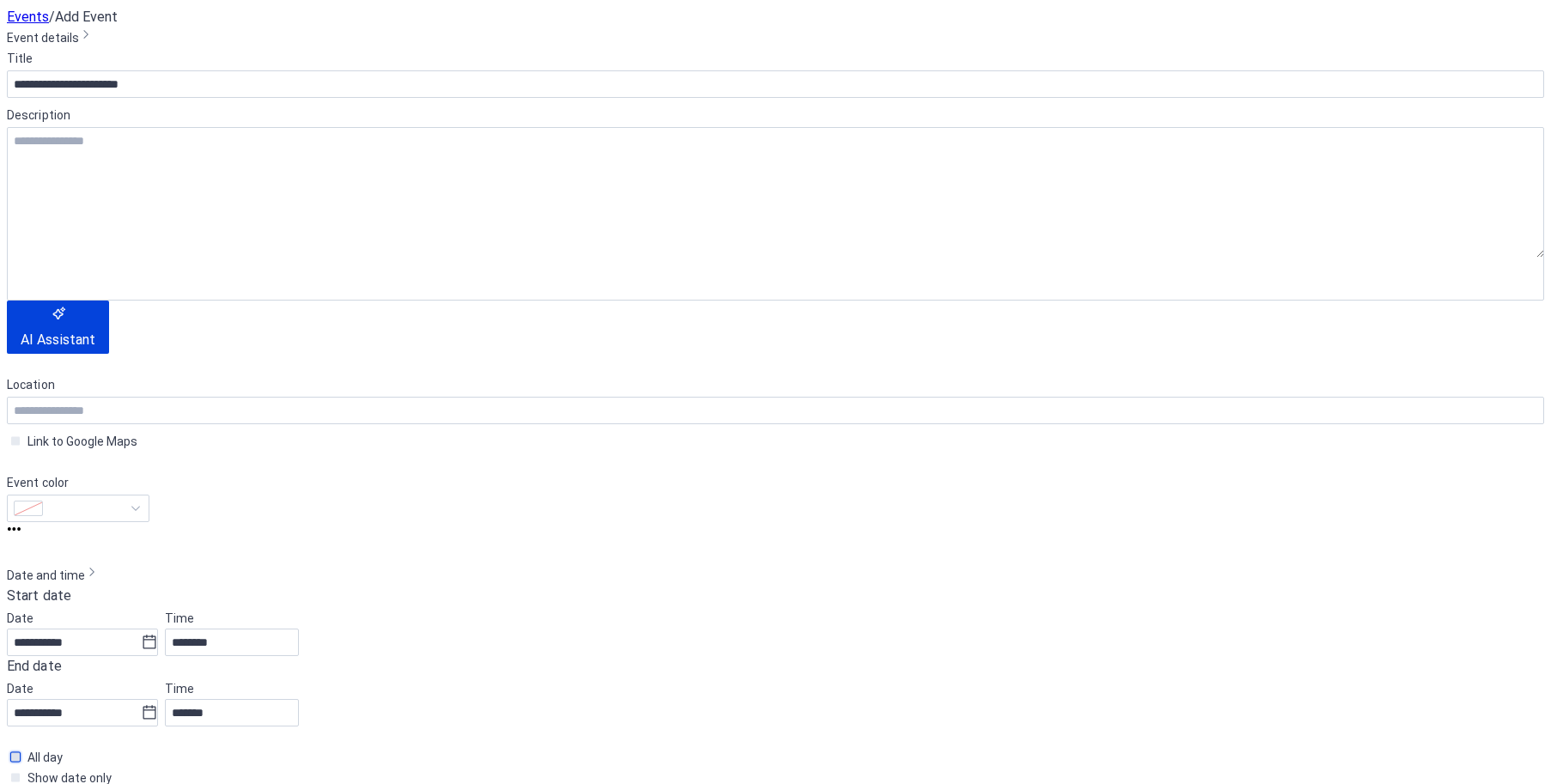click at bounding box center (15, 757) 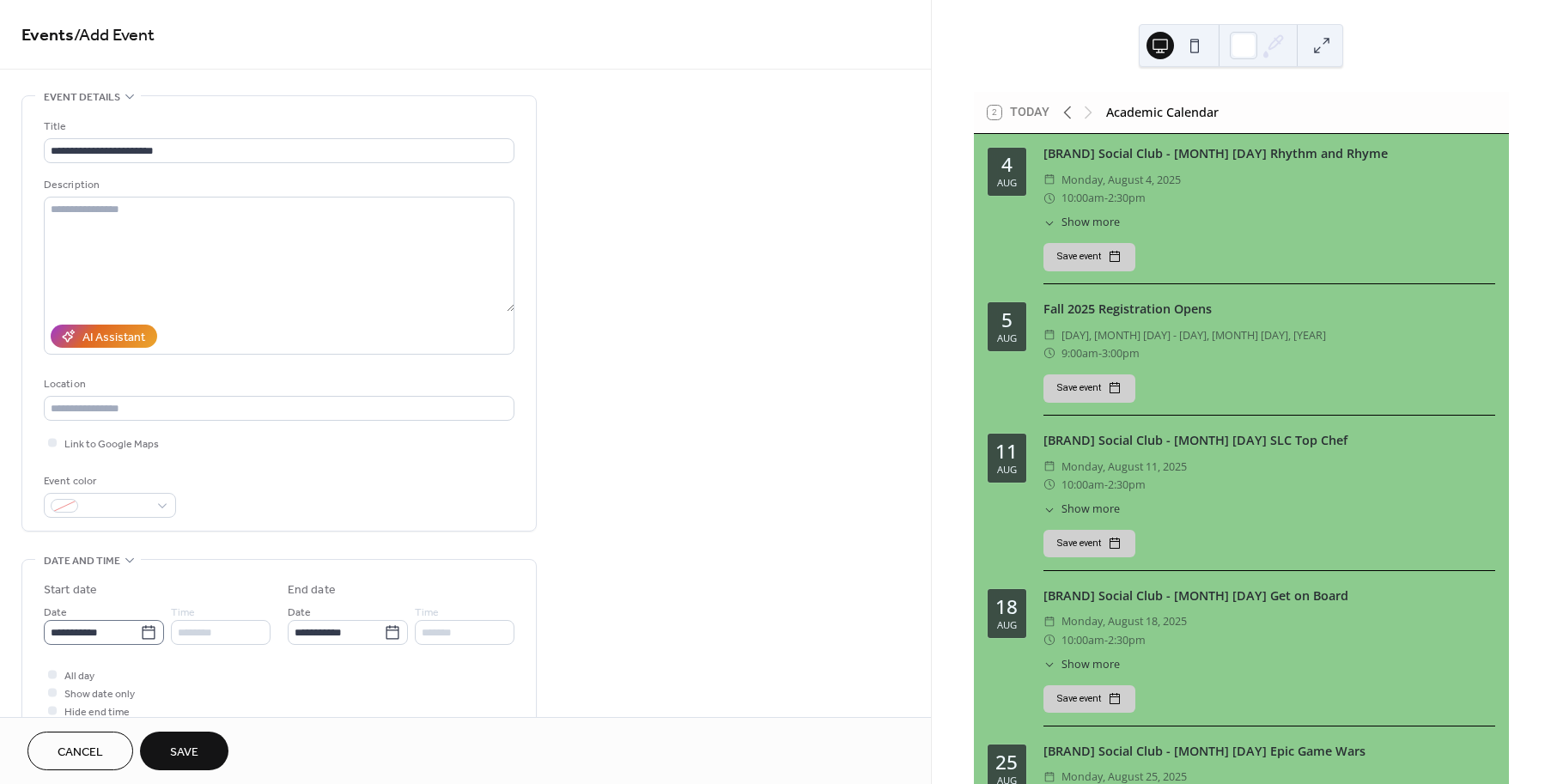 click 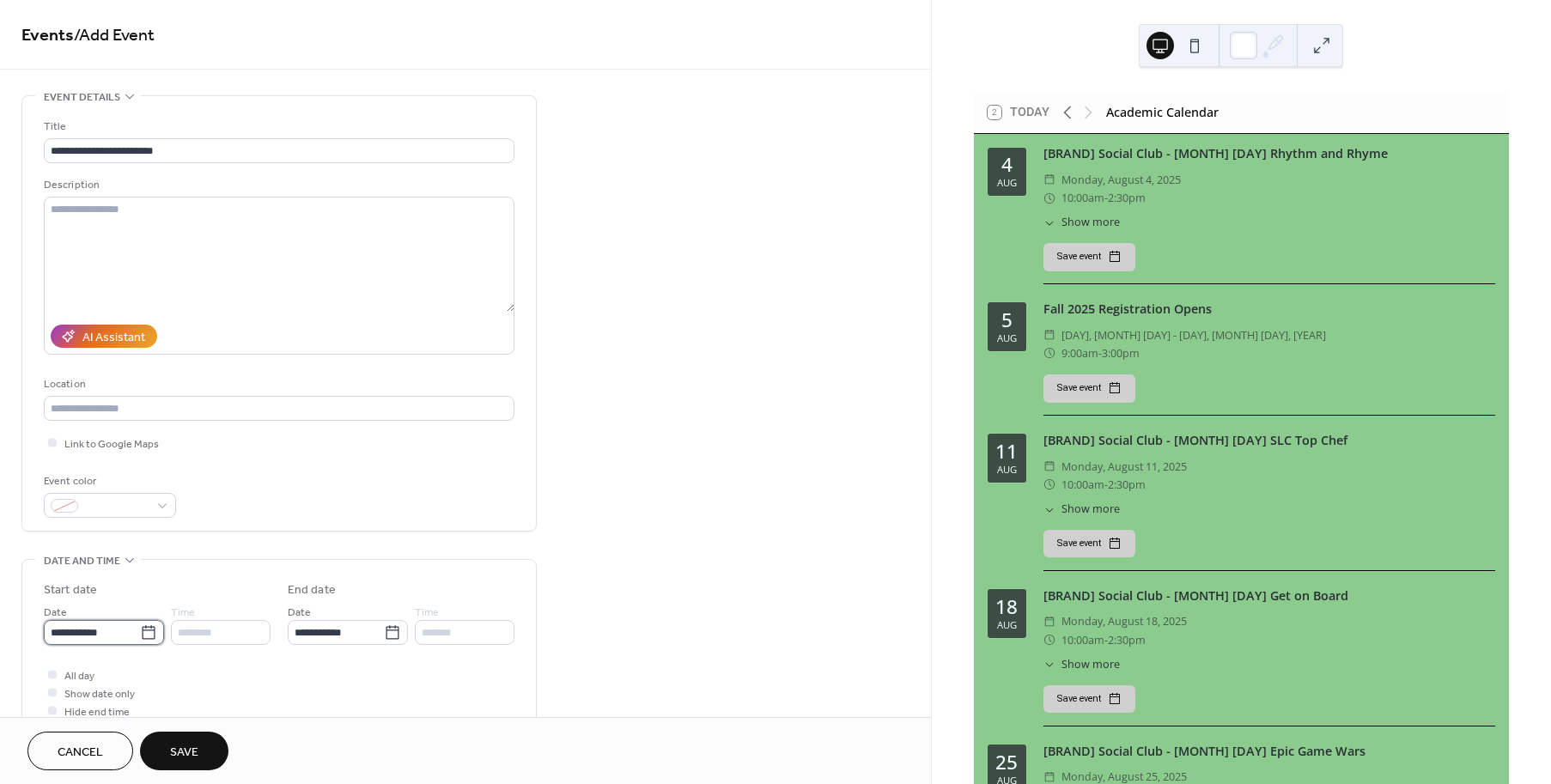 click on "**********" at bounding box center (92, 632) 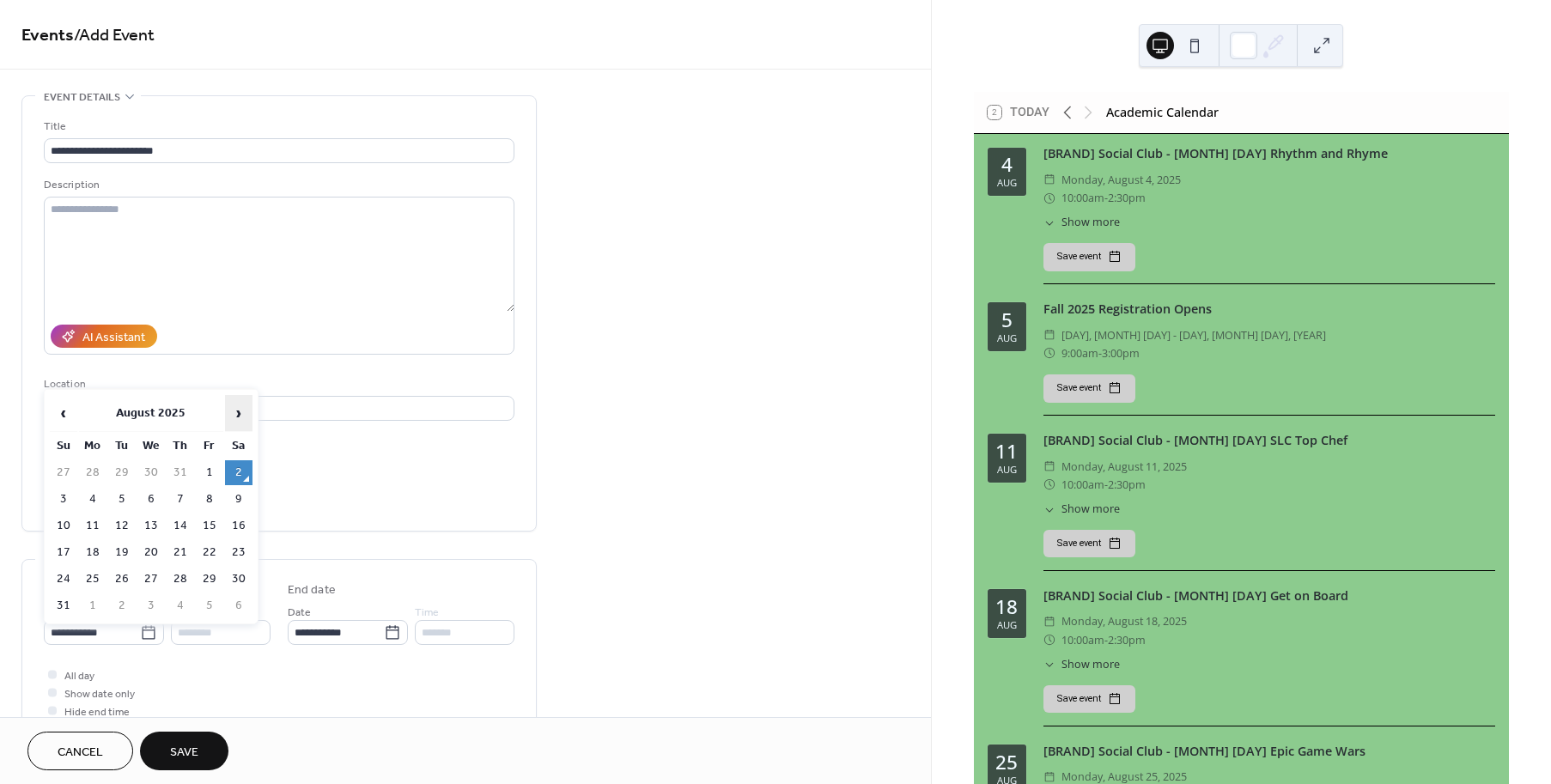 click on "›" at bounding box center [239, 413] 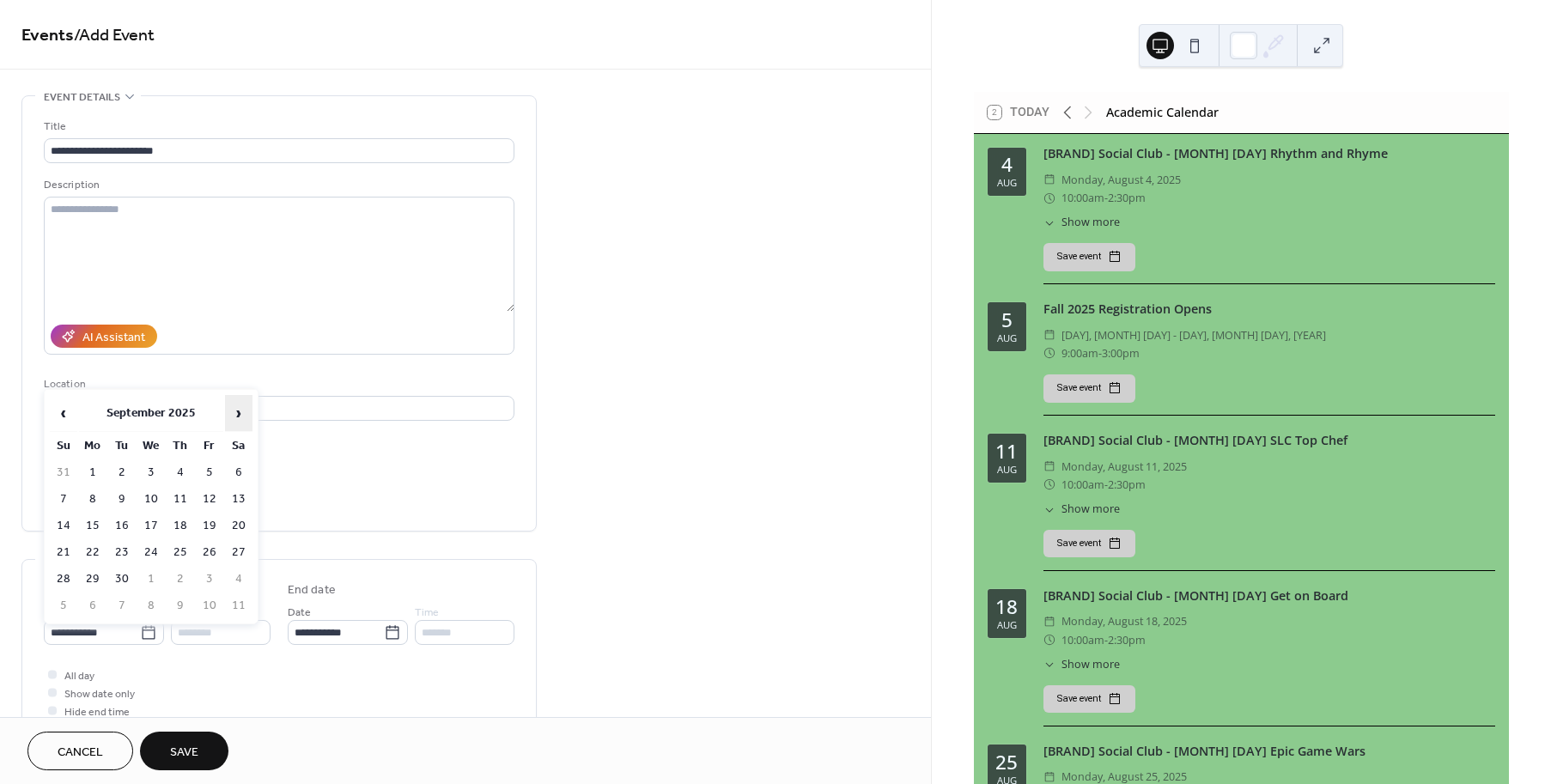 click on "›" at bounding box center [239, 413] 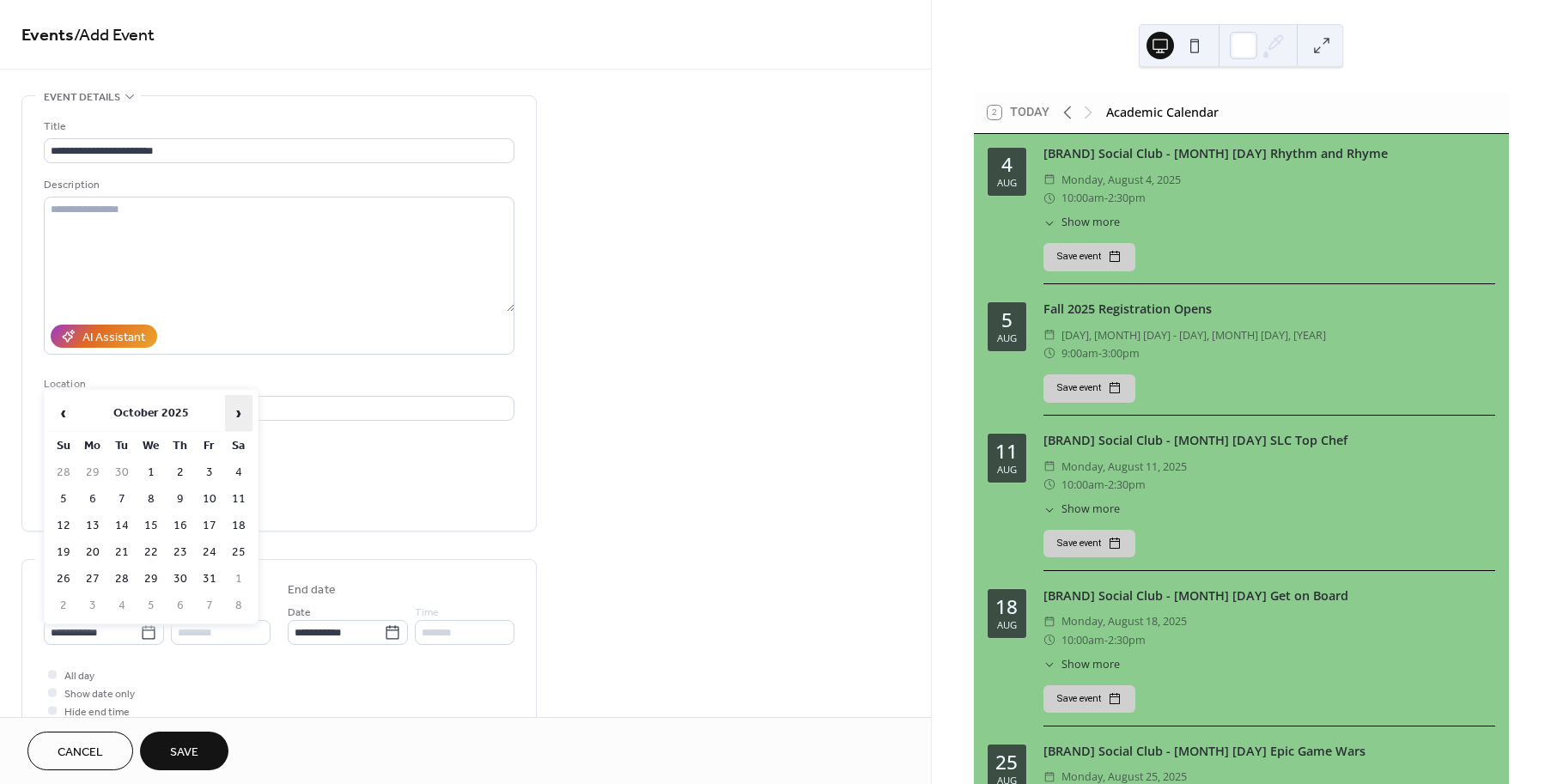 click on "›" at bounding box center [239, 413] 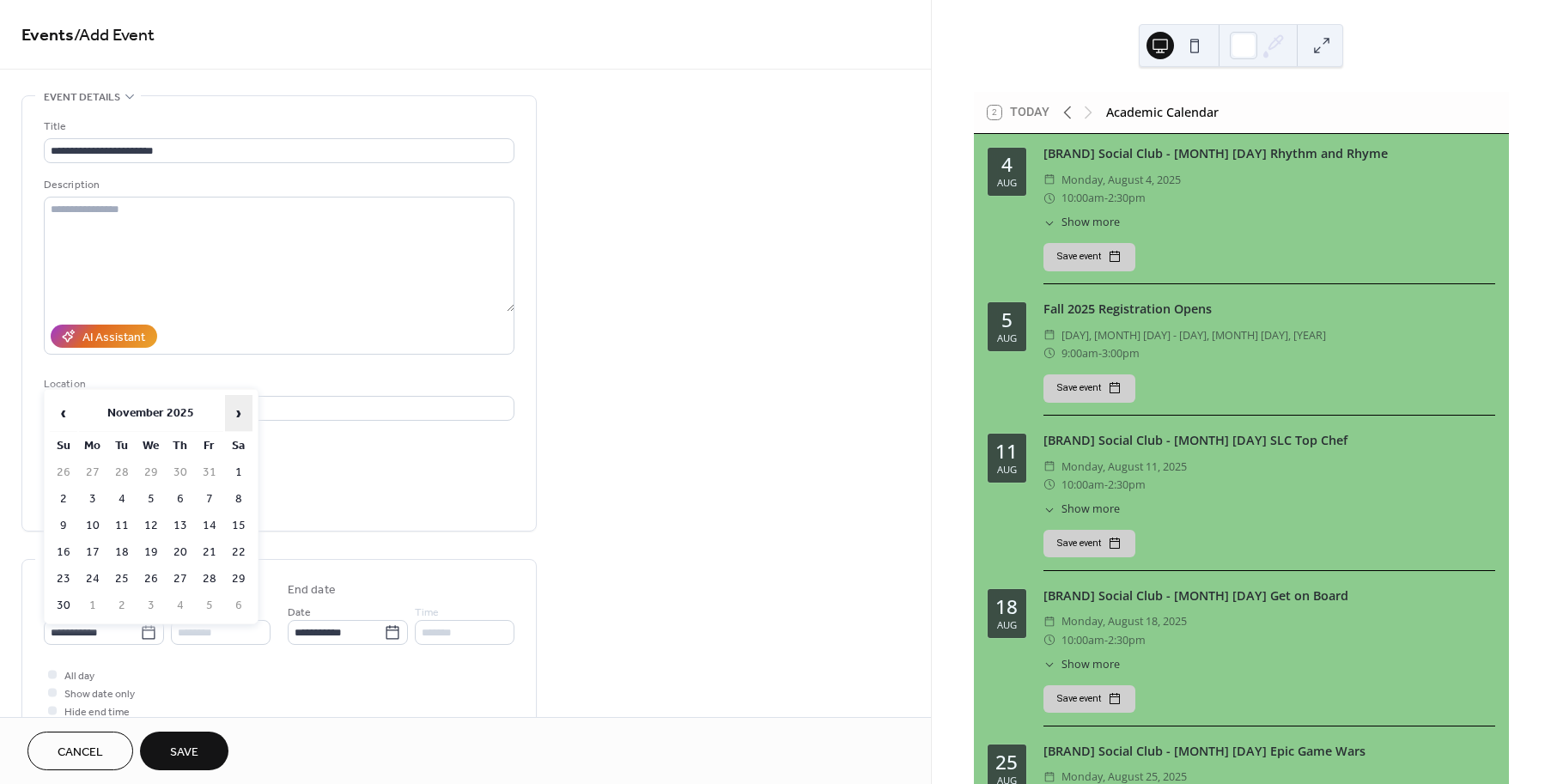 click on "›" at bounding box center [239, 413] 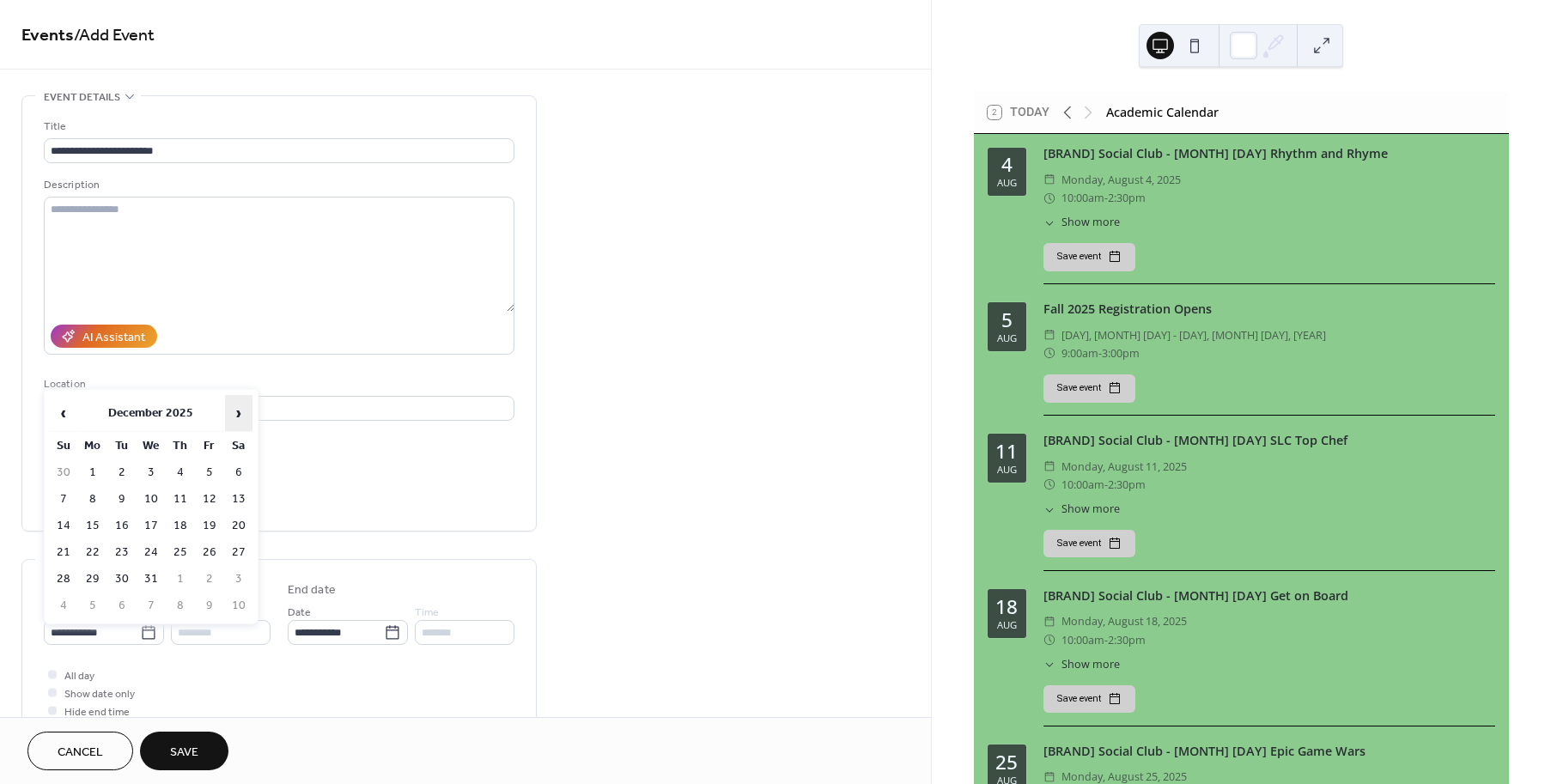click on "›" at bounding box center (239, 413) 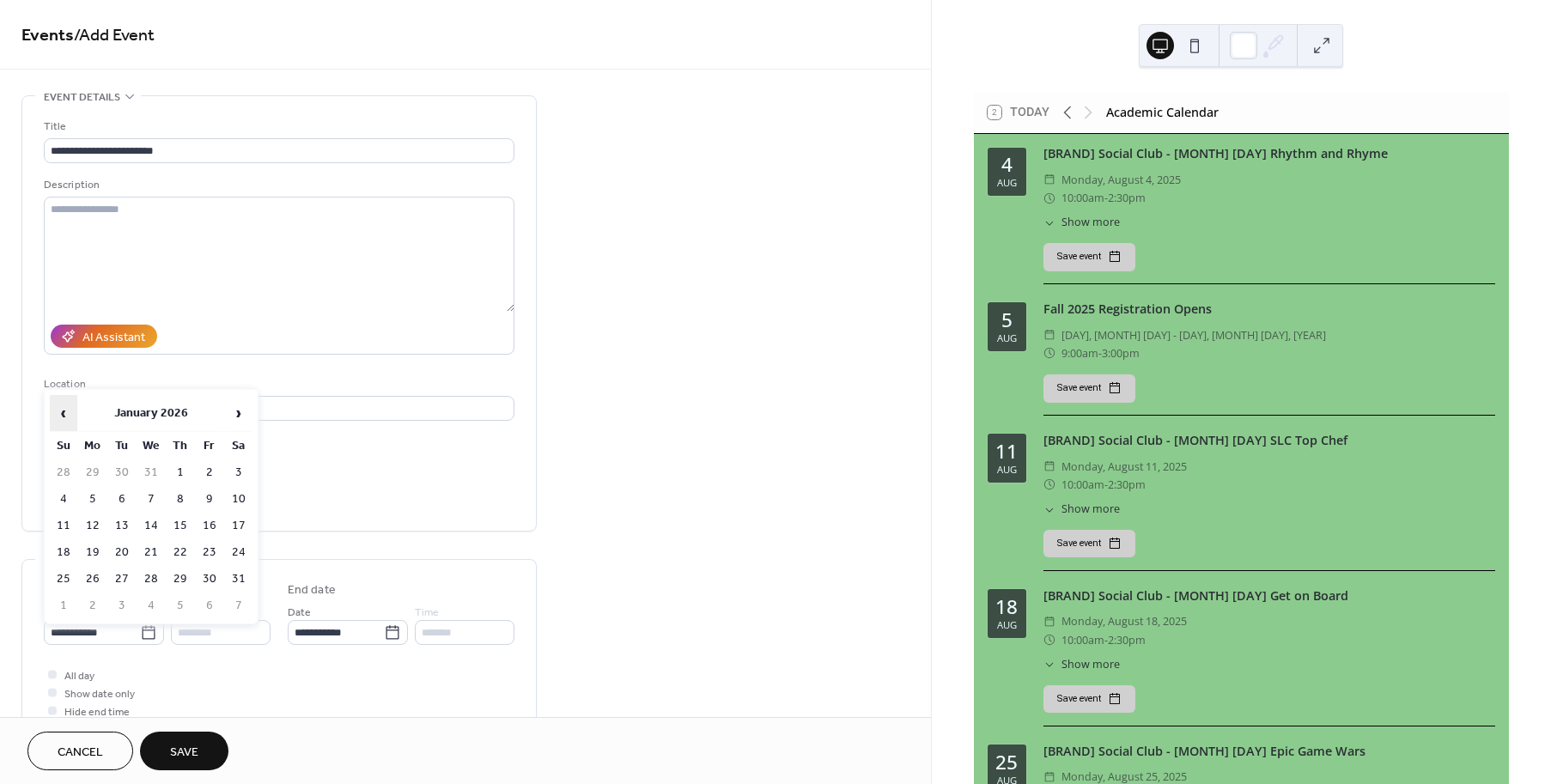 click on "‹" at bounding box center [64, 413] 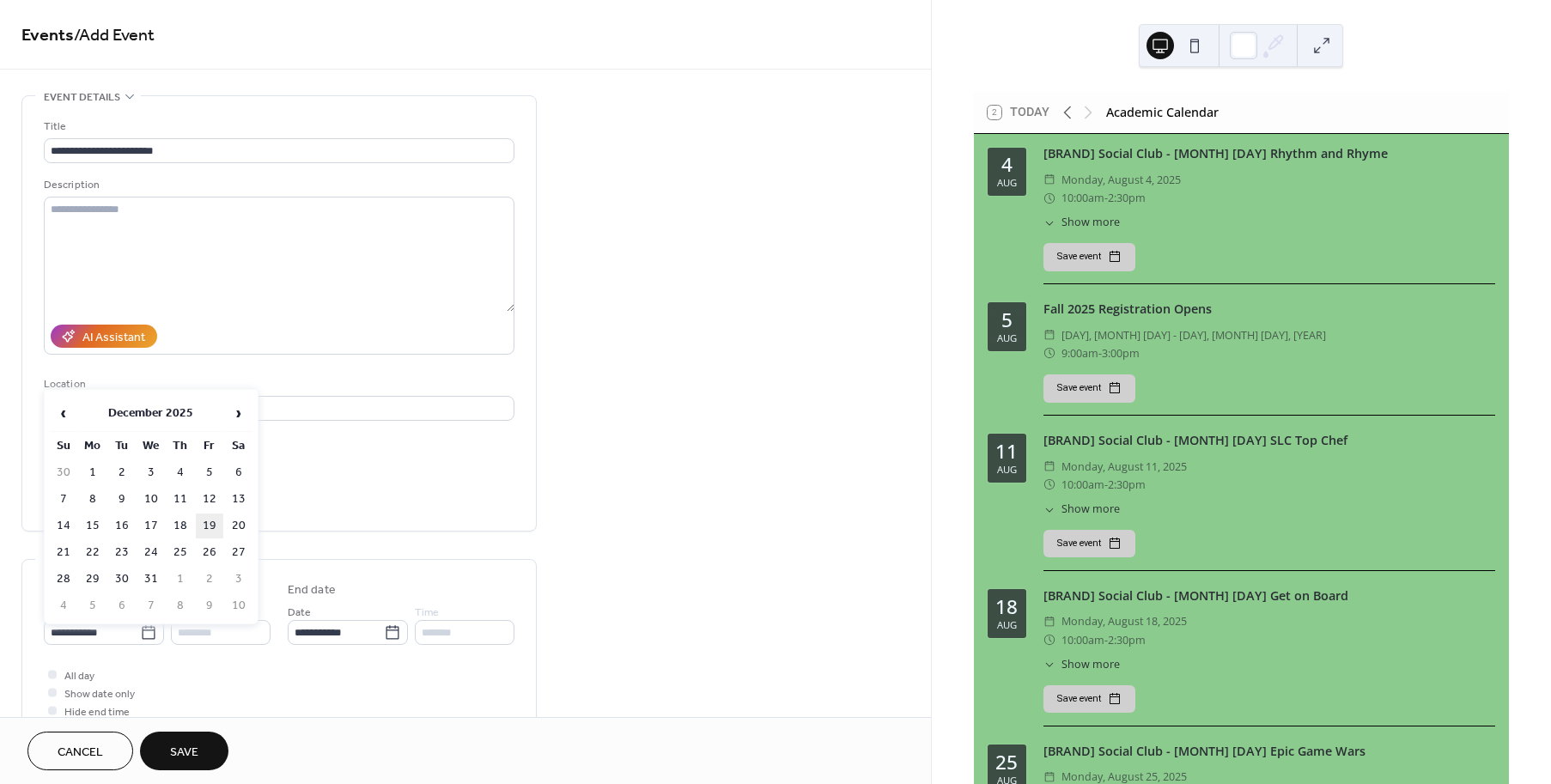 click on "19" at bounding box center [210, 526] 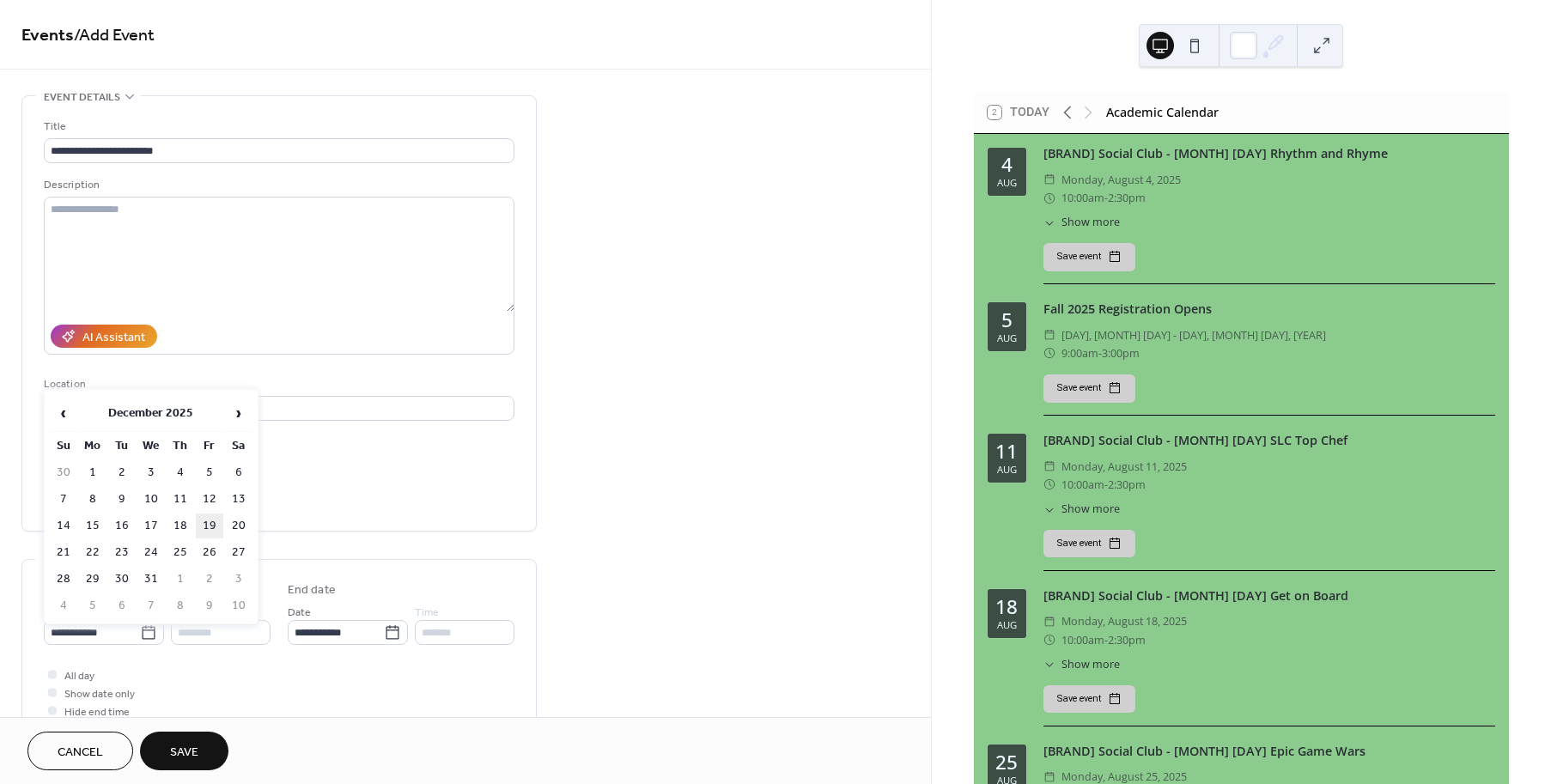 type on "**********" 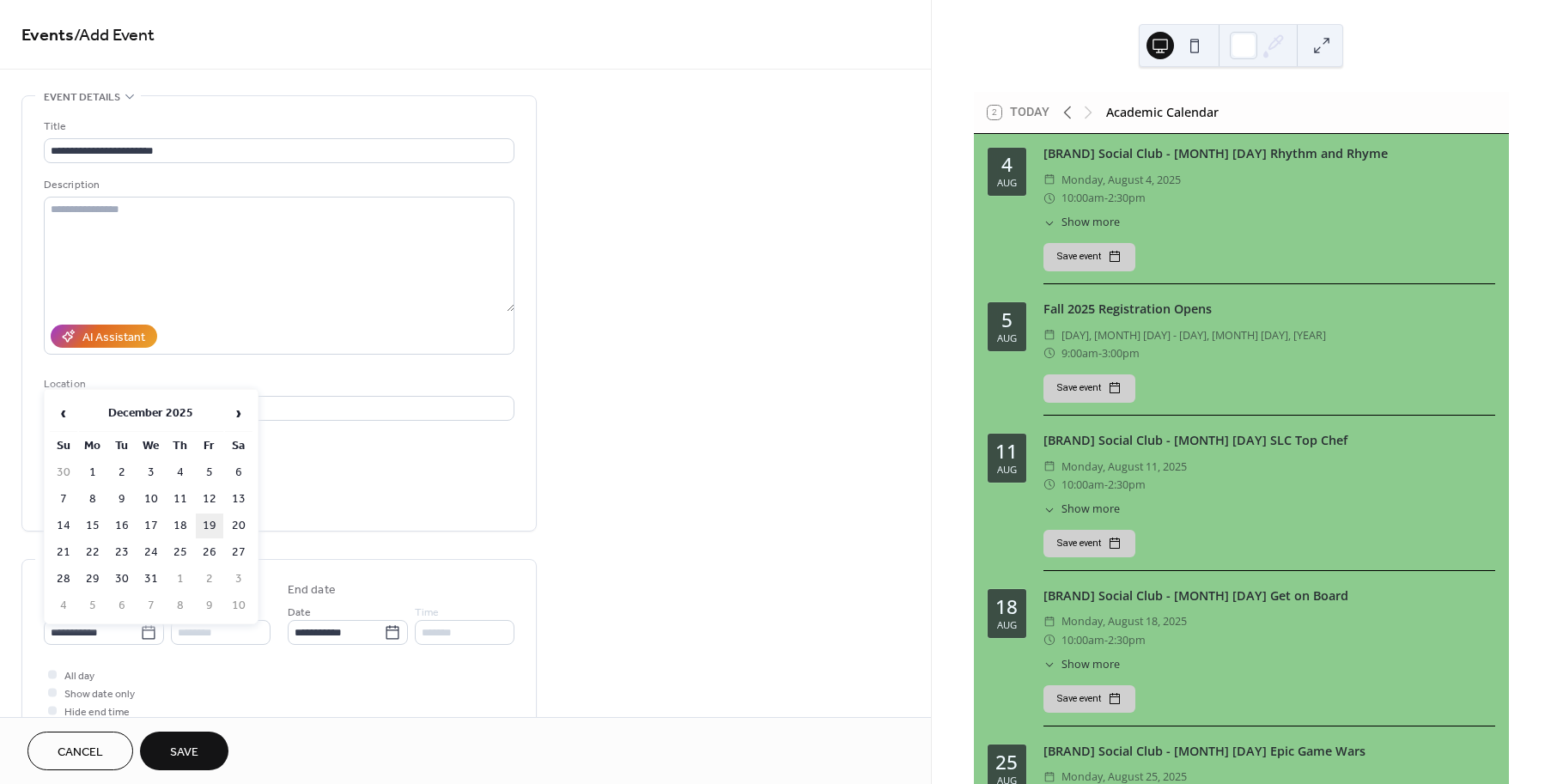 type on "**********" 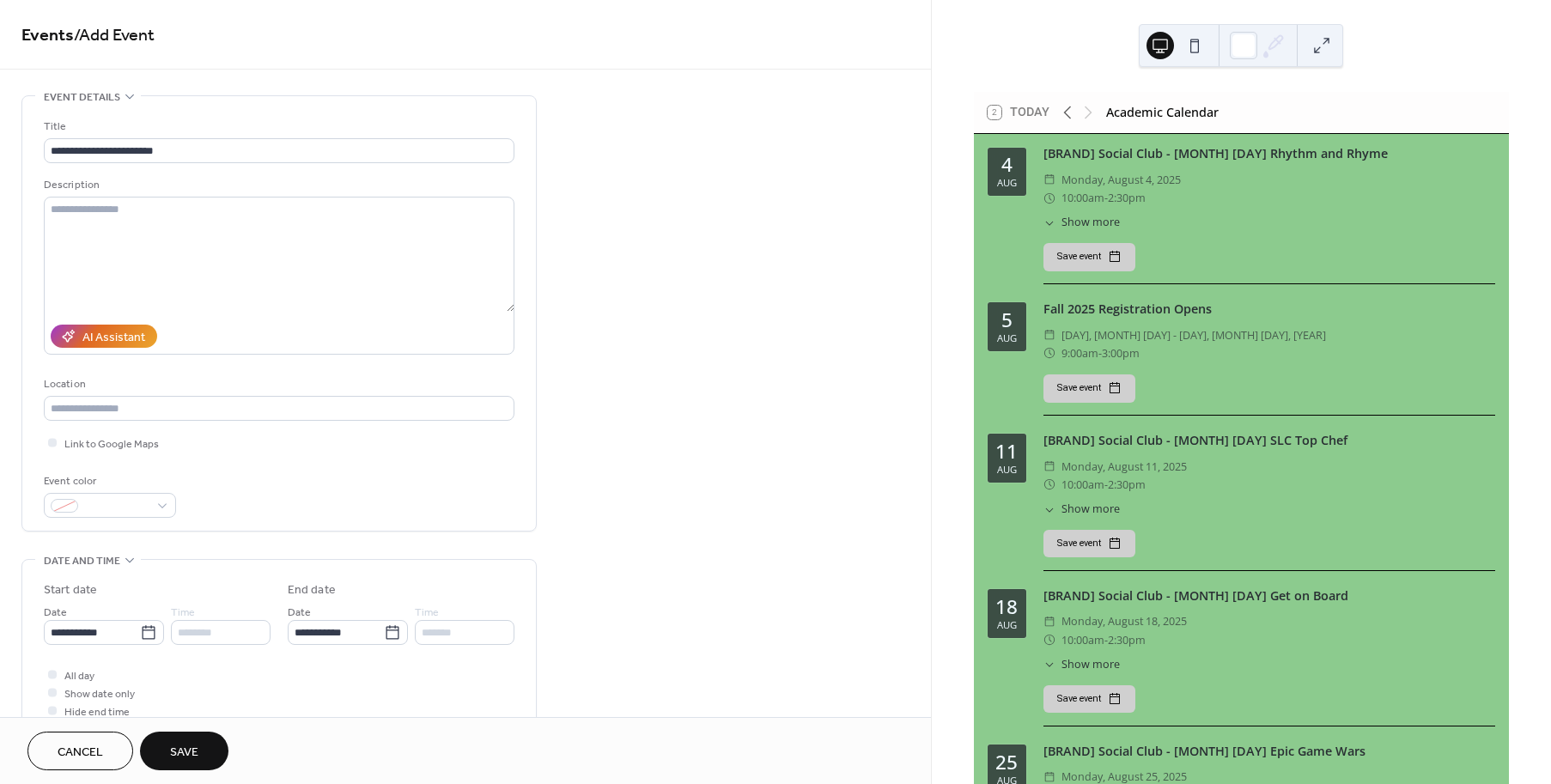 click on "Save" at bounding box center [184, 752] 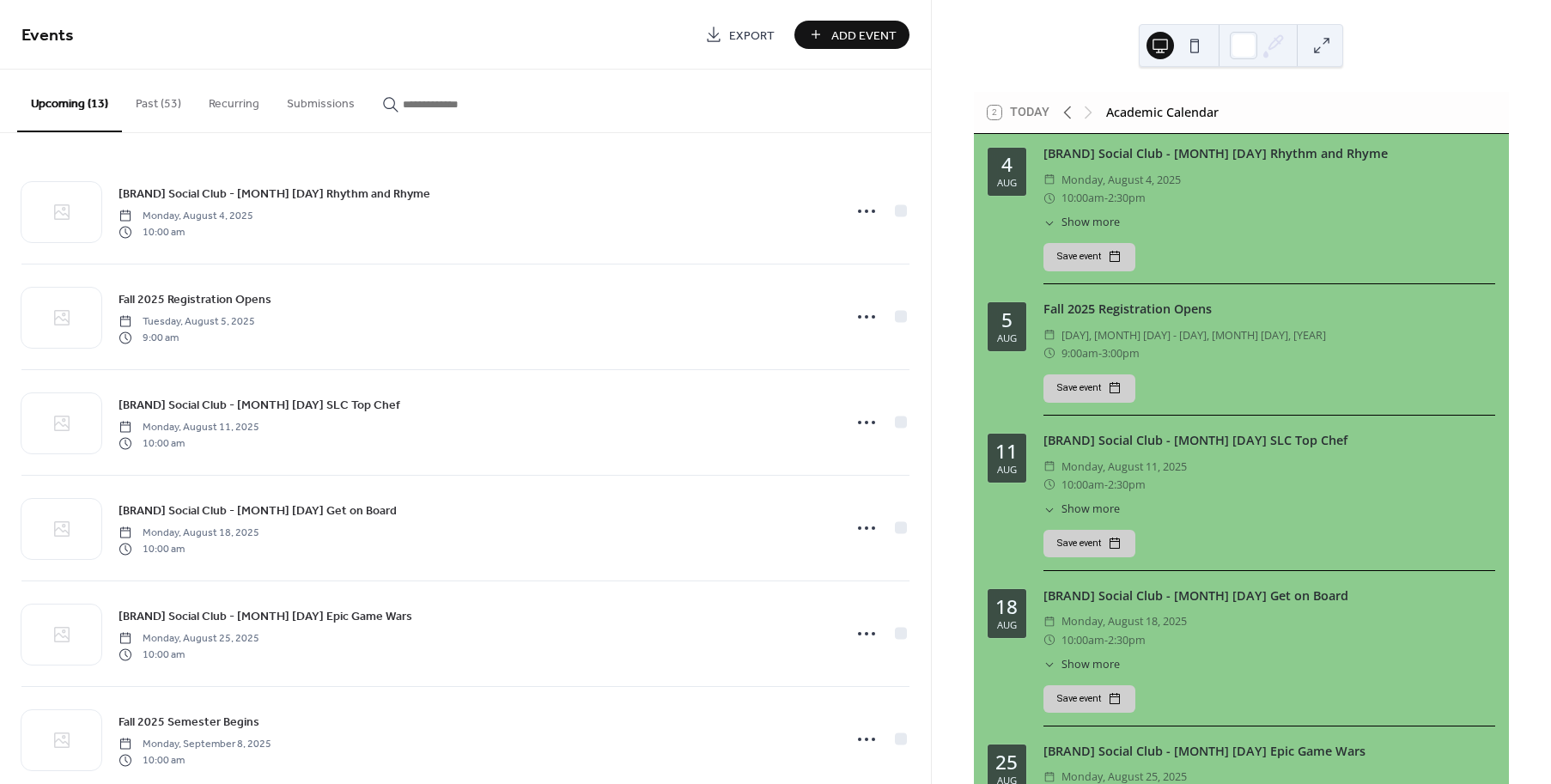 click on "Add Event" at bounding box center [864, 35] 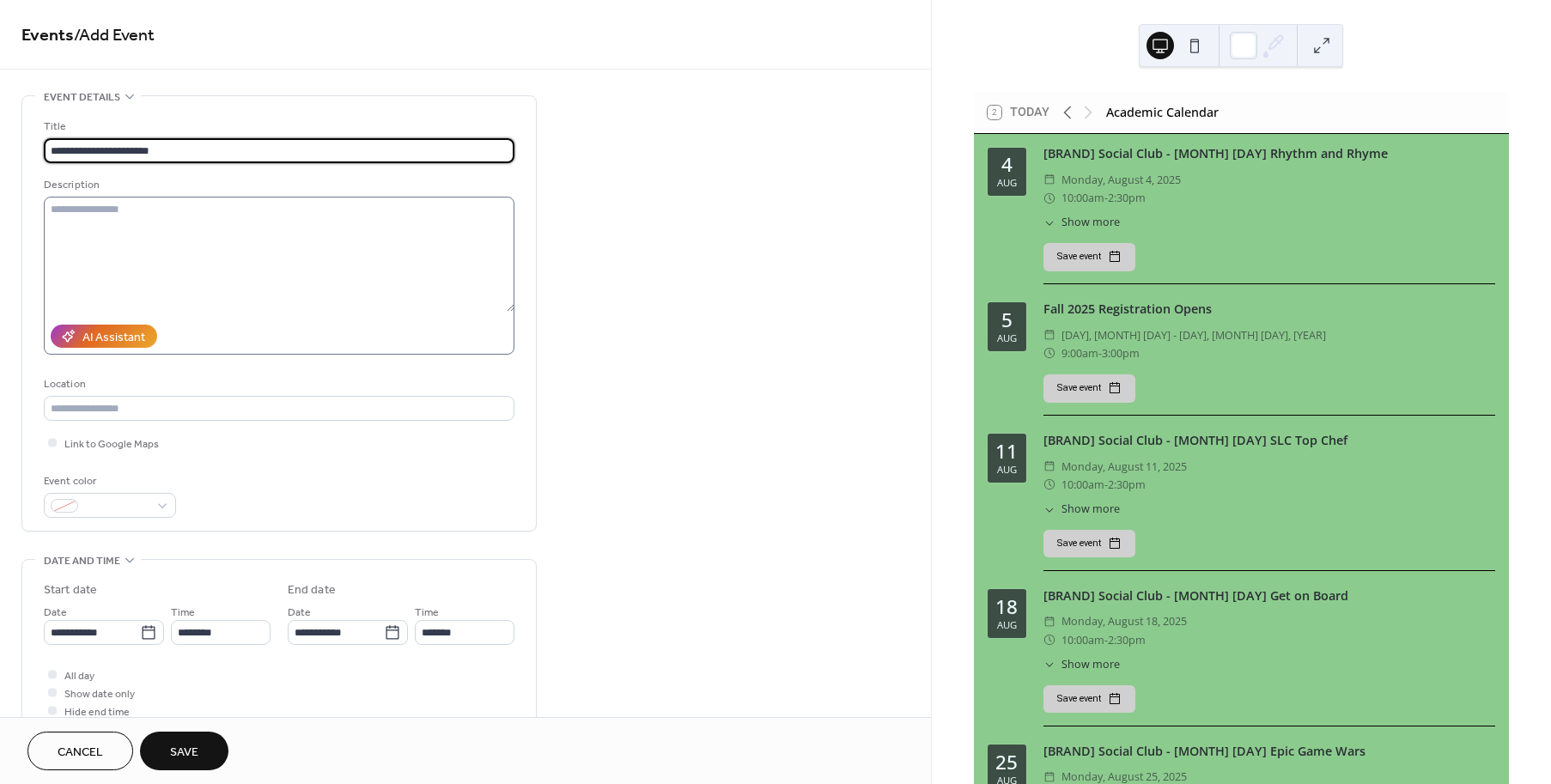 type on "**********" 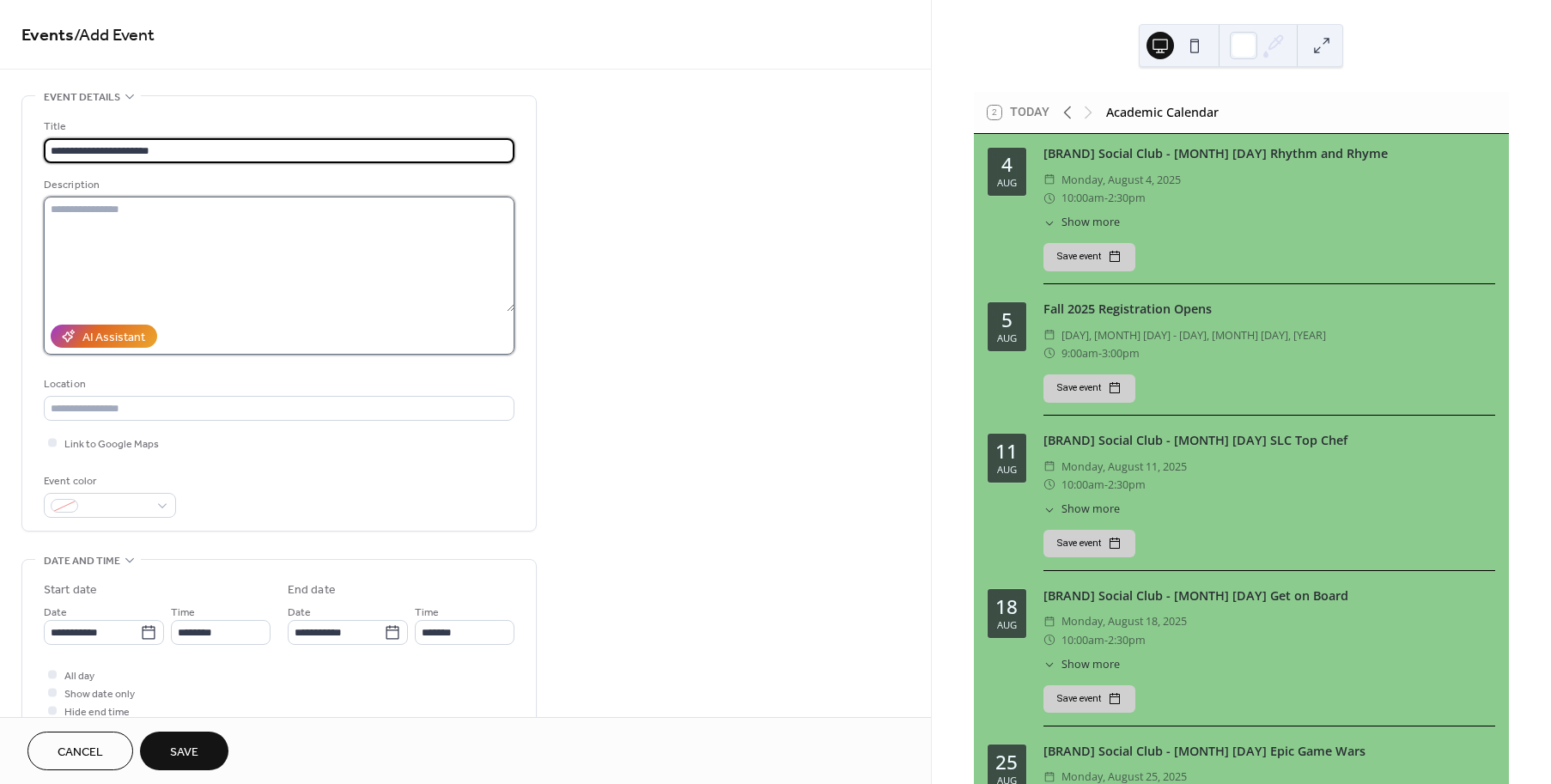 click at bounding box center (279, 254) 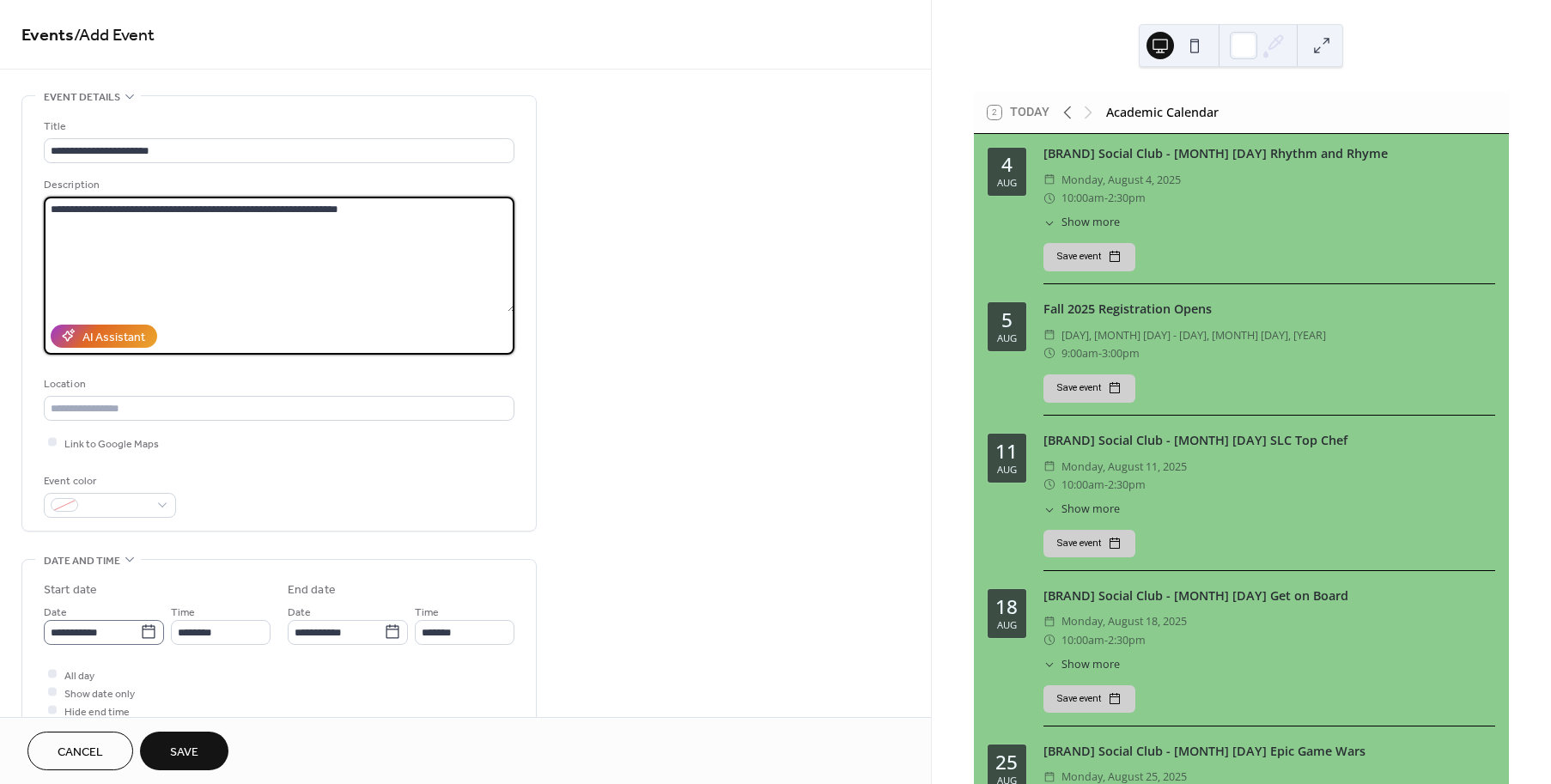 type on "**********" 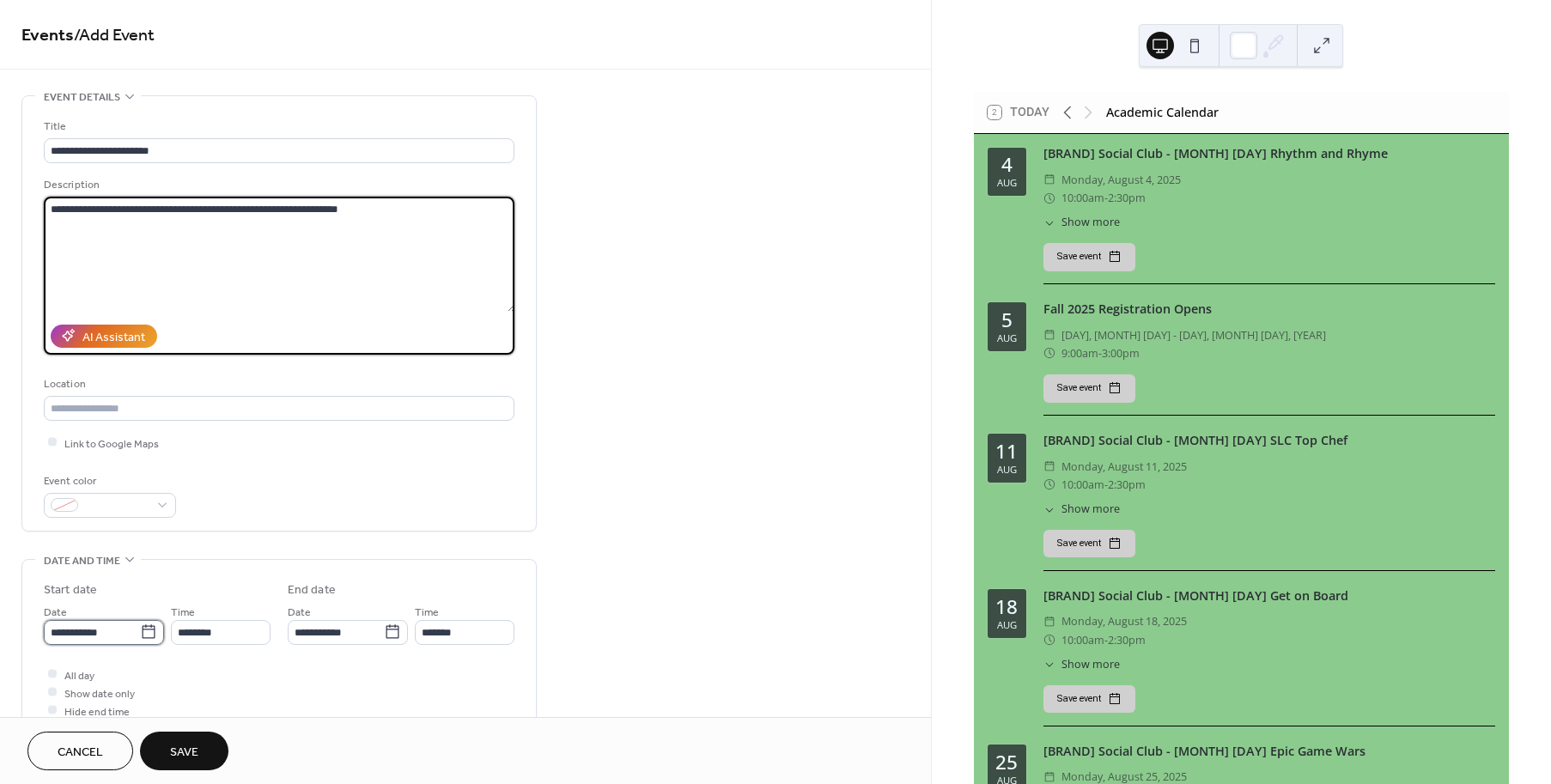 click on "**********" at bounding box center [92, 632] 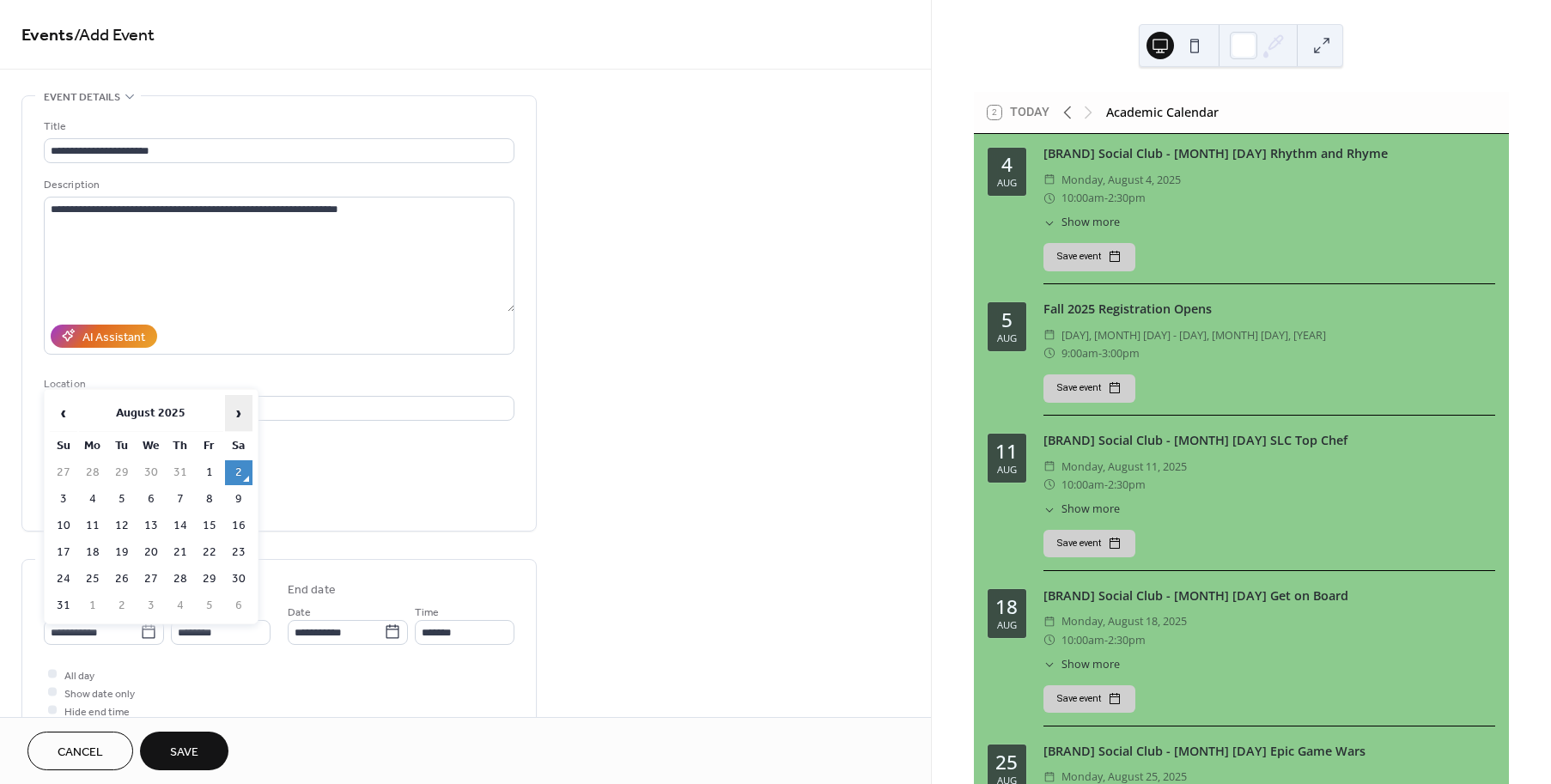 click on "›" at bounding box center (239, 413) 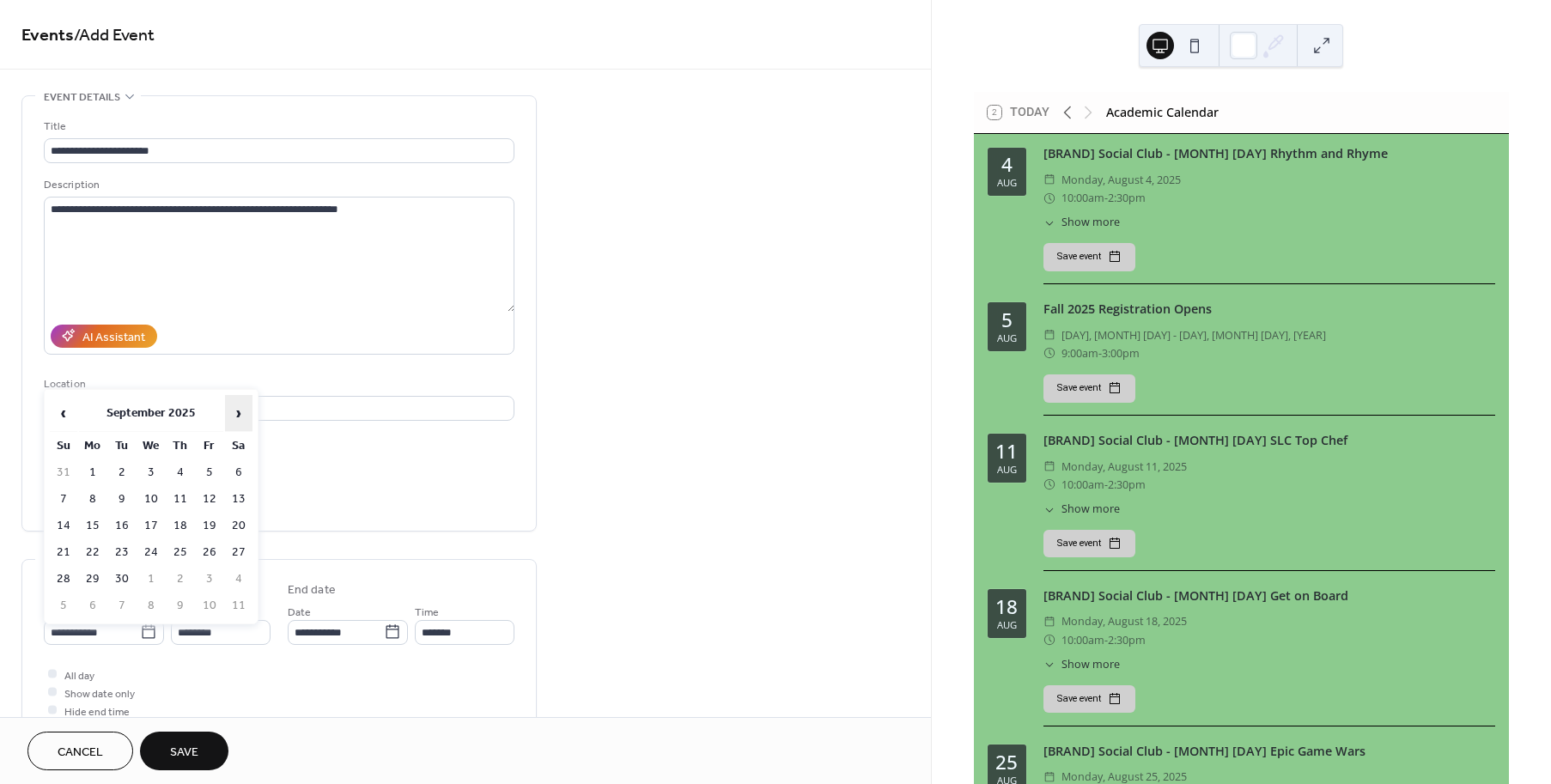 click on "›" at bounding box center (239, 413) 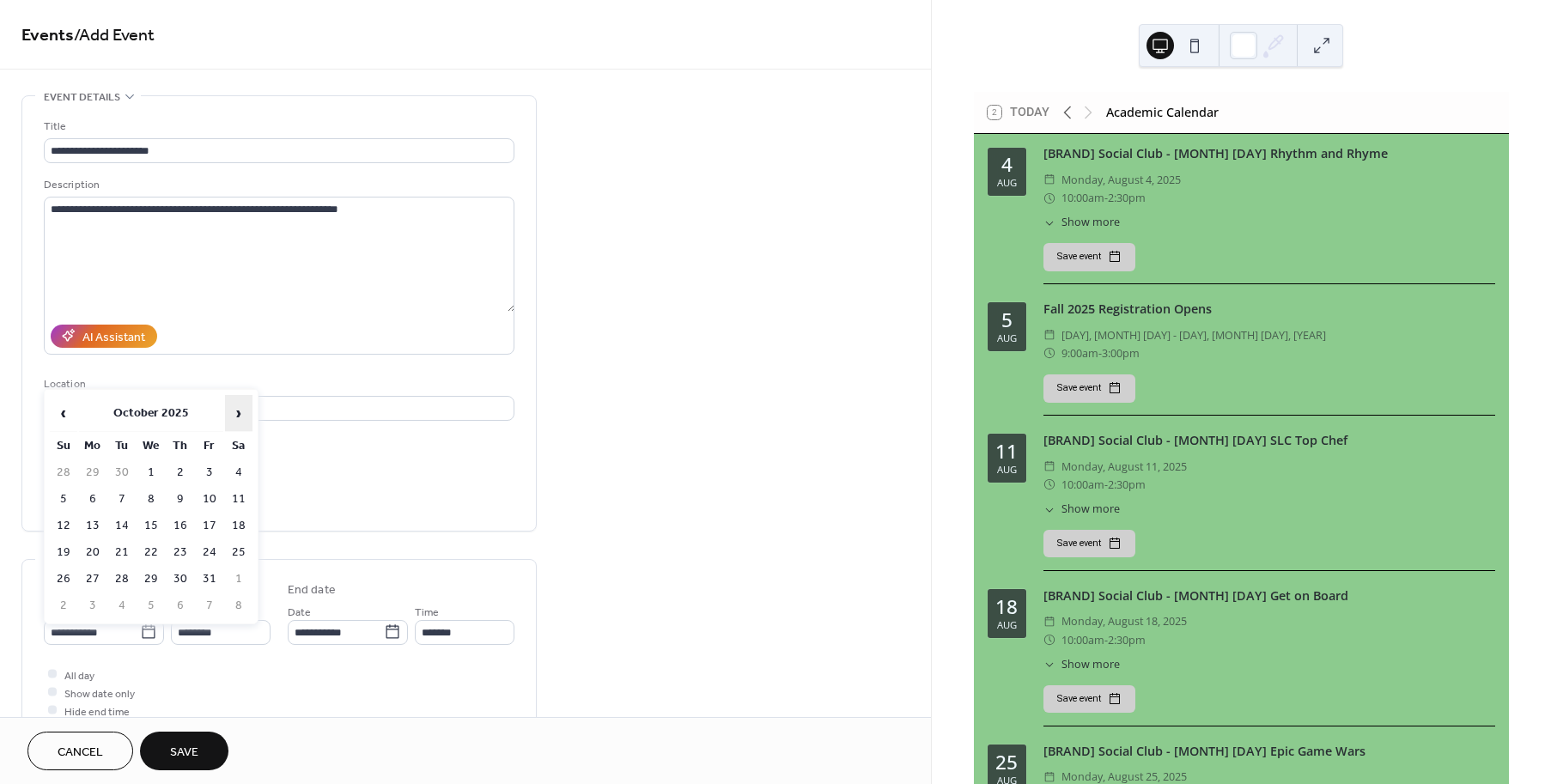 click on "›" at bounding box center [239, 413] 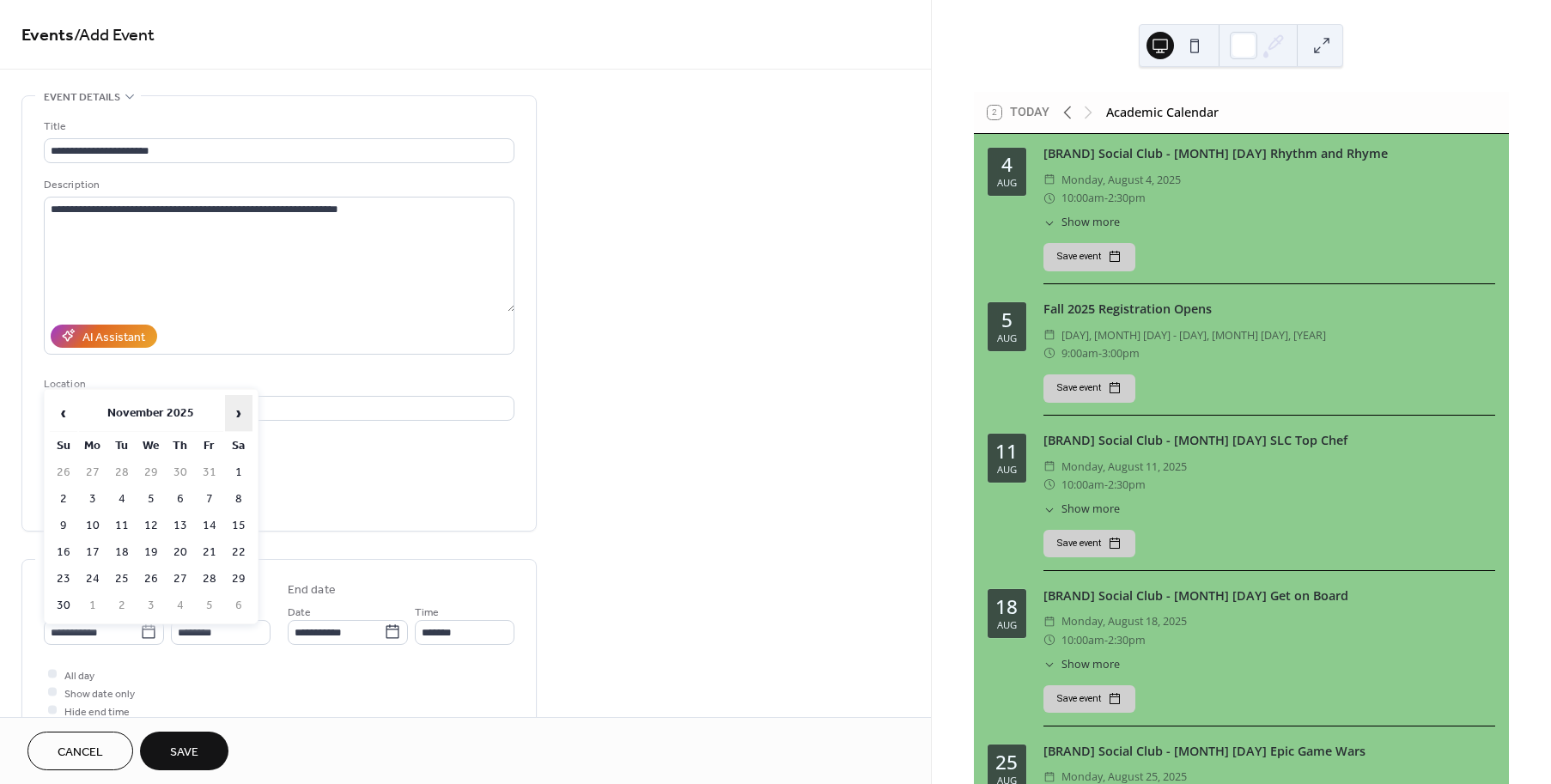 click on "›" at bounding box center [239, 413] 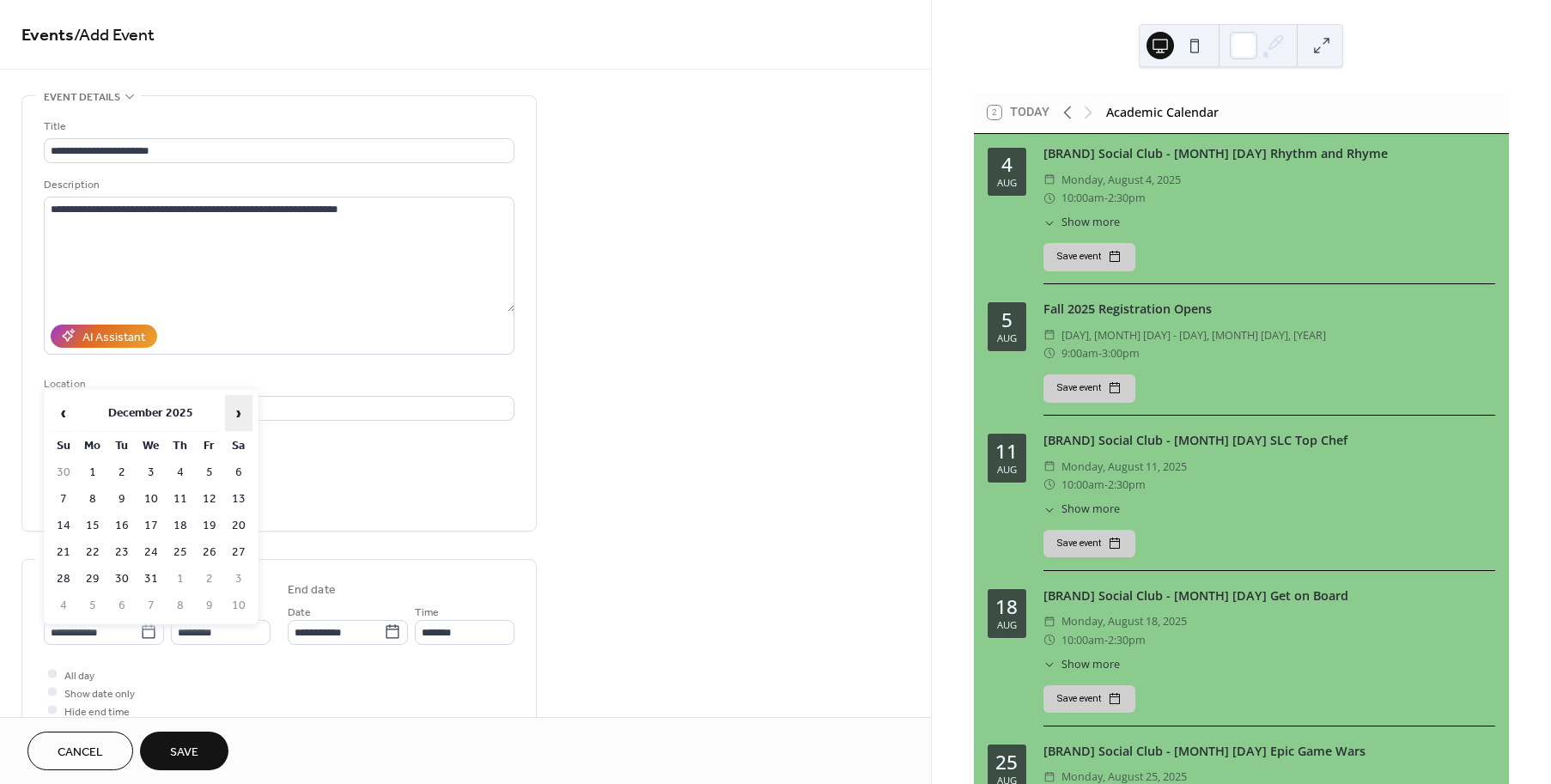 click on "›" at bounding box center (239, 413) 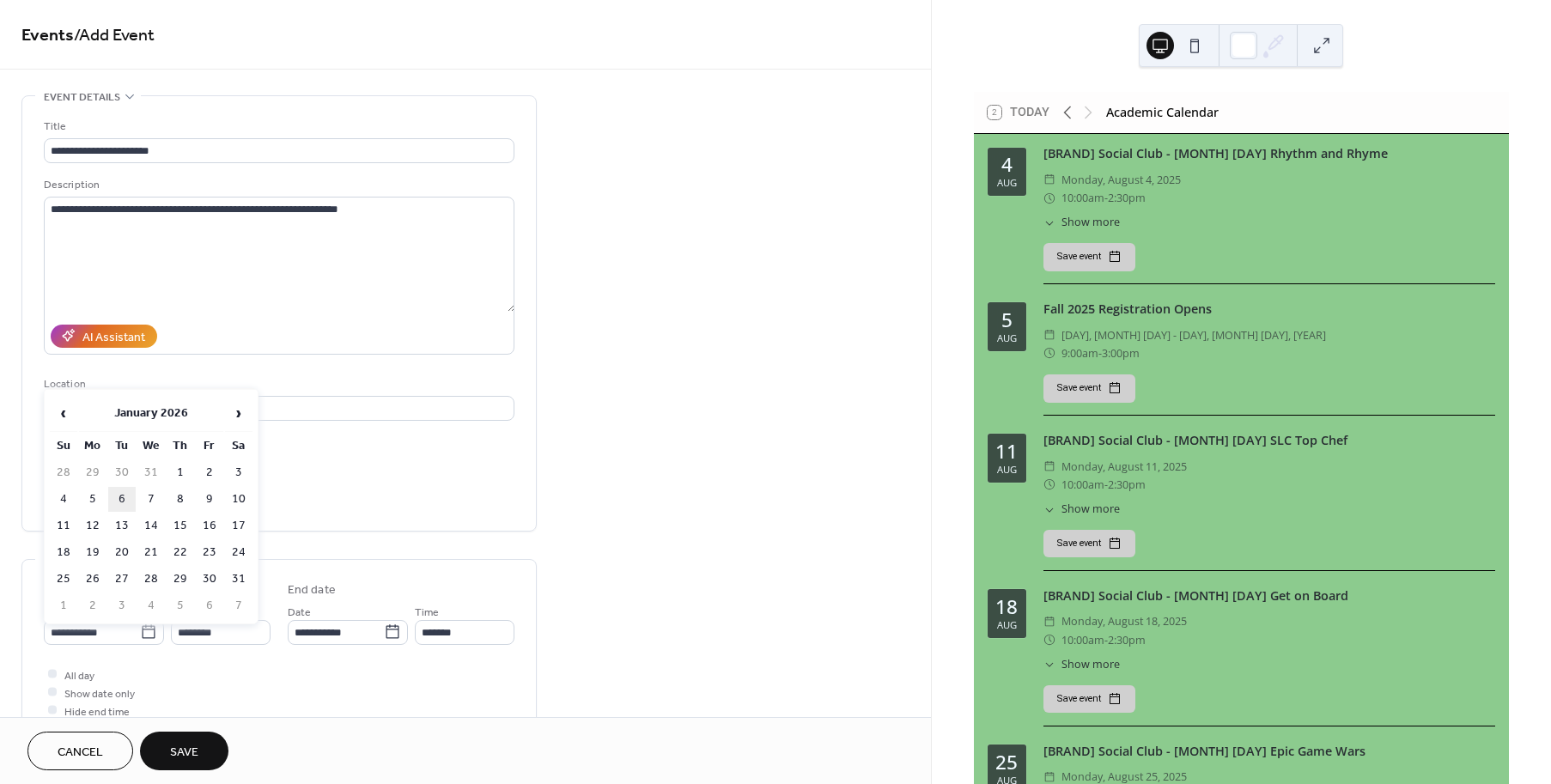 click on "6" at bounding box center (122, 499) 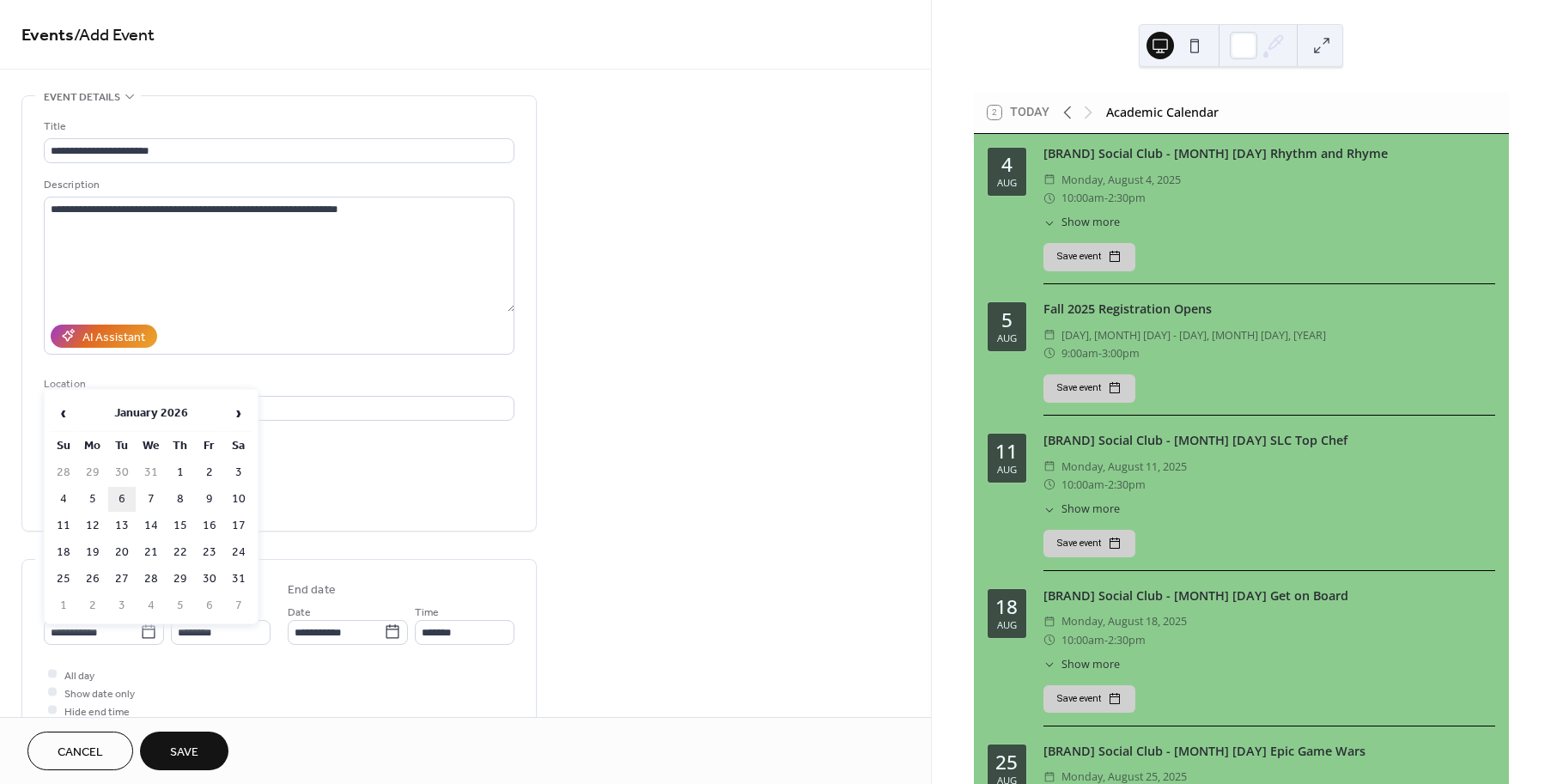 type on "**********" 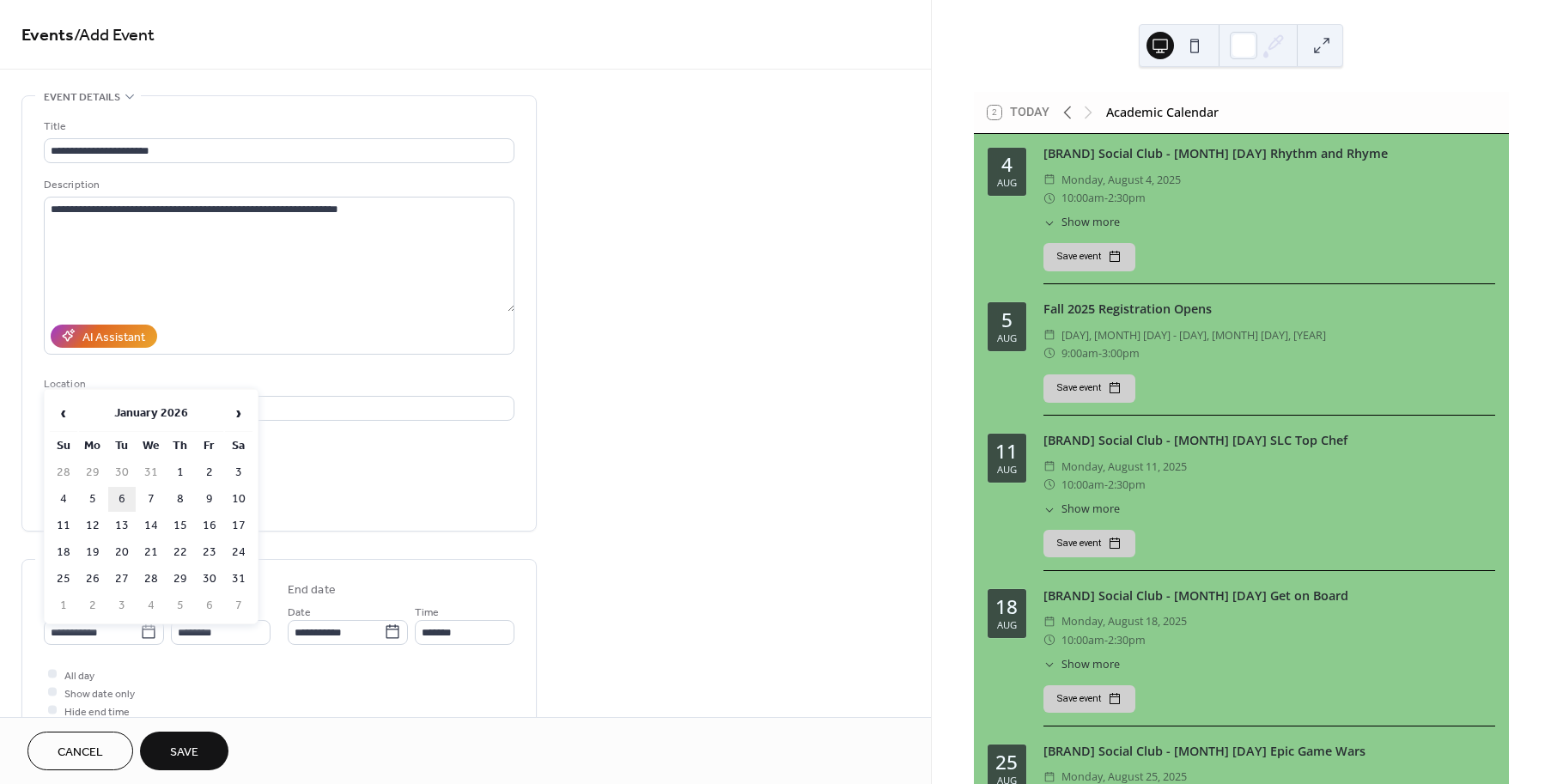 type on "**********" 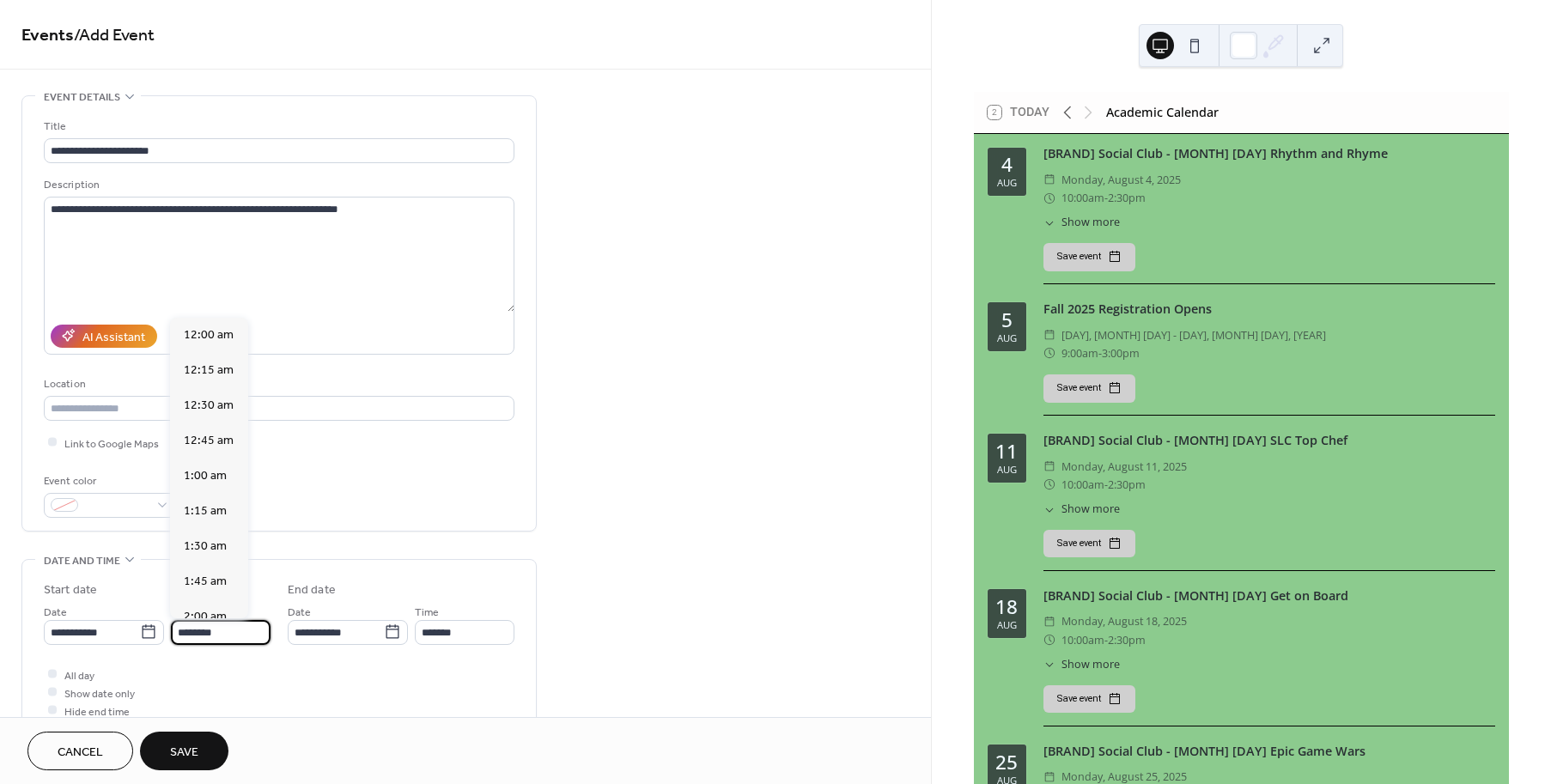 click on "********" at bounding box center (221, 632) 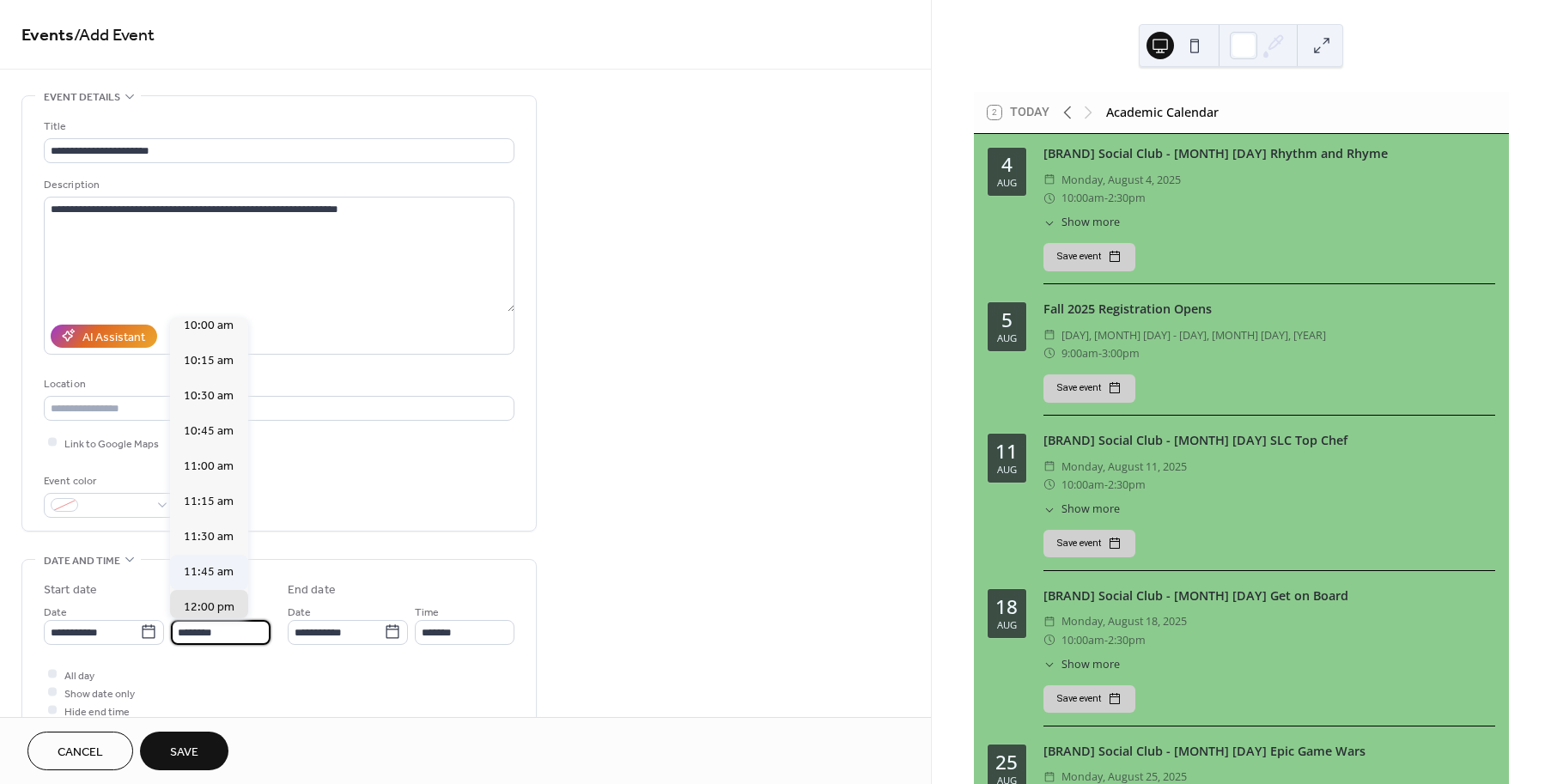 scroll, scrollTop: 1332, scrollLeft: 0, axis: vertical 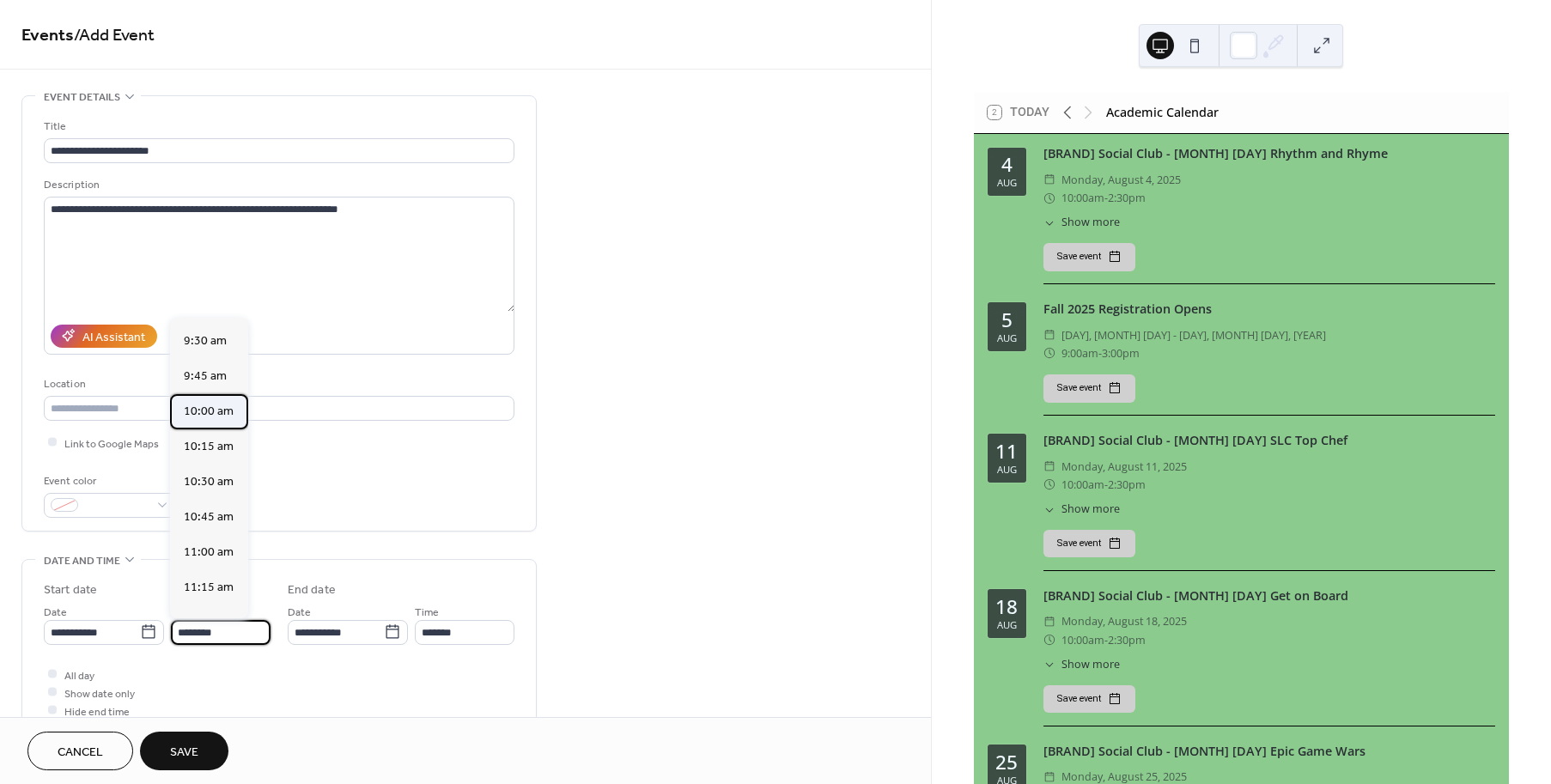 click on "10:00 am" at bounding box center (209, 411) 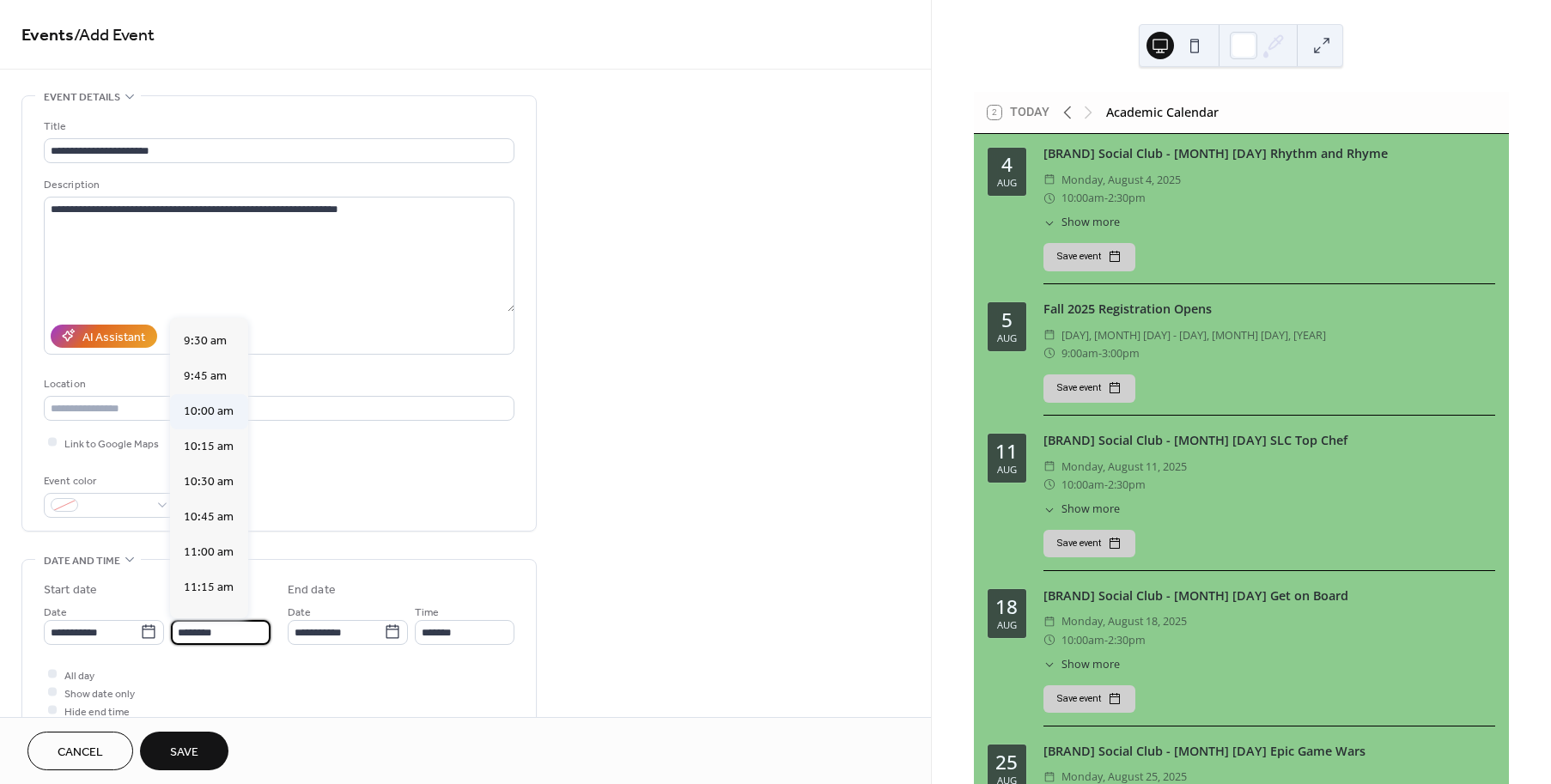 type on "********" 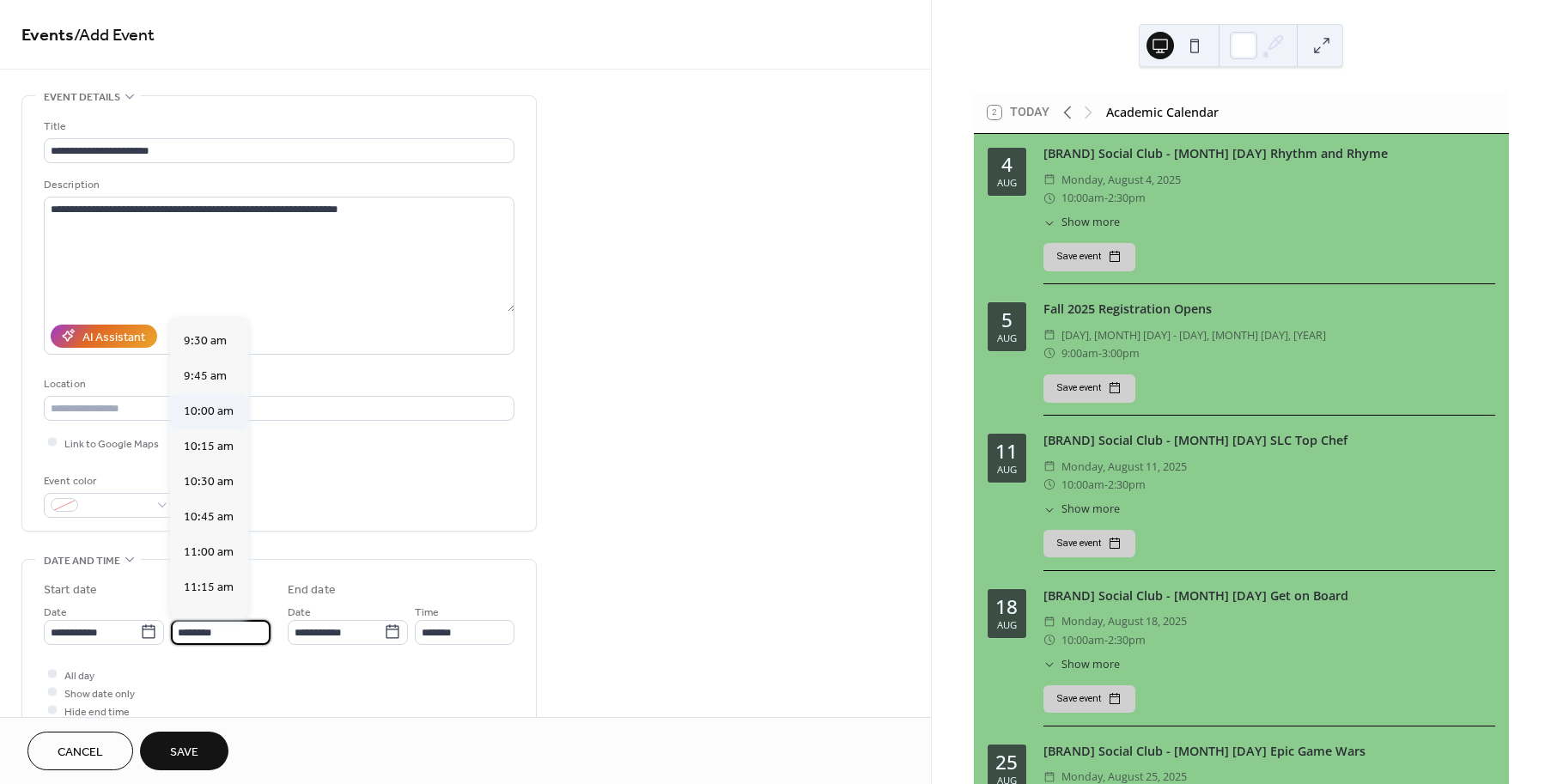 type on "********" 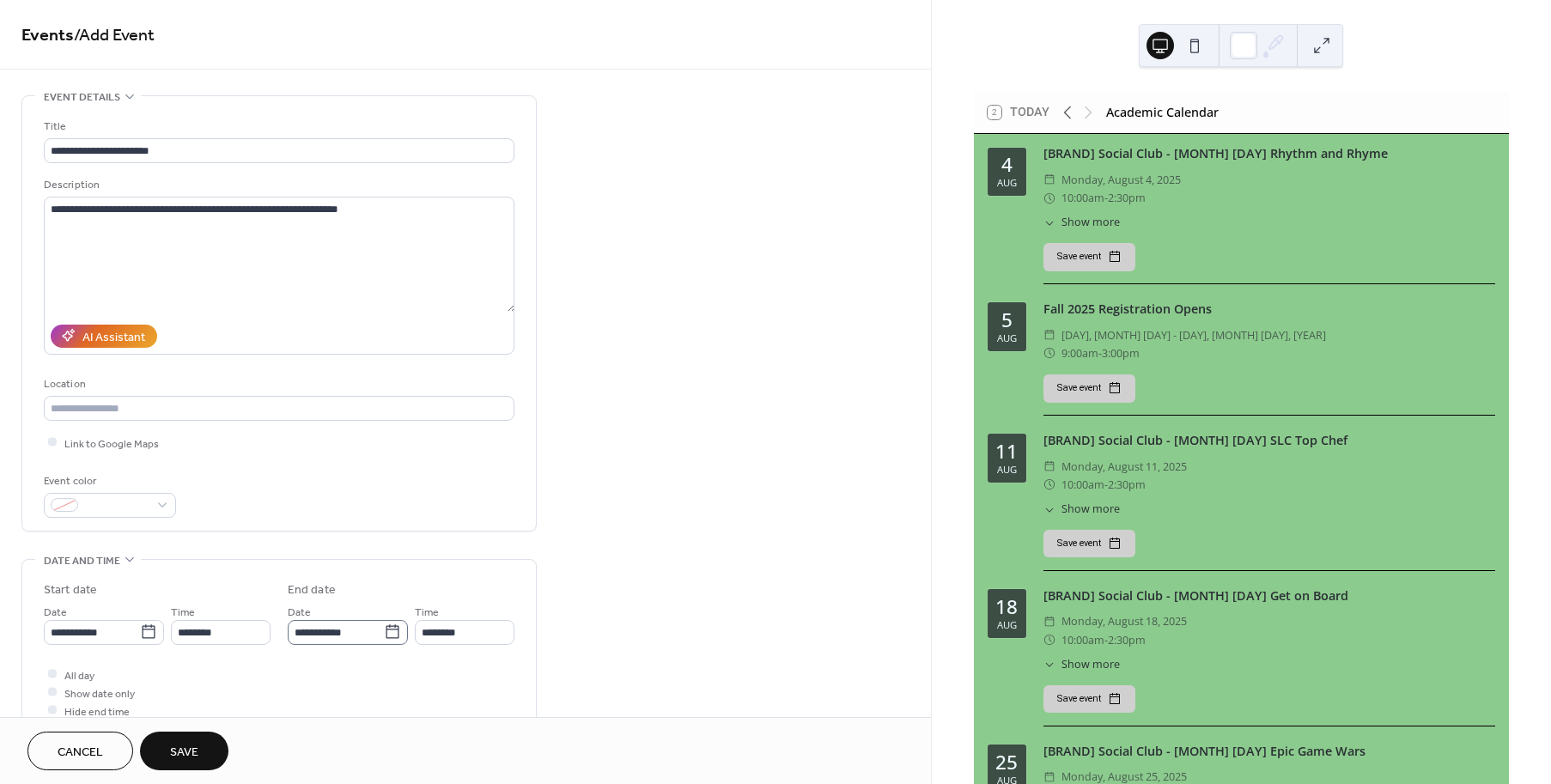 click 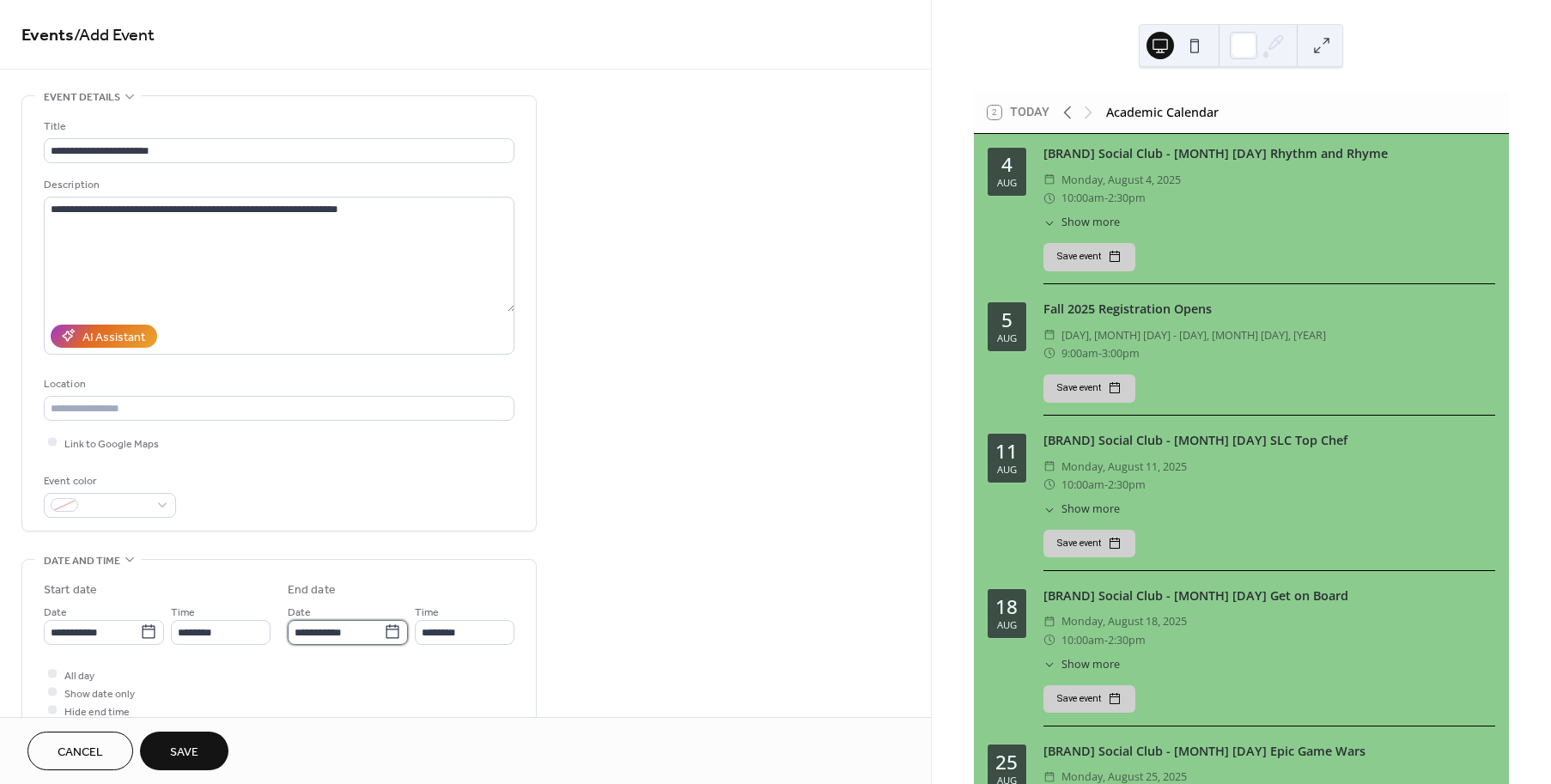 click on "**********" at bounding box center [336, 632] 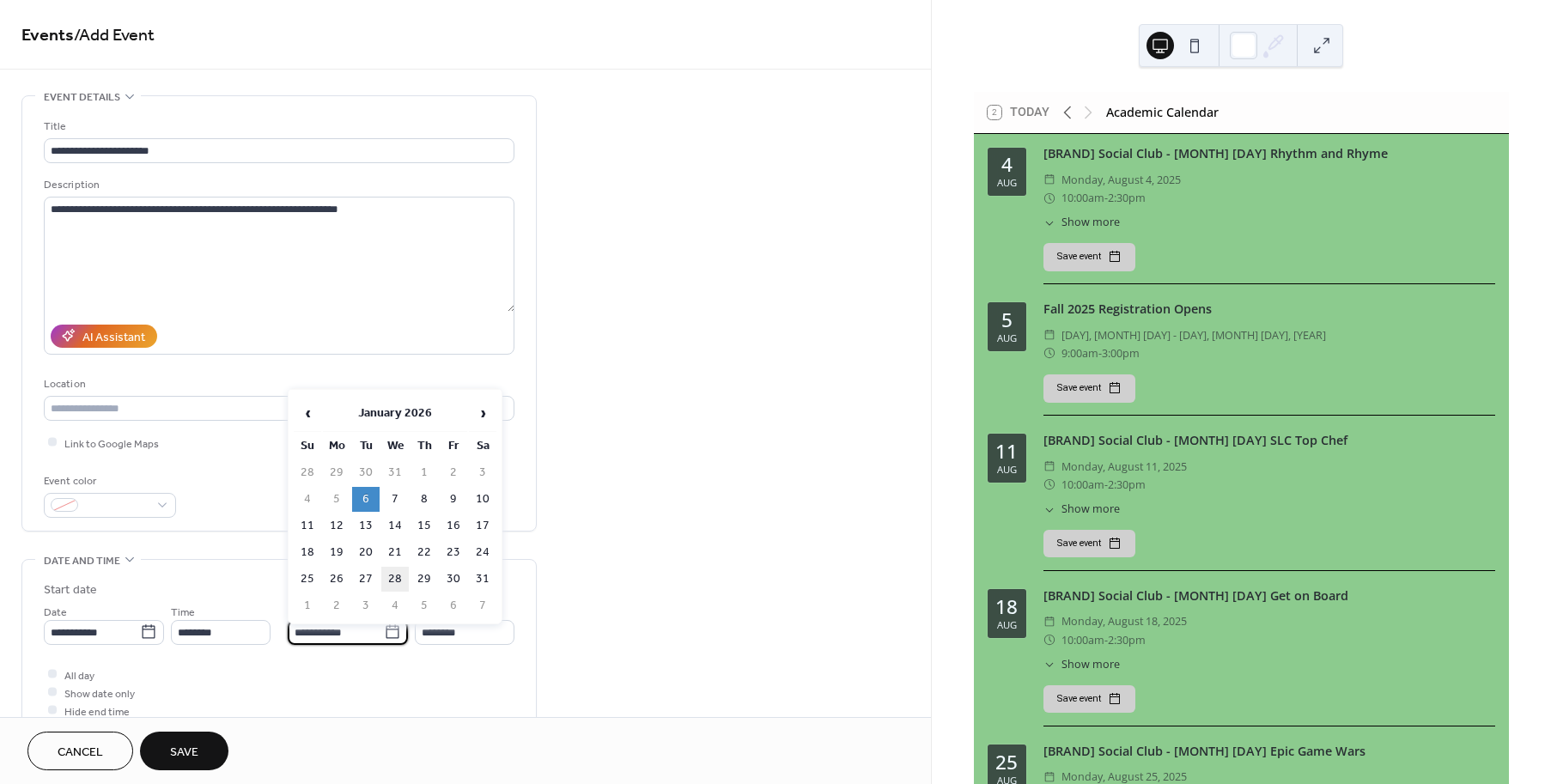 click on "28" at bounding box center [395, 579] 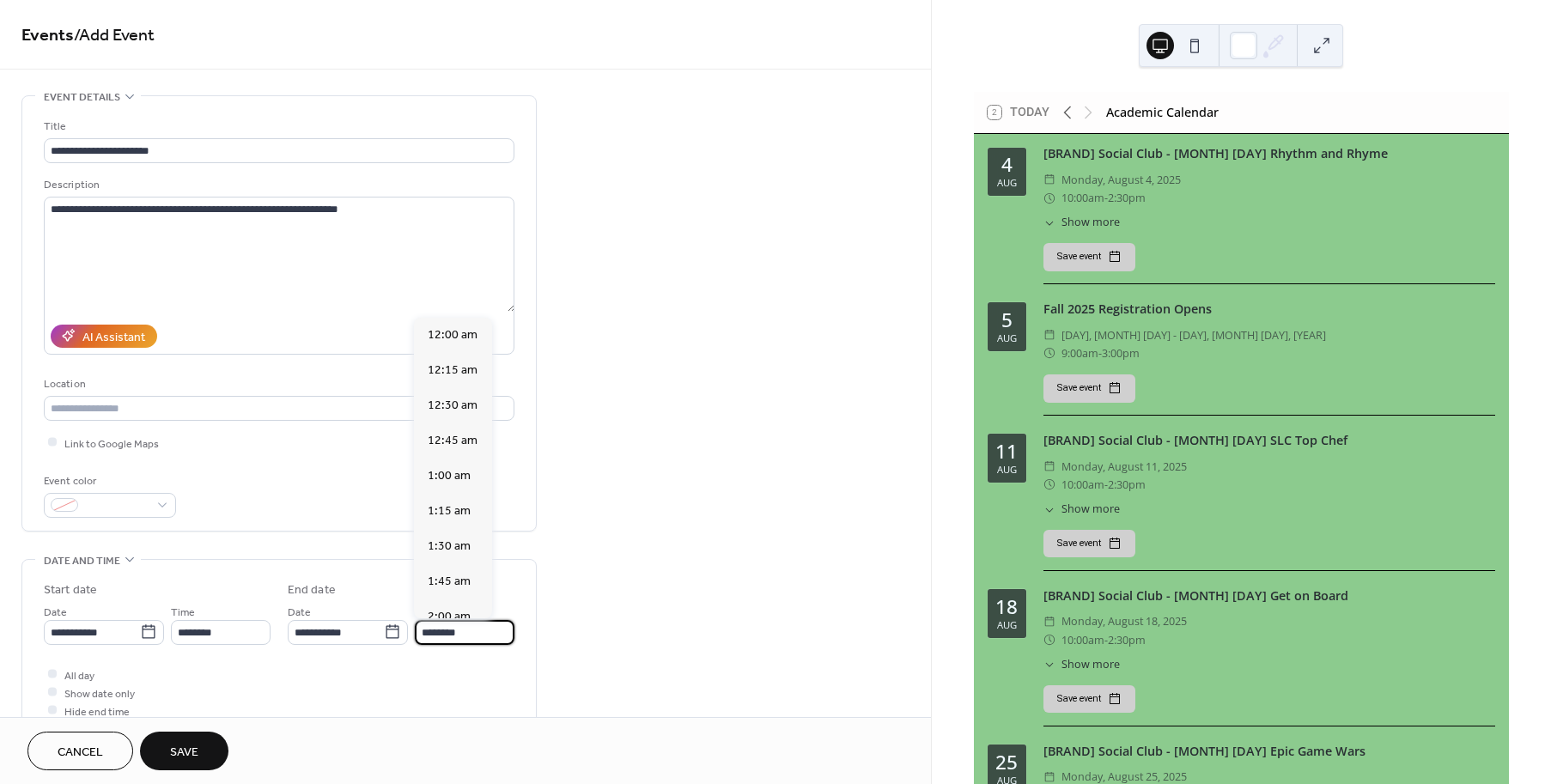 click on "********" at bounding box center (465, 632) 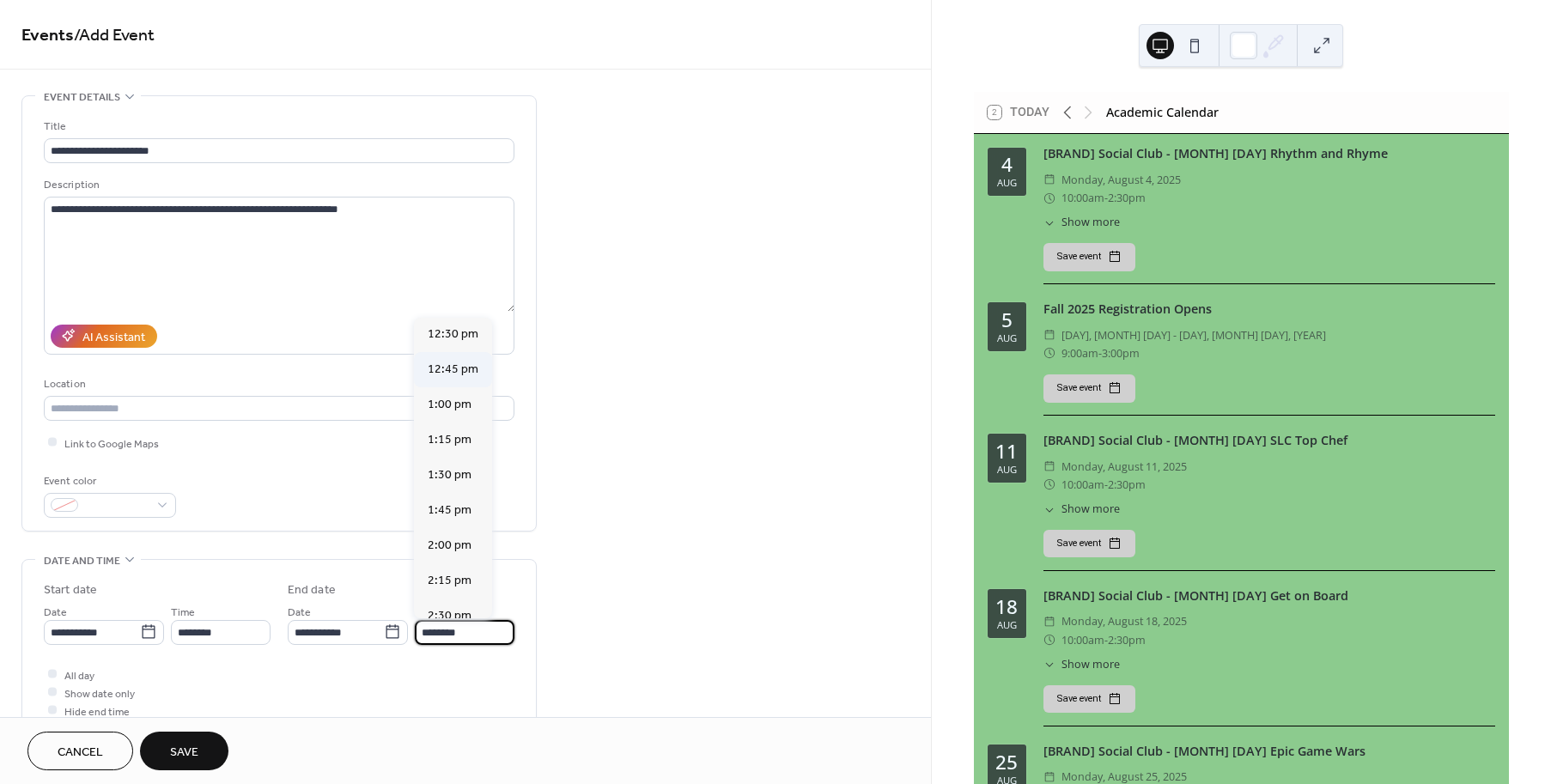 scroll, scrollTop: 1794, scrollLeft: 0, axis: vertical 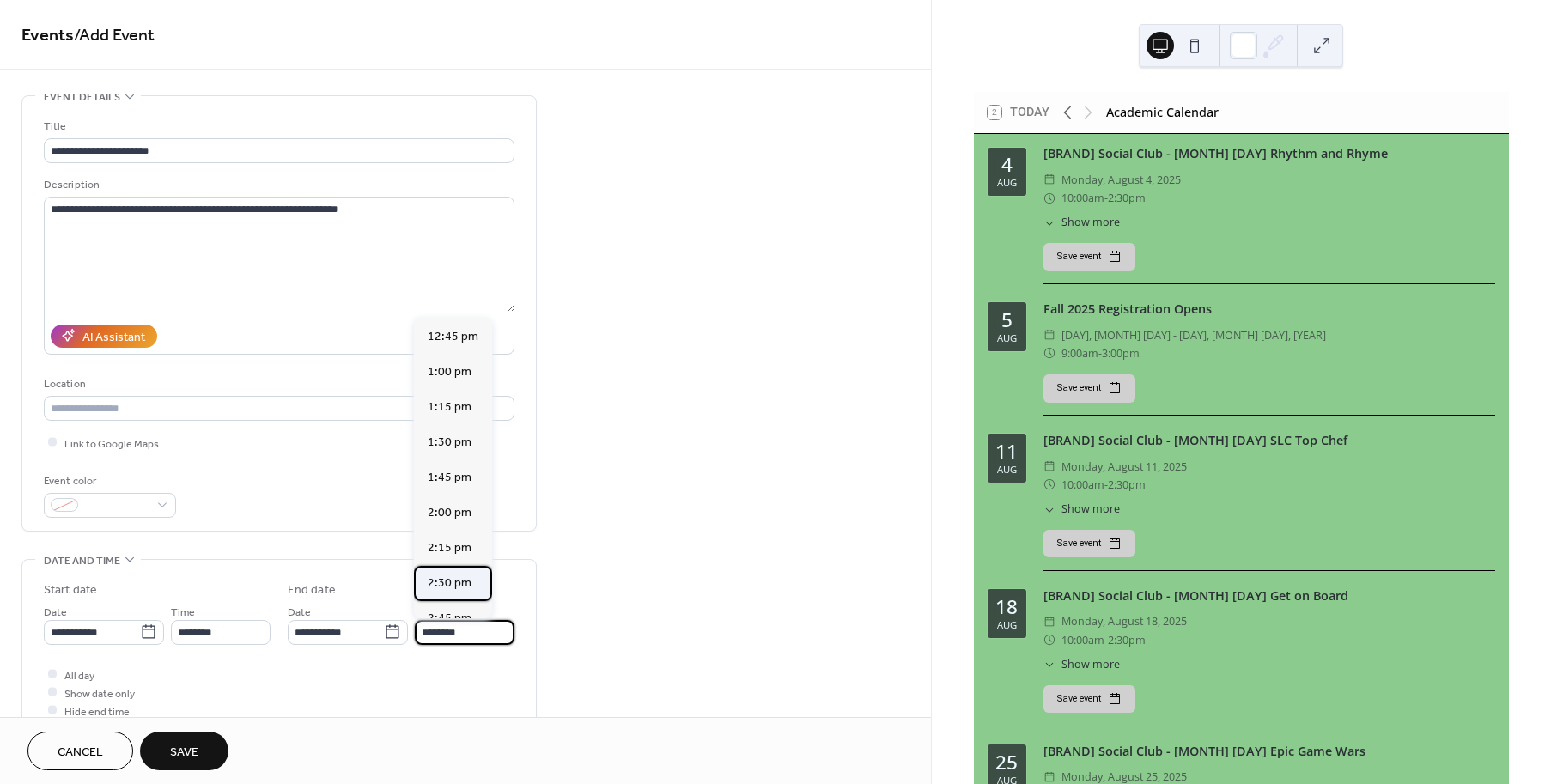 click on "2:30 pm" at bounding box center (449, 583) 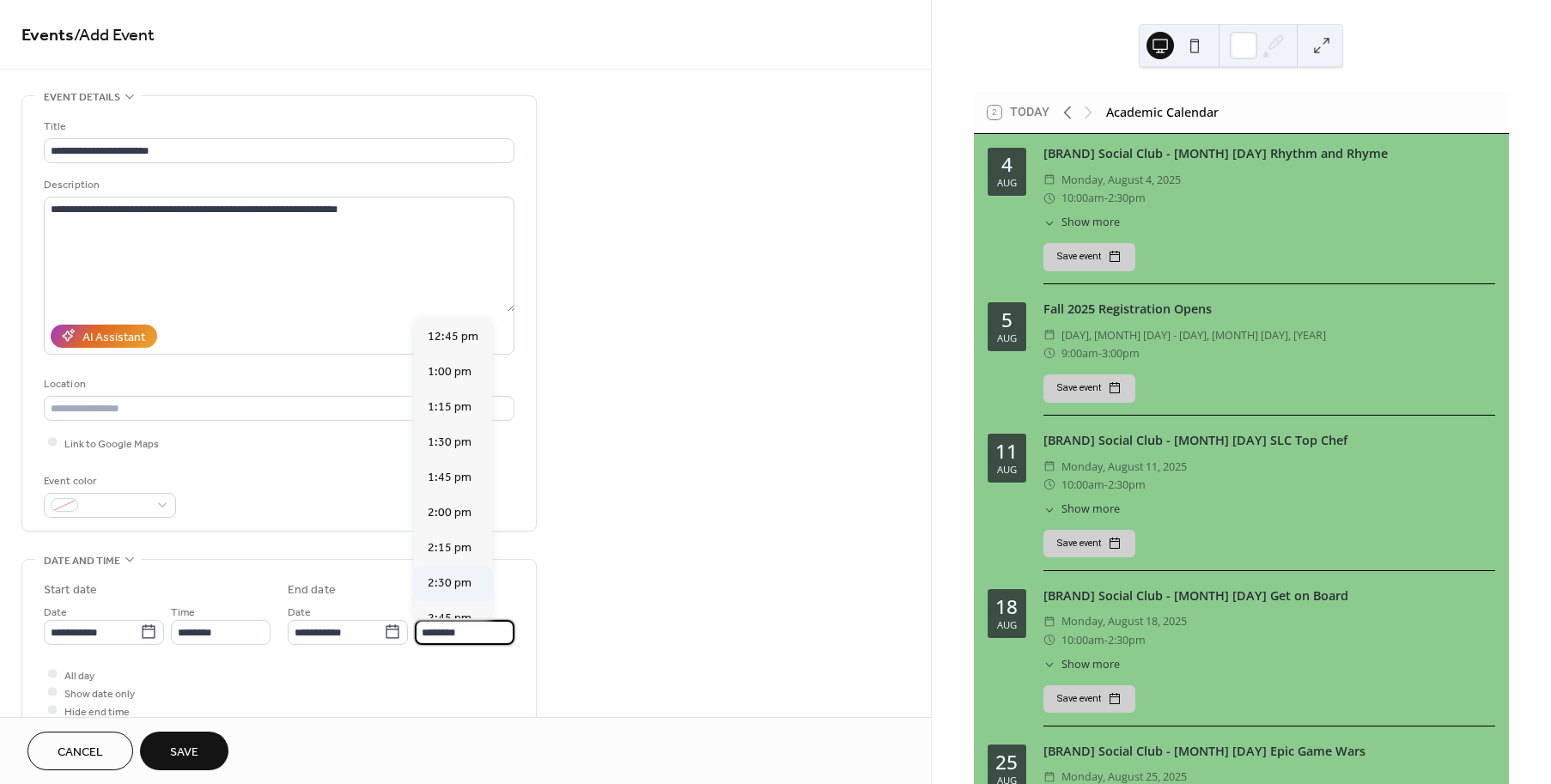 type on "*******" 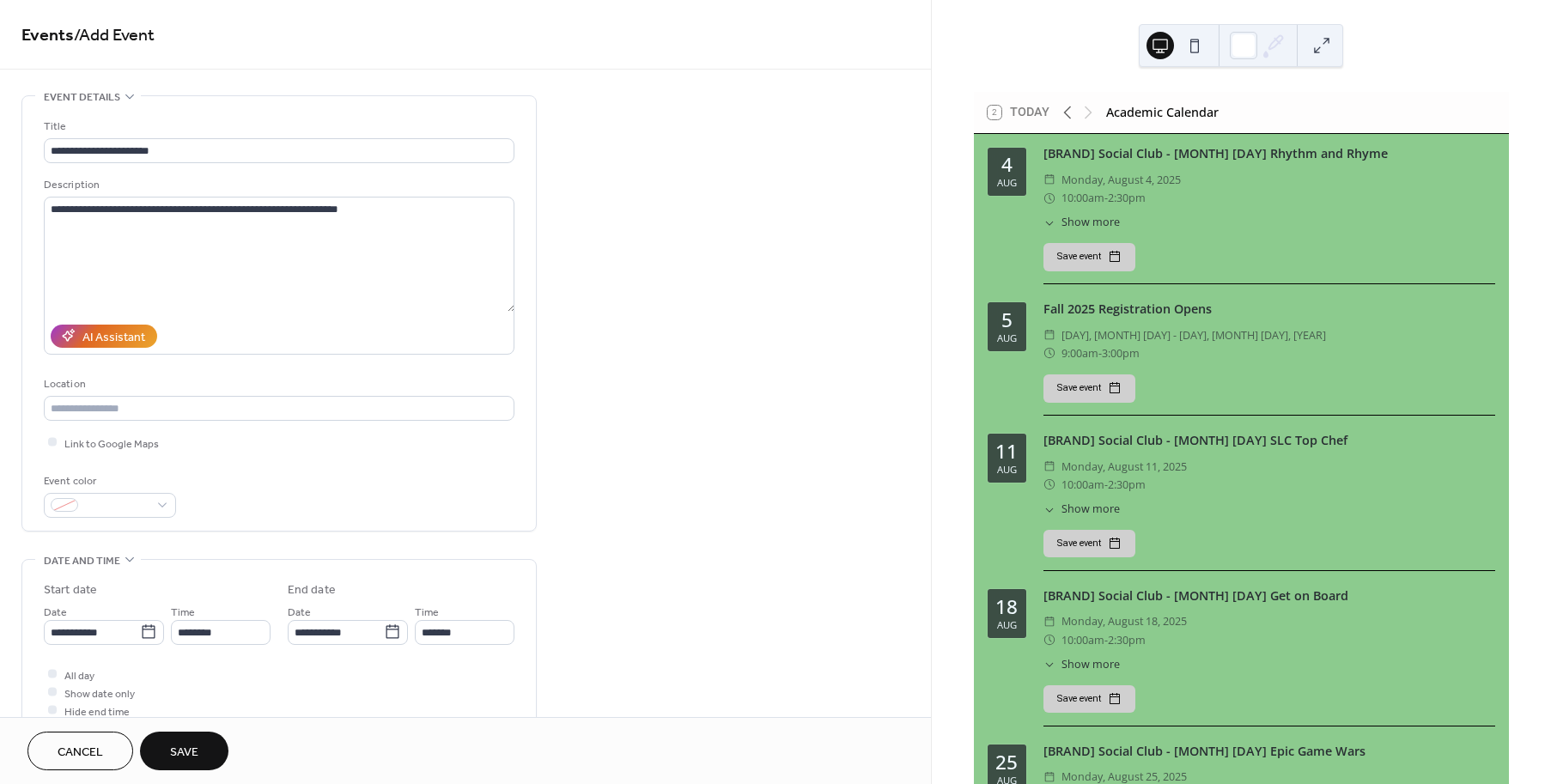 click on "Save" at bounding box center (184, 752) 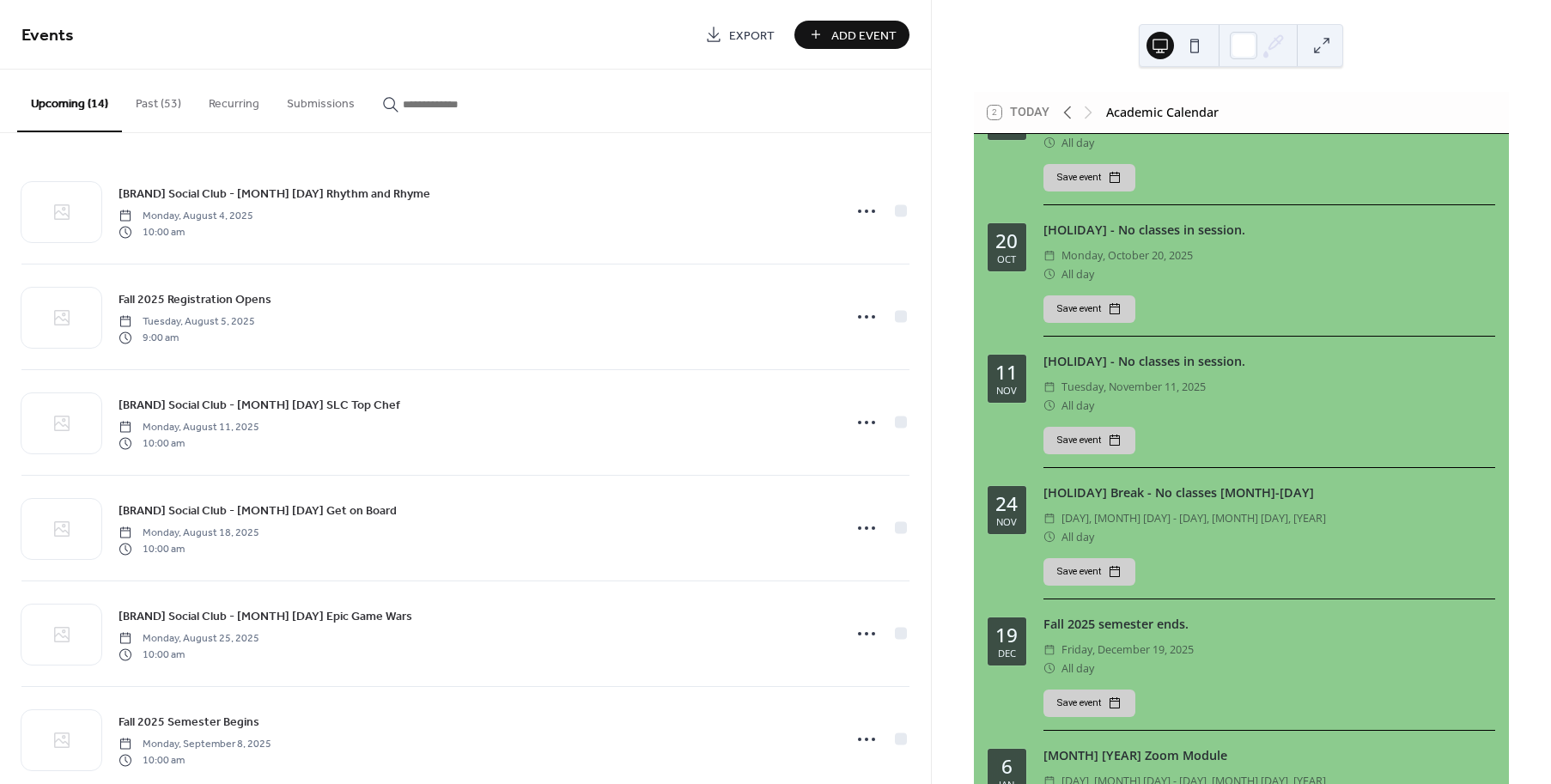 scroll, scrollTop: 1219, scrollLeft: 0, axis: vertical 